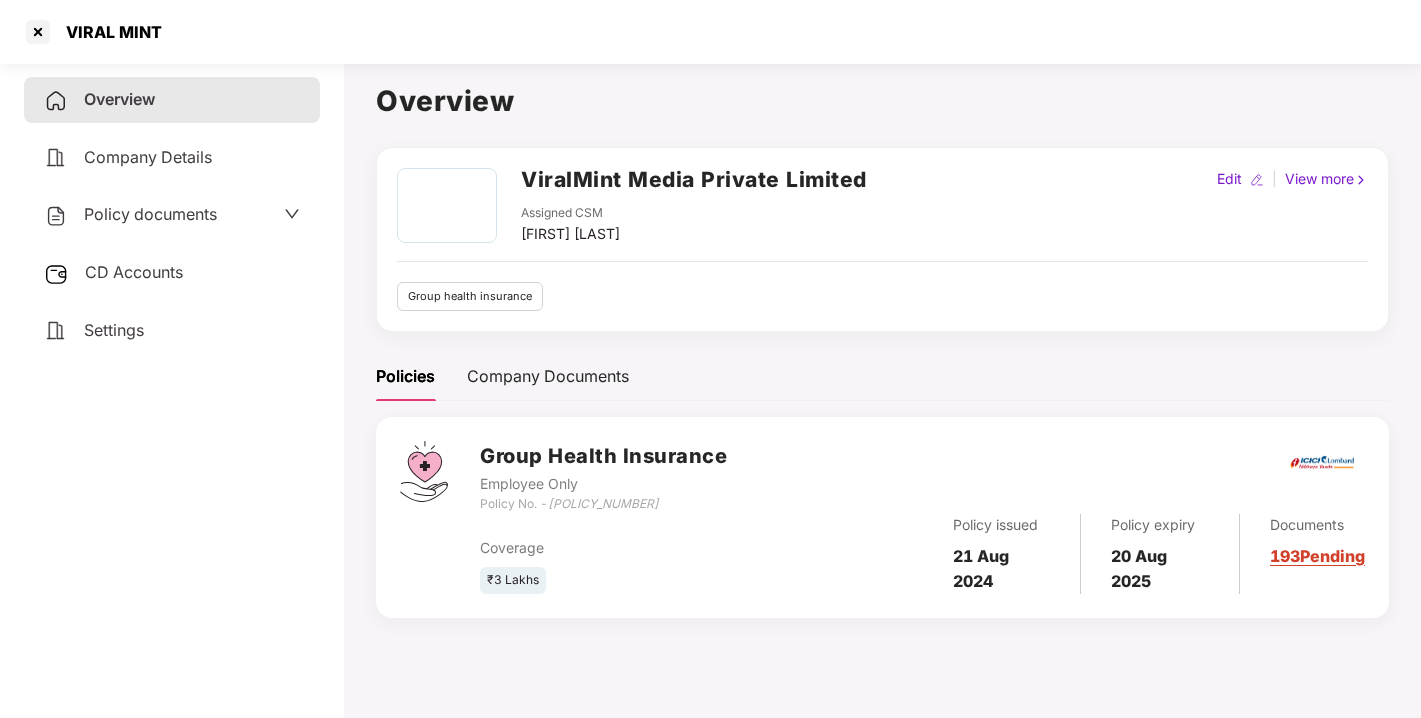 scroll, scrollTop: 0, scrollLeft: 0, axis: both 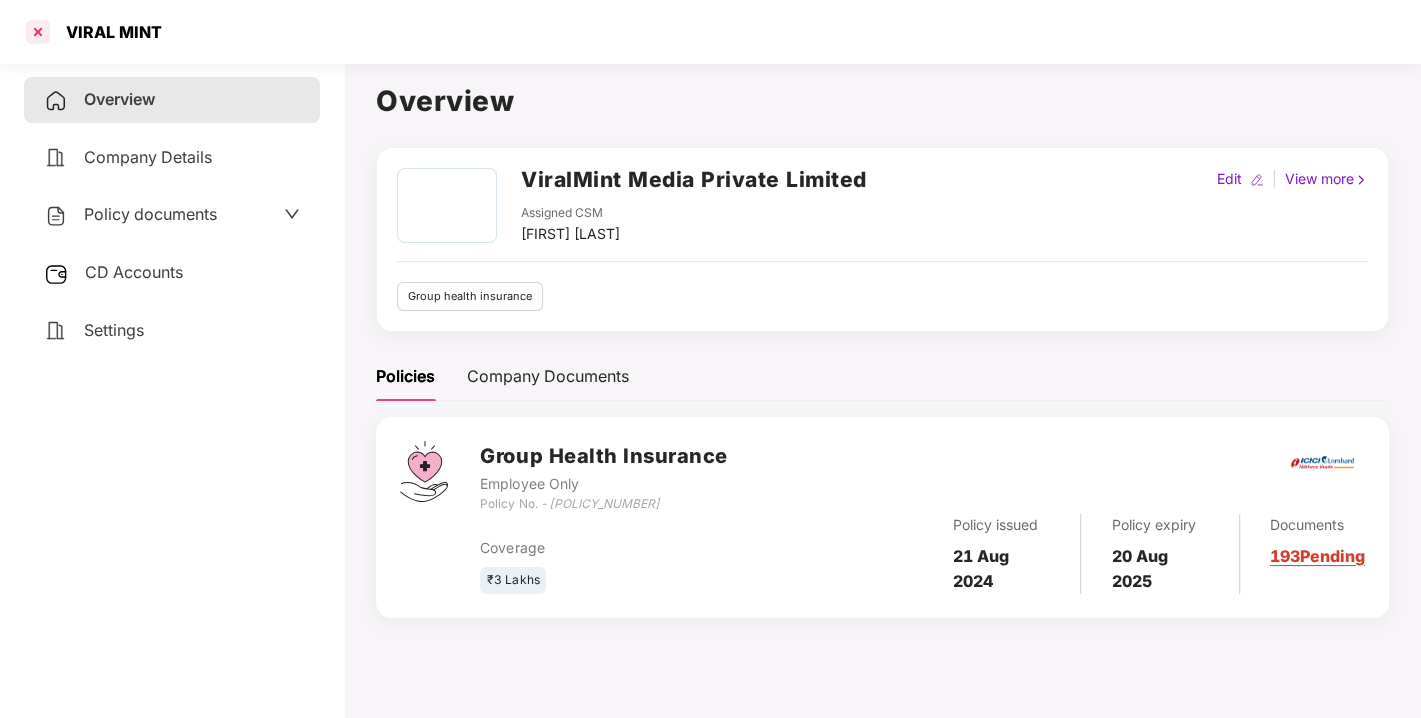 click at bounding box center (38, 32) 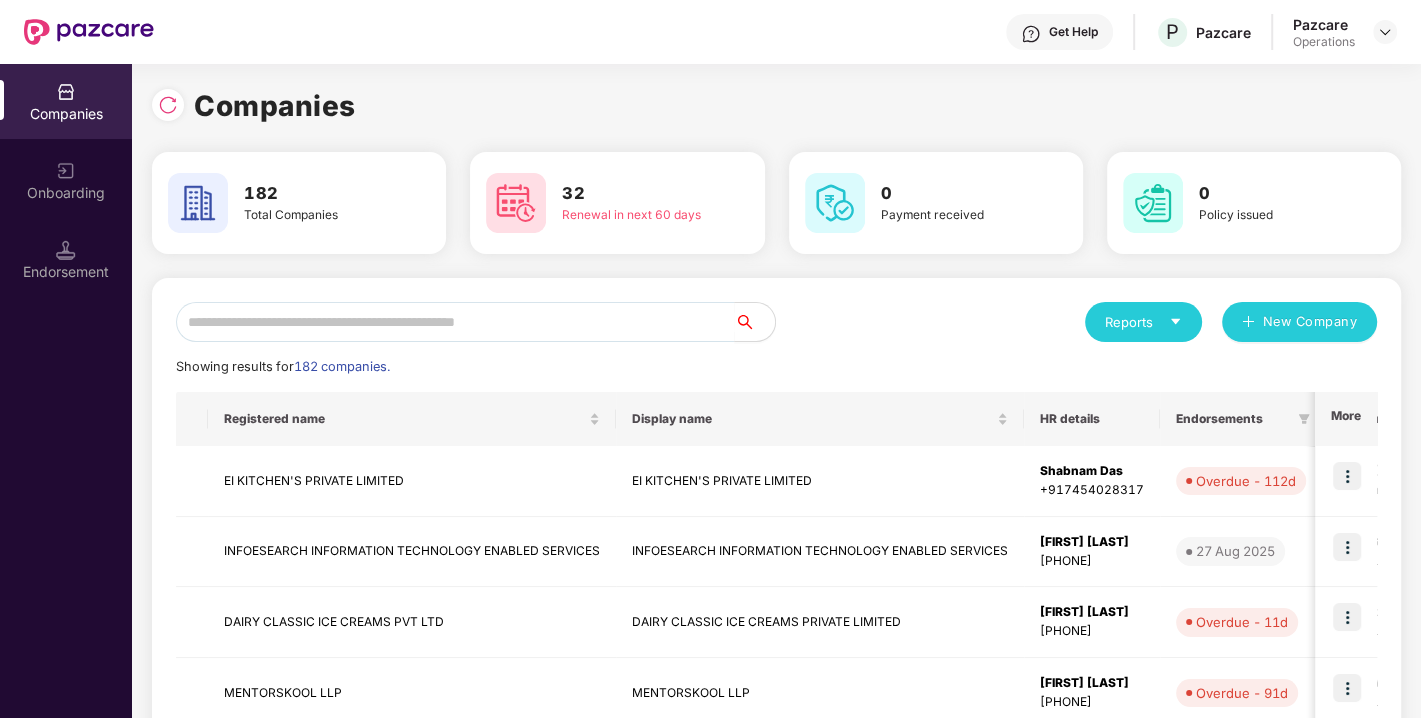 click on "Reports New Company Showing results for 182 companies. Registered name Display name HR details Endorsements CS Manager Benefits Earliest Renewal Issues Total Premium More EI KITCHEN'S PRIVATE LIMITED EI KITCHEN'S PRIVATE LIMITED [FIRST] [LAST] [PHONE] Overdue - 112d [FIRST] [LAST] [EMAIL] GMC [DATE] 0 ₹1,08,727.56 INFOESEARCH INFORMATION TECHNOLOGY ENABLED SERVICES INFOESEARCH INFORMATION TECHNOLOGY ENABLED SERVICES [FIRST] [LAST] [PHONE] [DATE] [FIRST] [LAST] [EMAIL] GPA GMC [DATE] 0 ₹4,95,864.32 DAIRY CLASSIC ICE CREAMS PVT LTD DAIRY CLASSIC ICE CREAMS PRIVATE LIMITED [FIRST] [LAST] [PHONE] Overdue - 11d [FIRST] [LAST] [EMAIL] GPA [DATE] 0 ₹4,35,910.88 MENTORSKOOL LLP MENTORSKOOL LLP [FIRST] [LAST] Overdue - 91d [FIRST] [LAST] [EMAIL] GPA GMC [DATE] 0 ₹1,21,015.4 MYDEA VENTURES PRIVATE LIMITED MYDEA VENTURES PRIVATE LIMITED [FIRST] [LAST]" at bounding box center [776, 763] 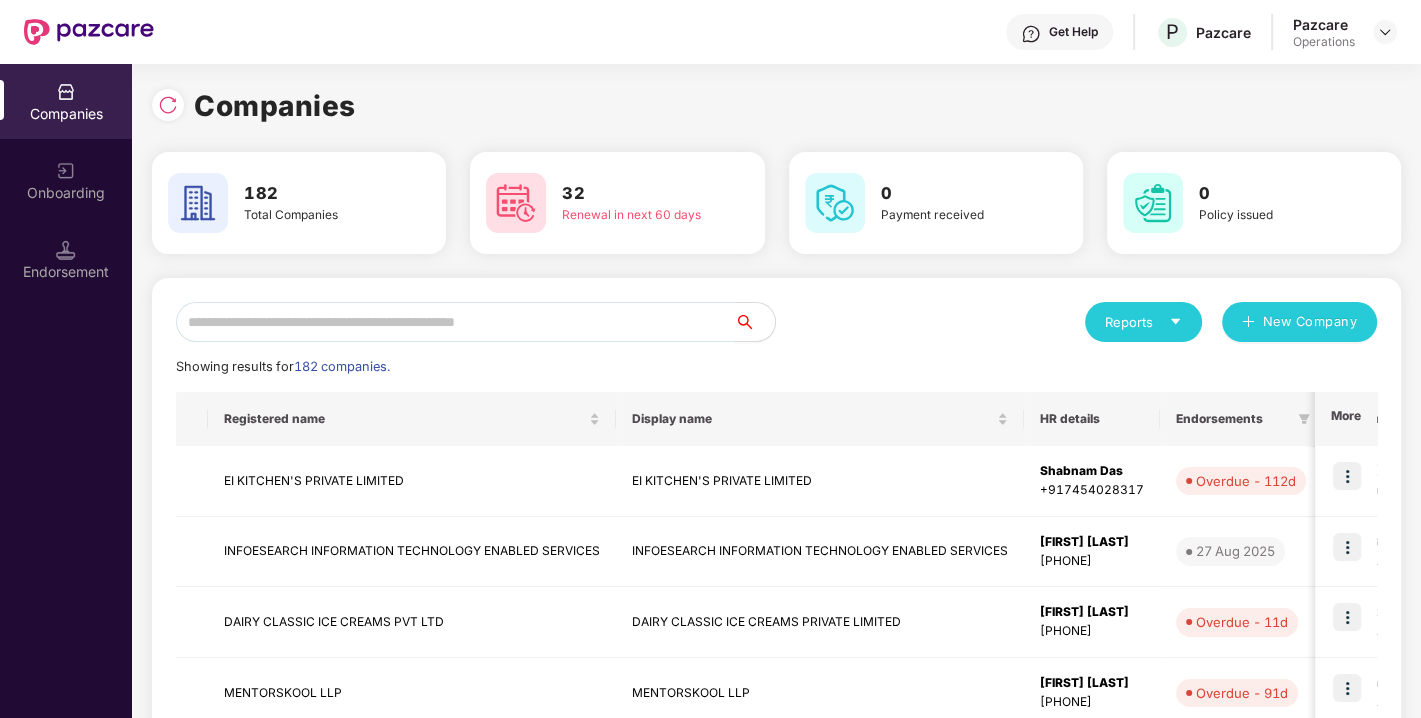 click at bounding box center [455, 322] 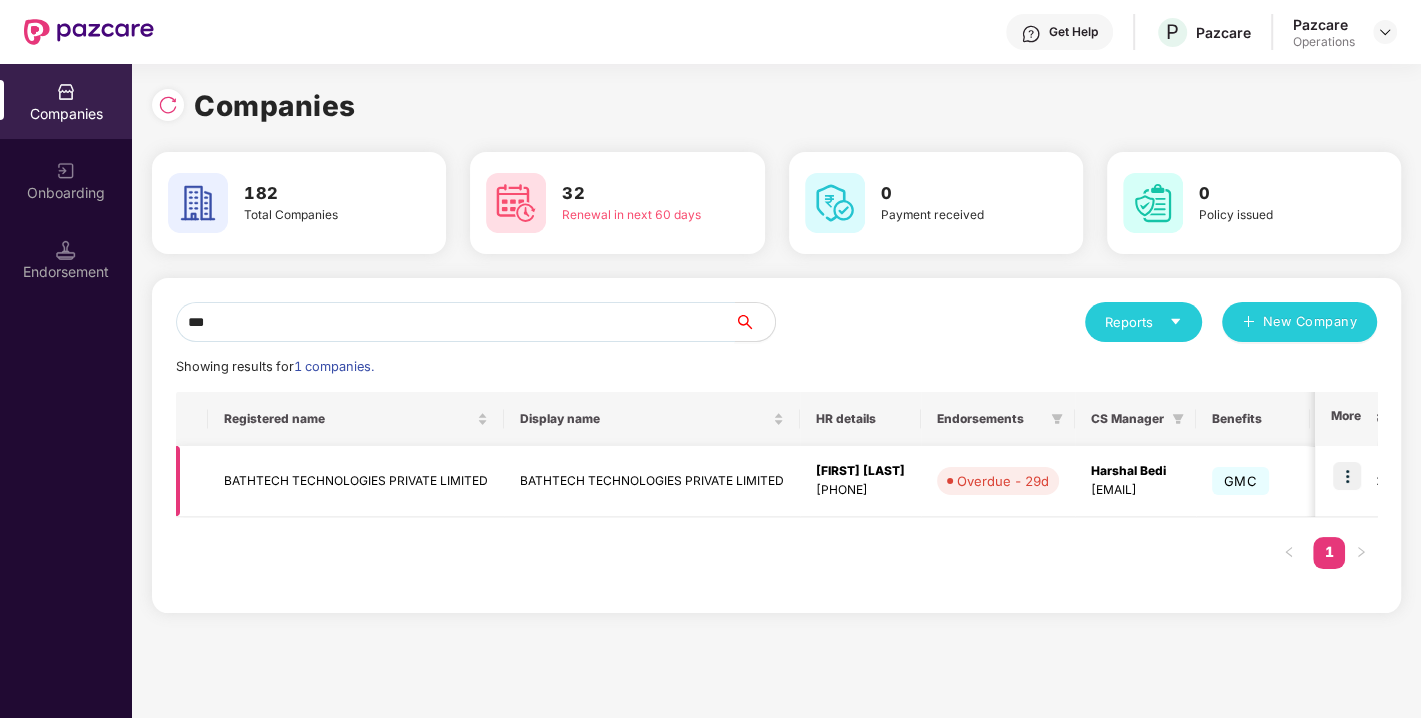 type on "***" 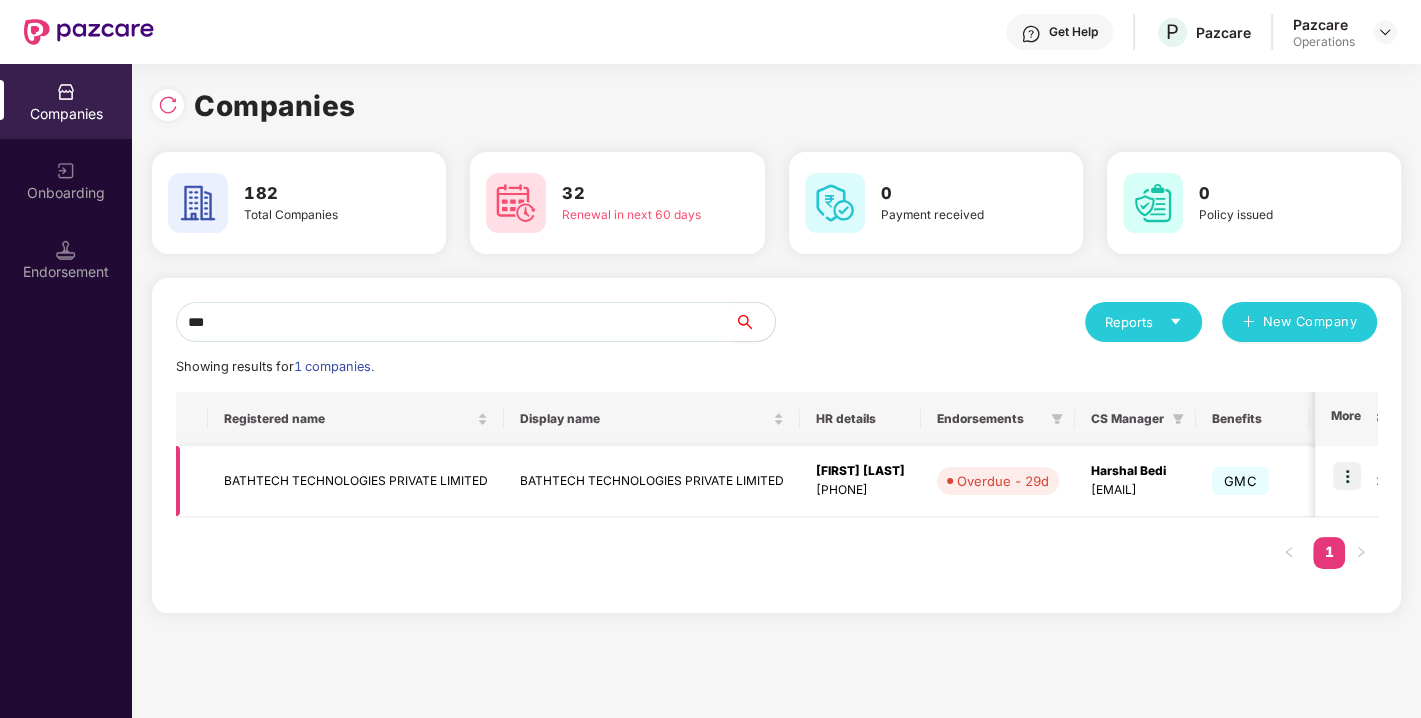 click at bounding box center (1347, 476) 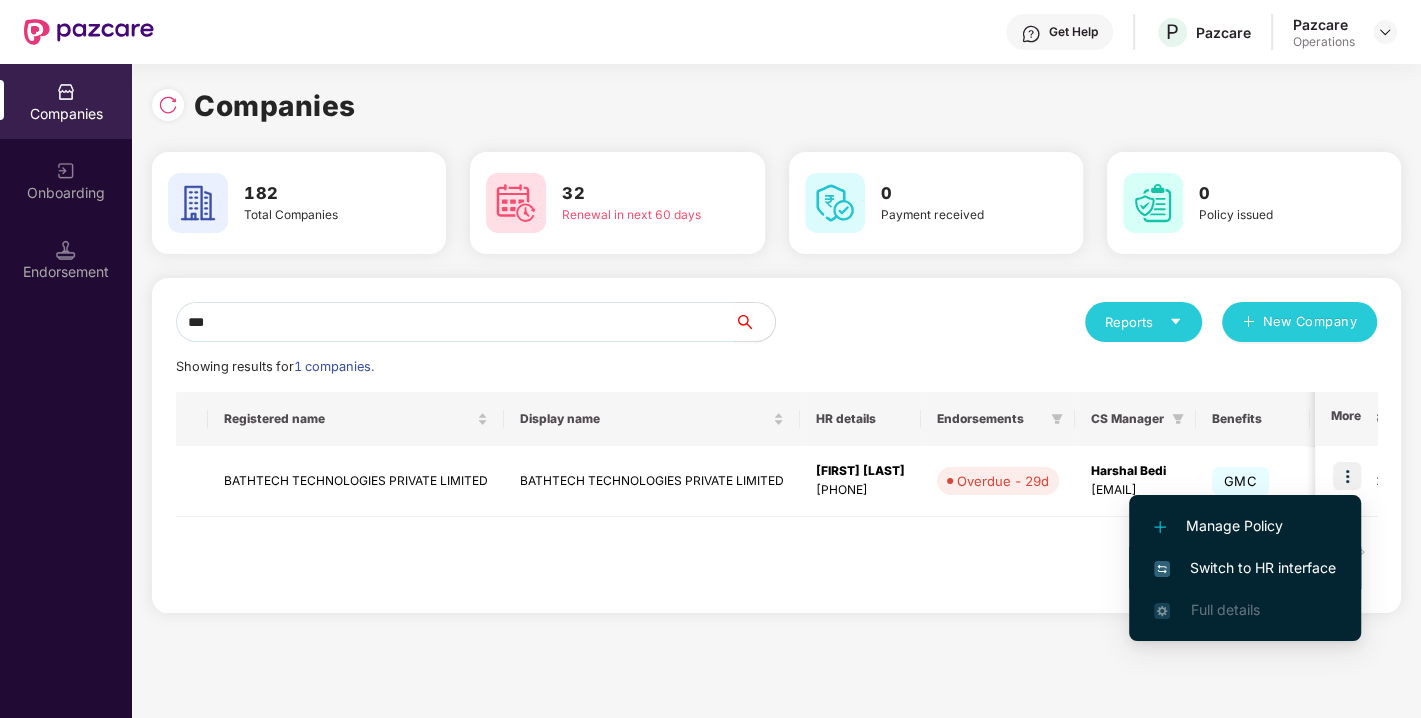 click on "Switch to HR interface" at bounding box center [1245, 568] 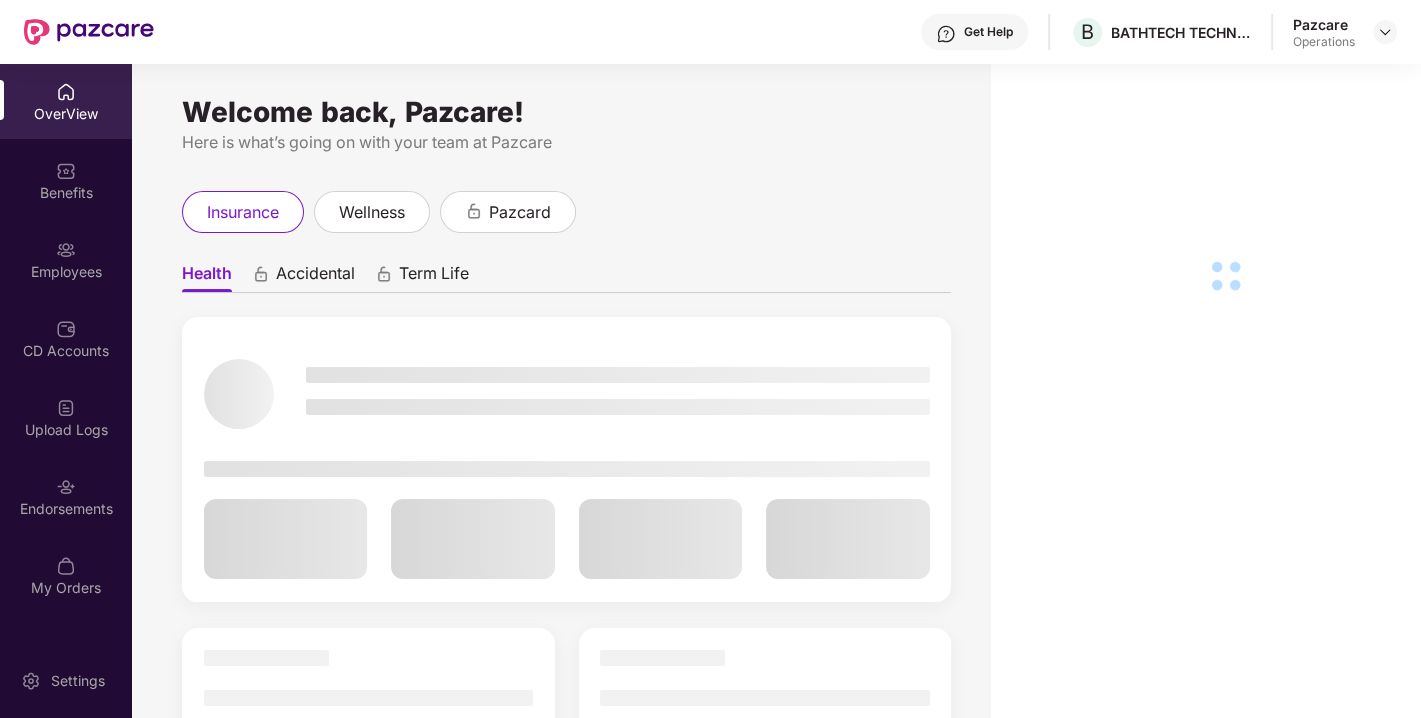 click on "Endorsements" at bounding box center [66, 509] 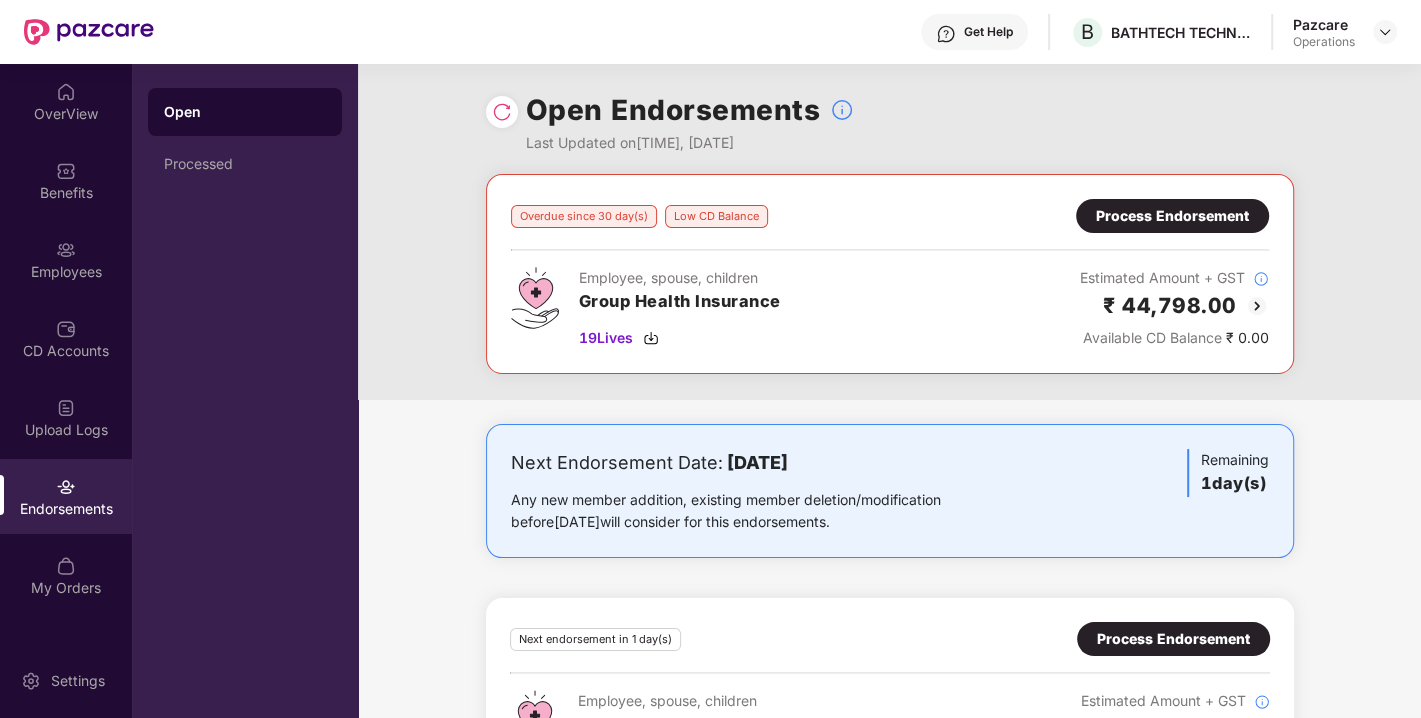 click at bounding box center (1257, 306) 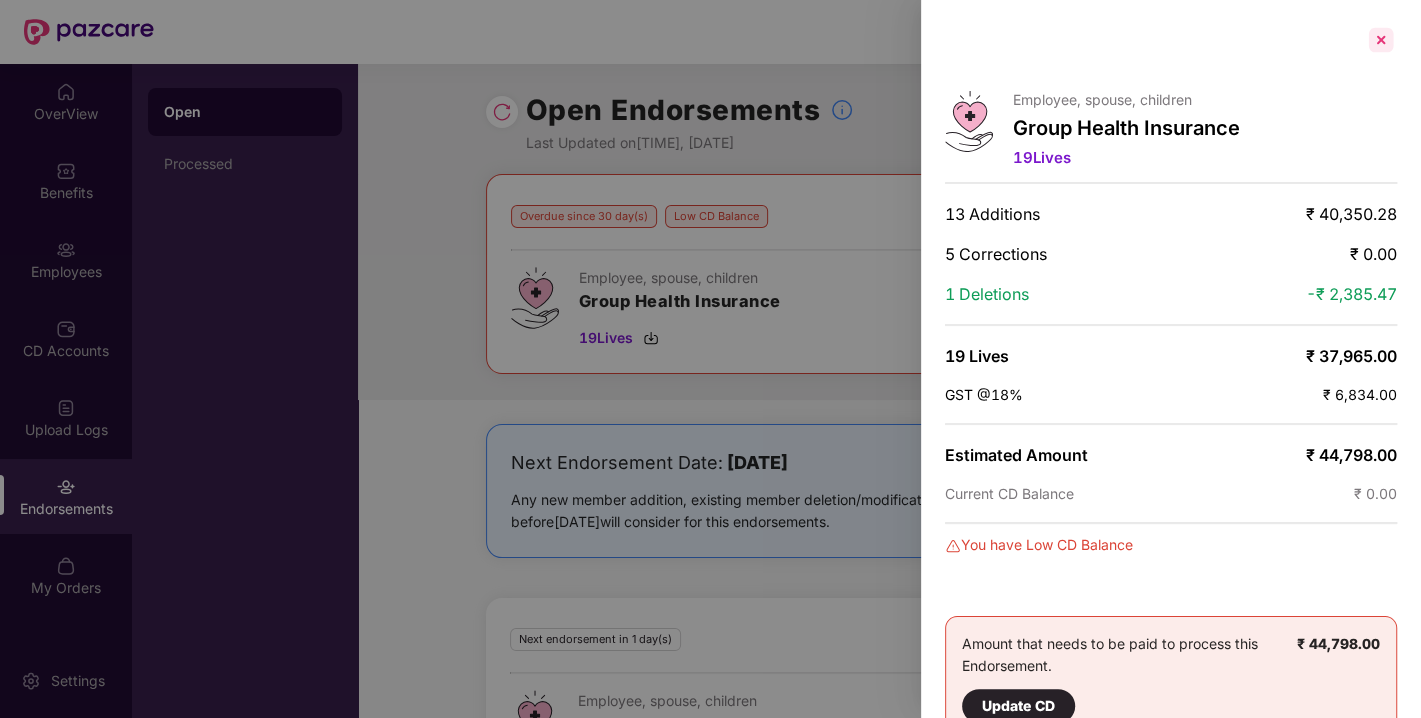 click at bounding box center (1381, 40) 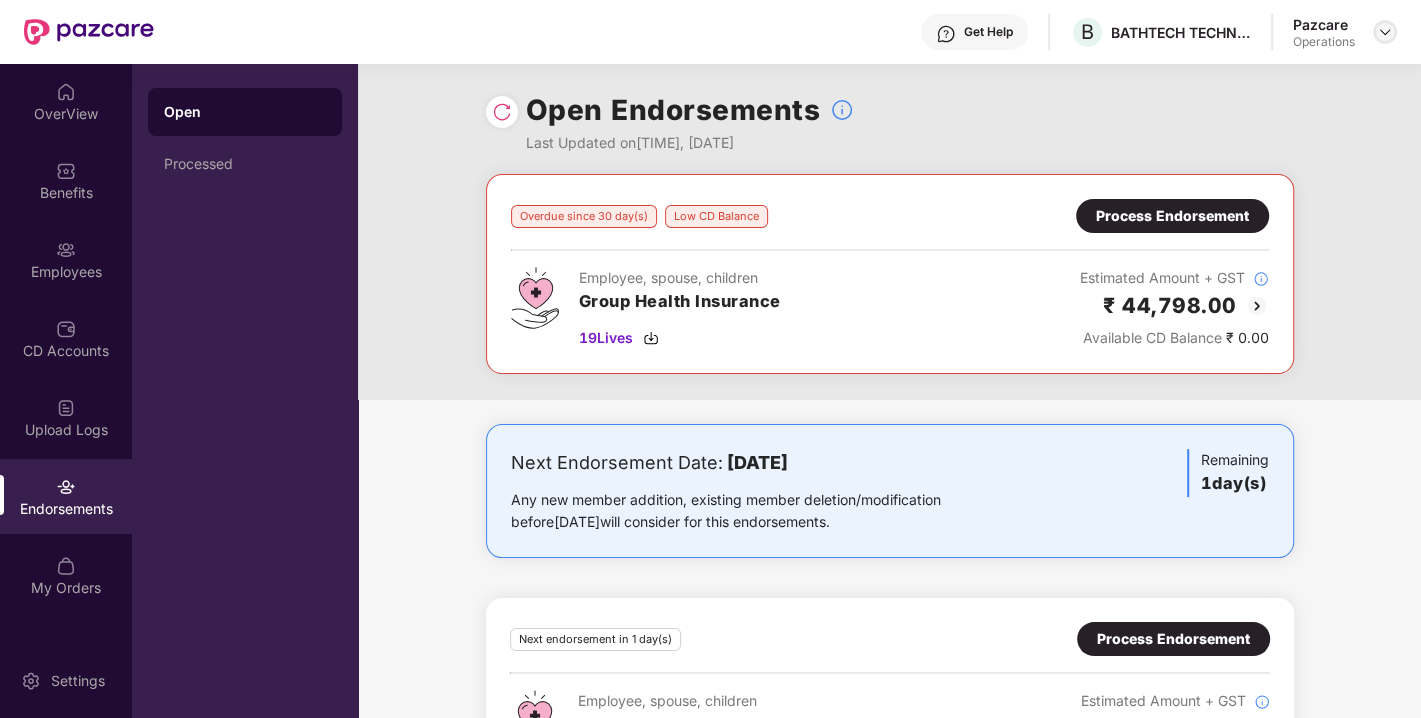 click at bounding box center [1385, 32] 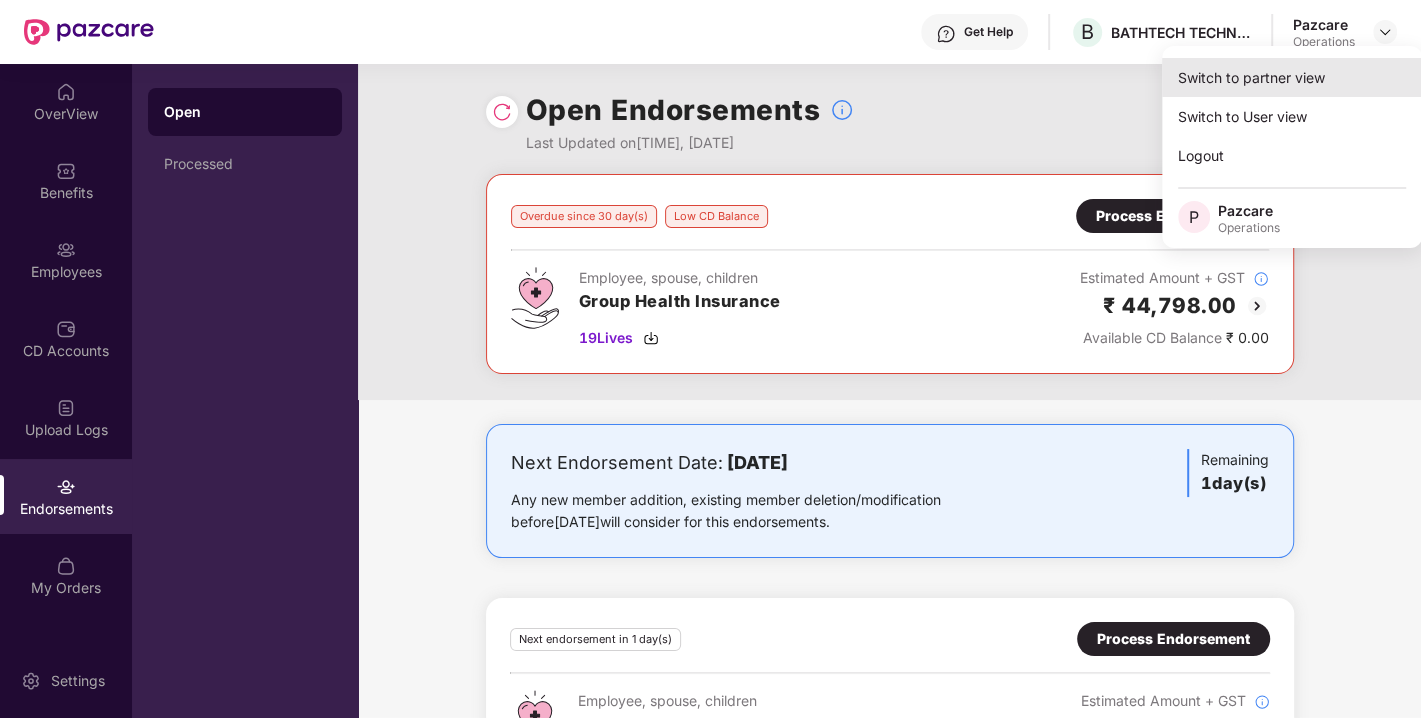 click on "Switch to partner view" at bounding box center (1292, 77) 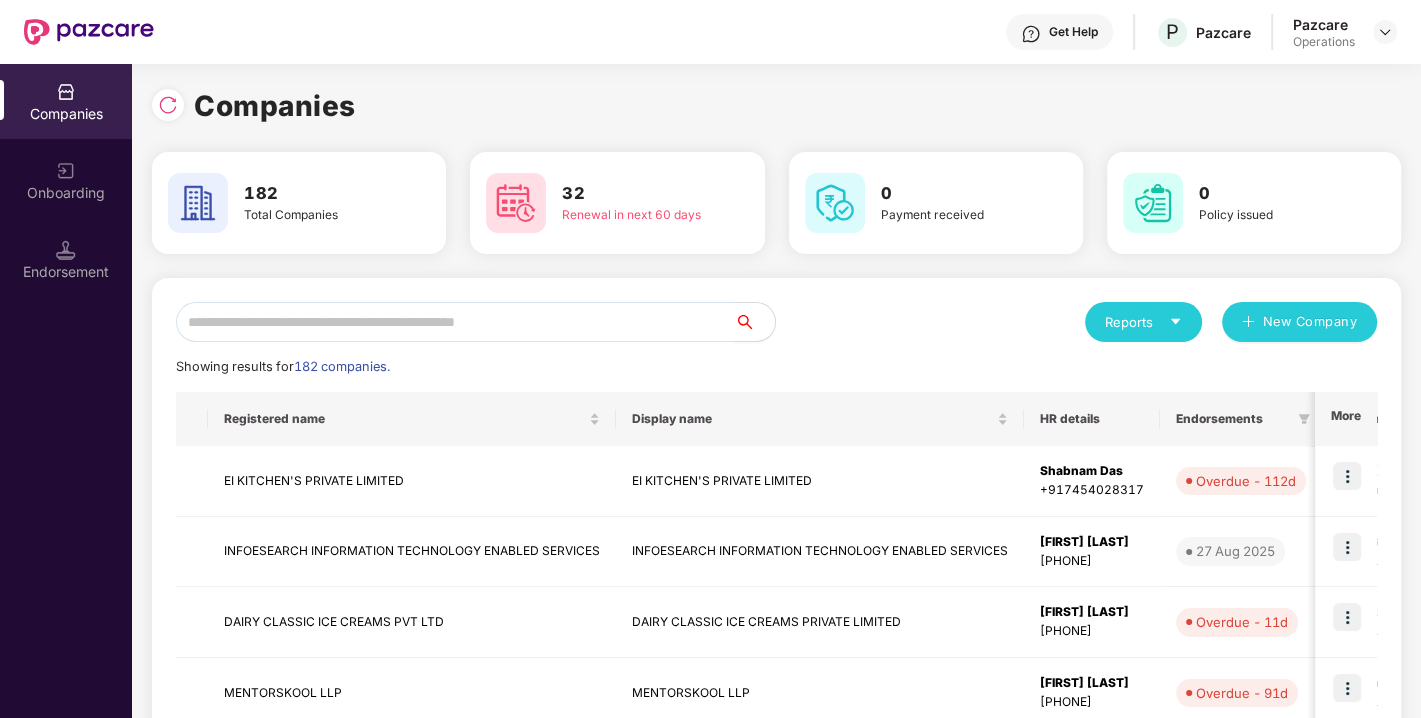 paste on "*********" 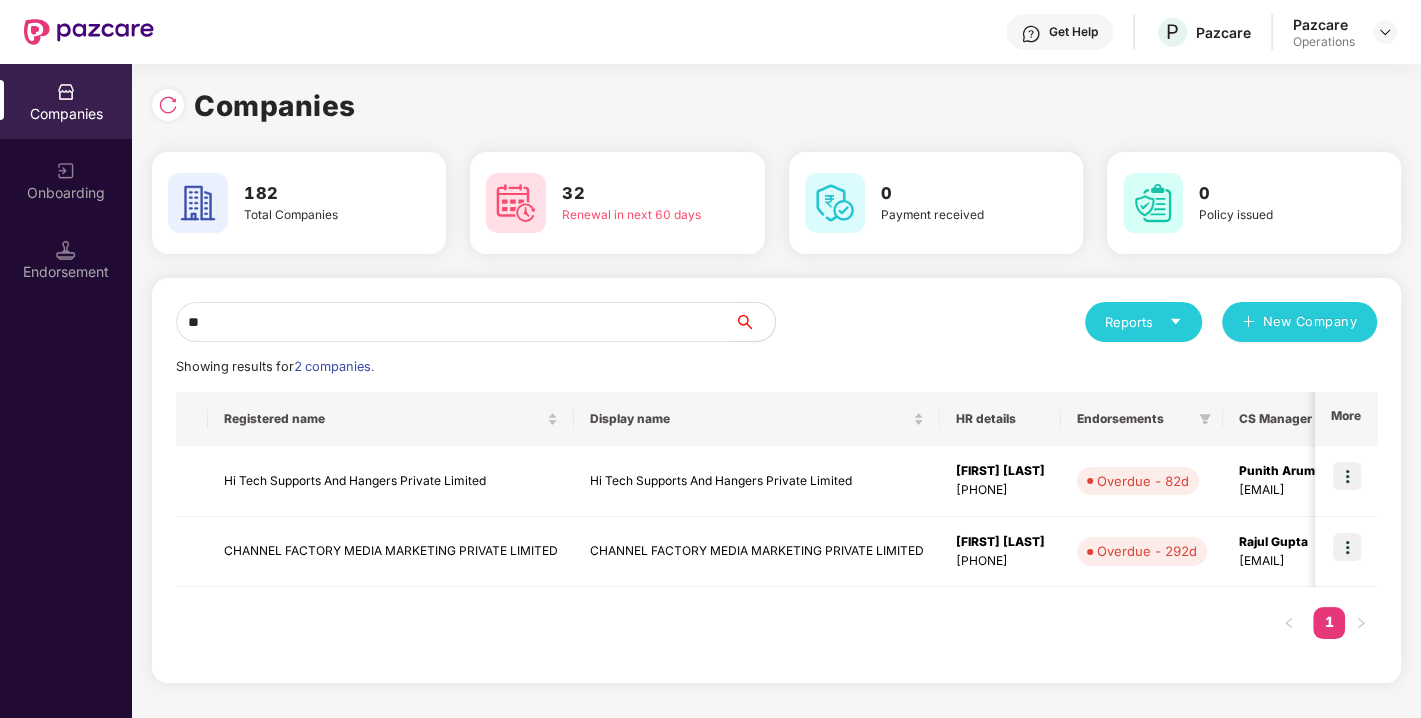 type on "*" 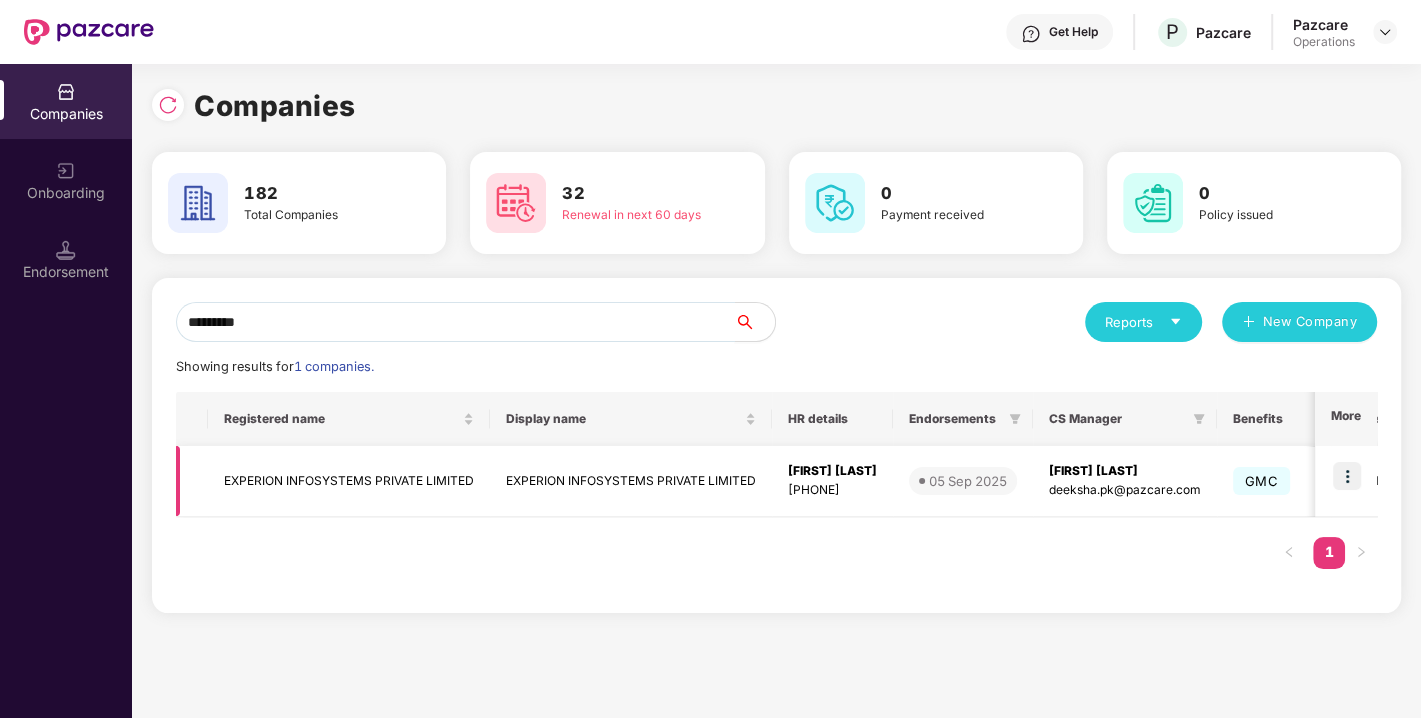 type on "********" 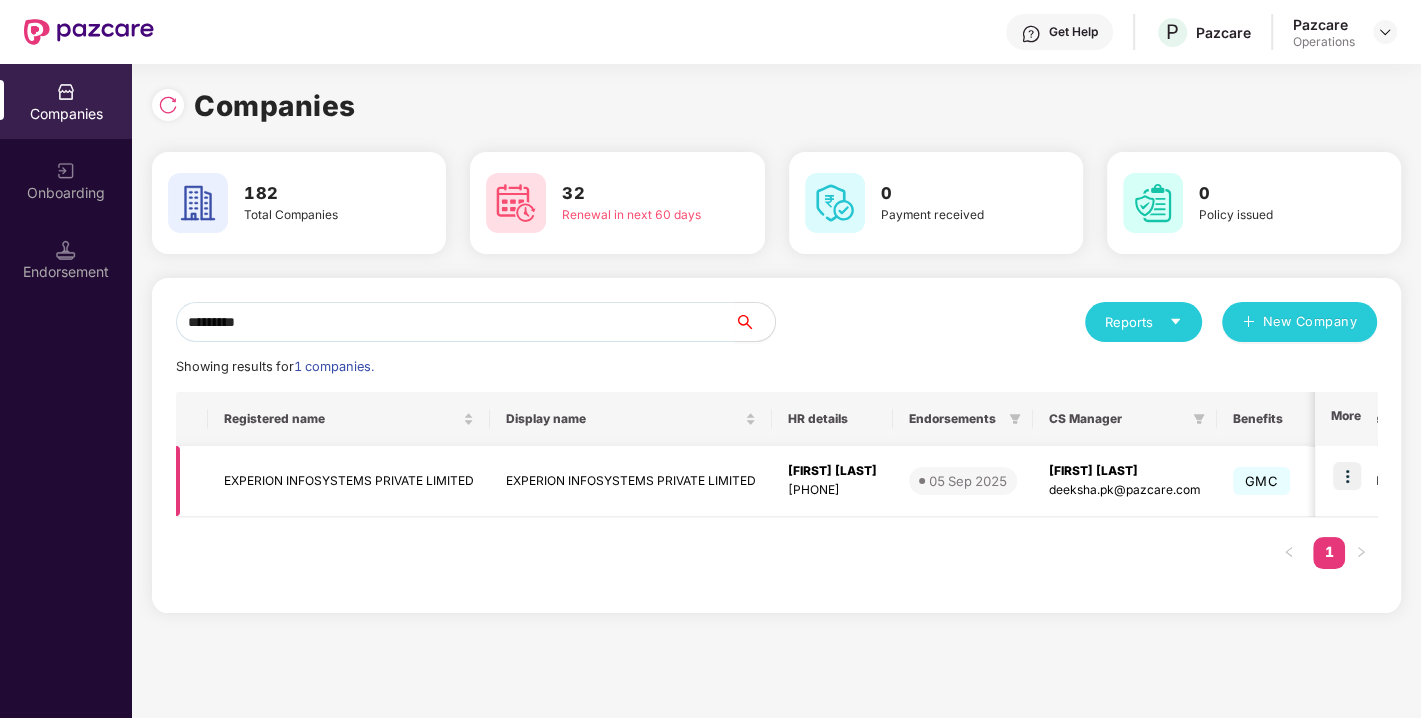 click at bounding box center (1347, 476) 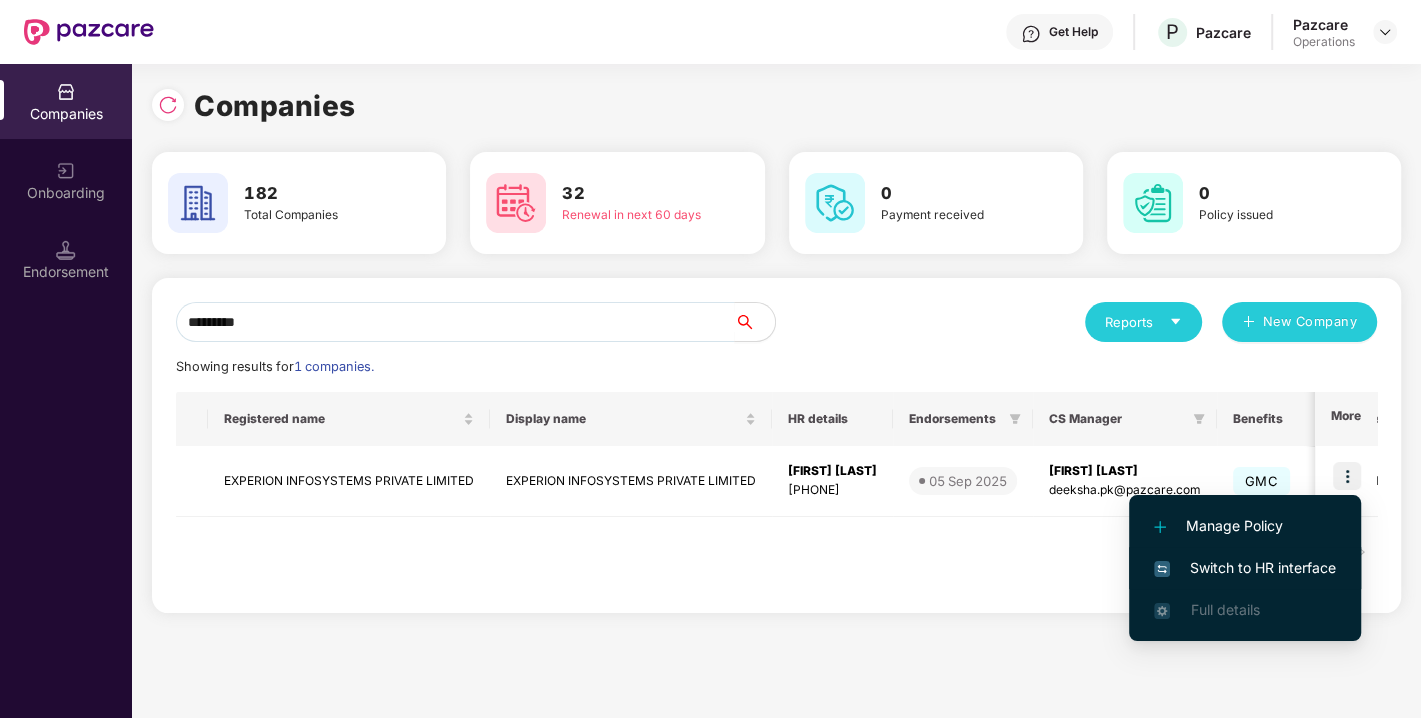click on "Switch to HR interface" at bounding box center (1245, 568) 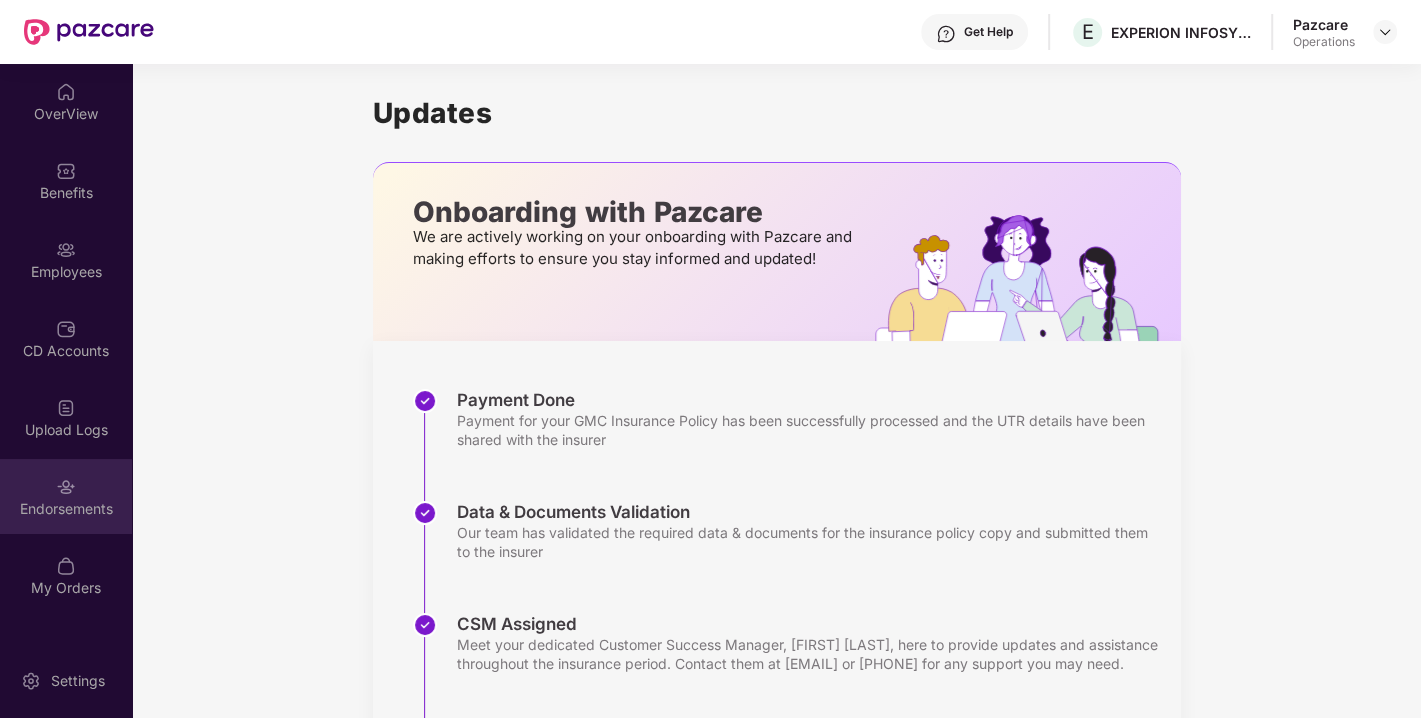 click on "Endorsements" at bounding box center (66, 509) 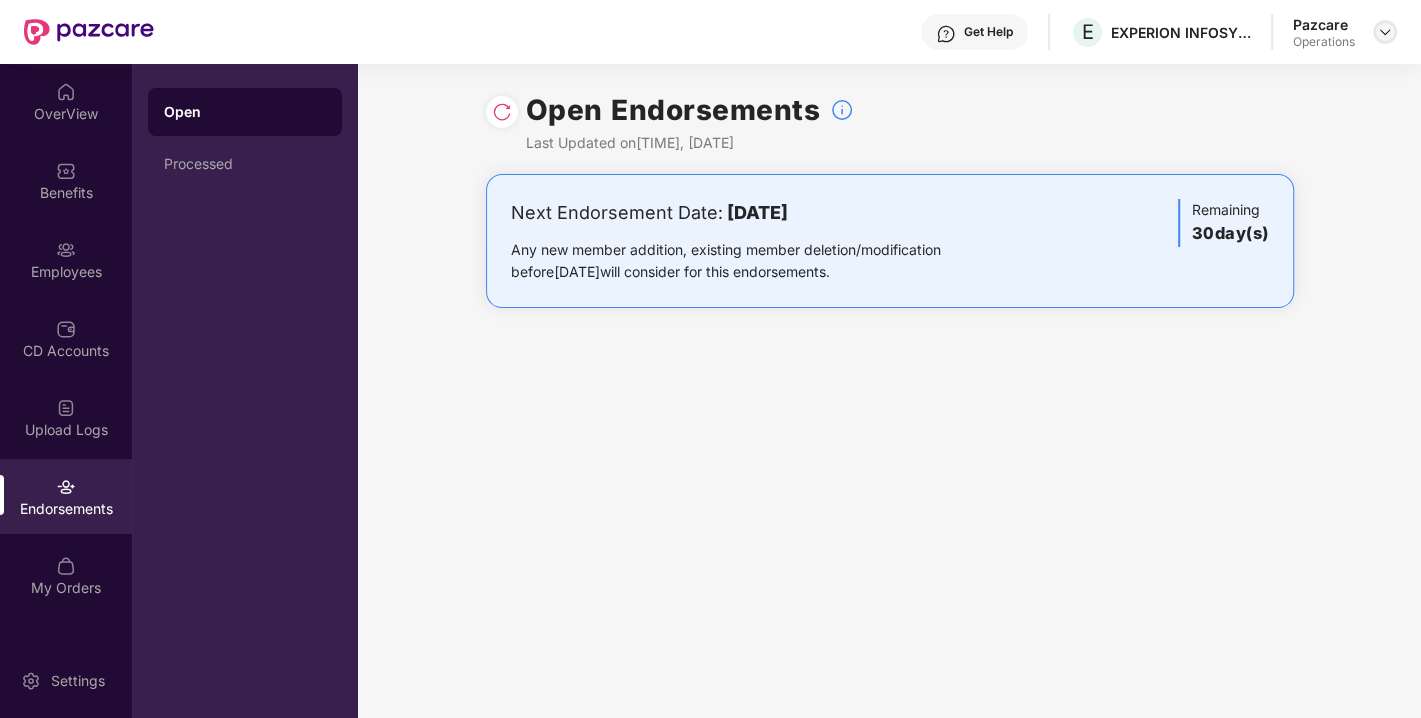 click at bounding box center [1385, 32] 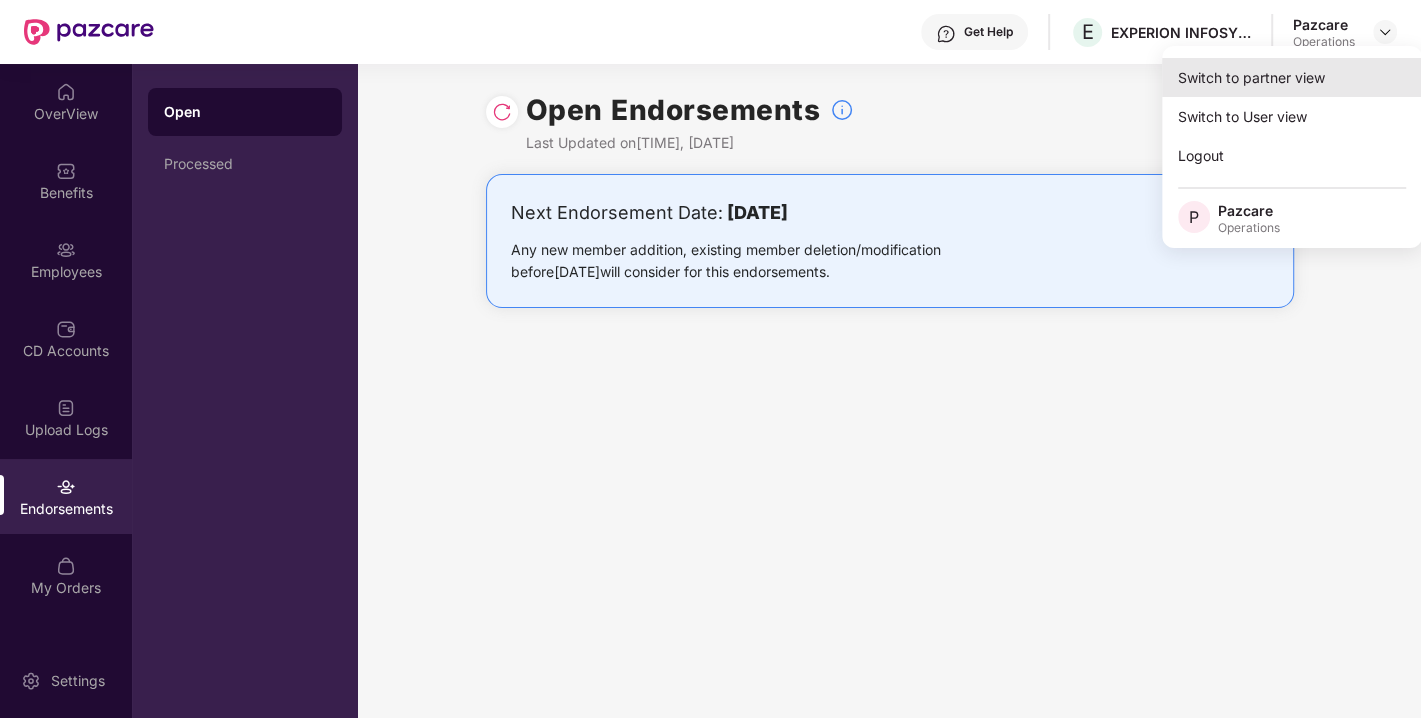 click on "Switch to partner view" at bounding box center (1292, 77) 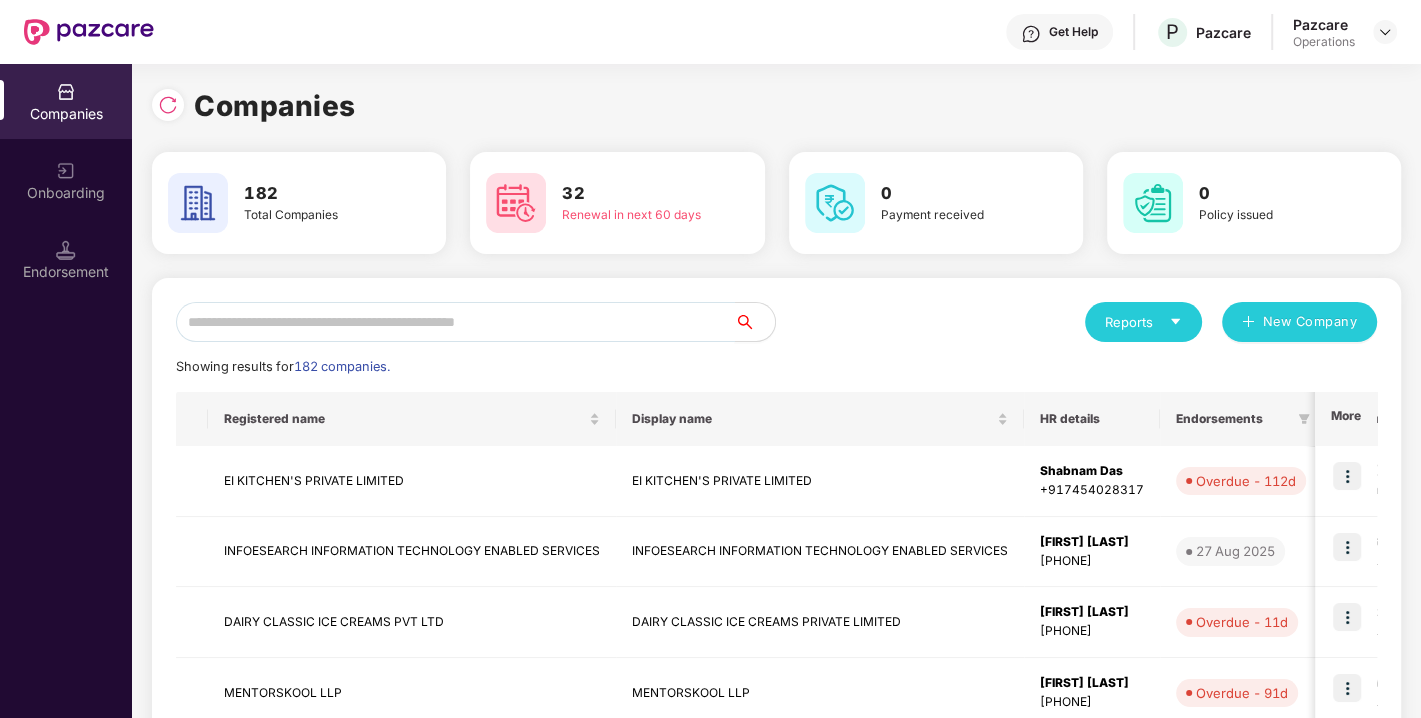 click at bounding box center [455, 322] 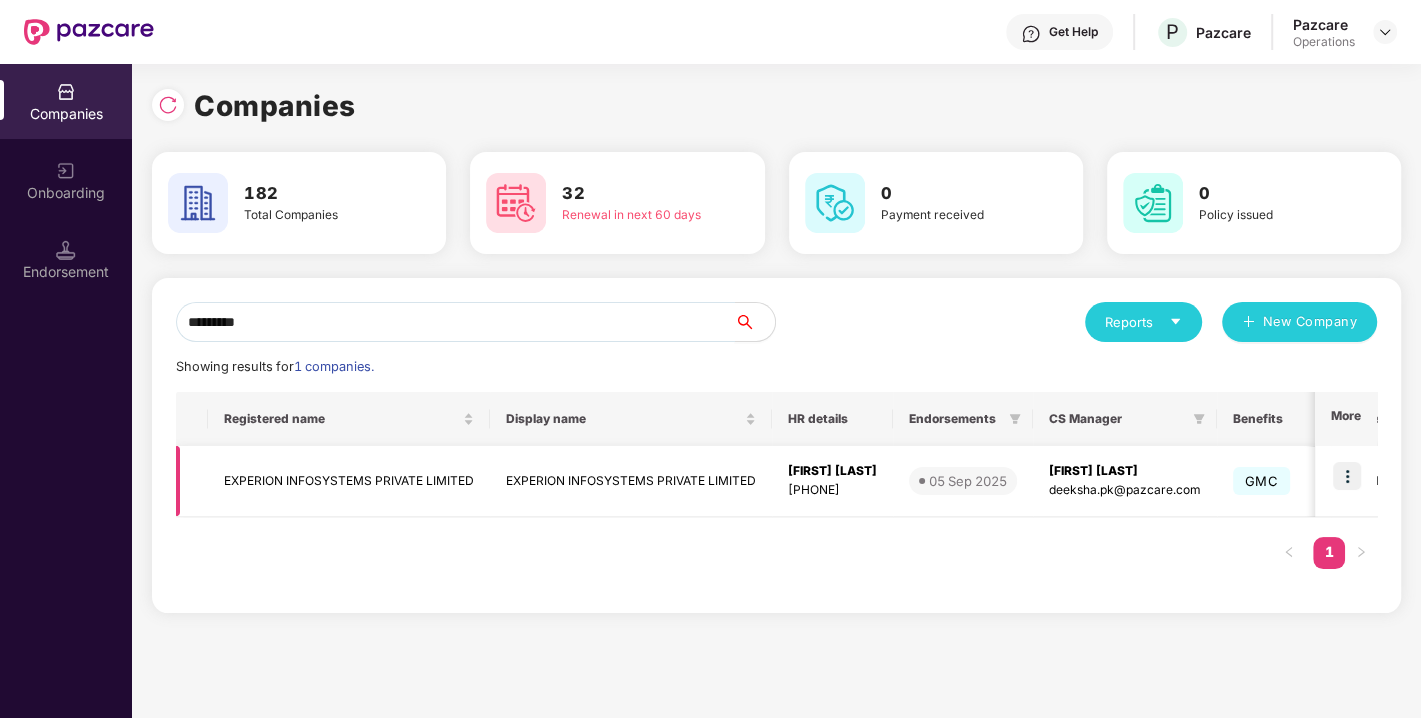 type on "********" 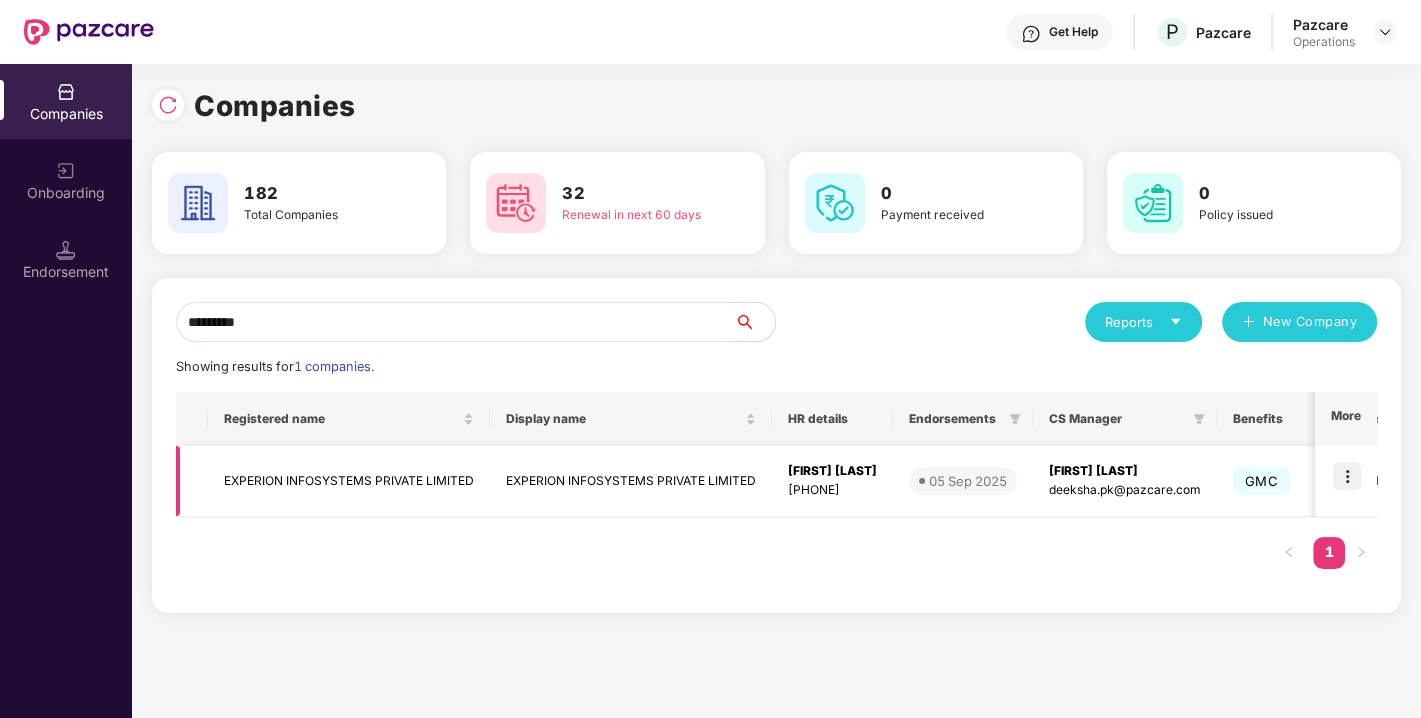click on "EXPERION INFOSYSTEMS PRIVATE LIMITED" at bounding box center [349, 481] 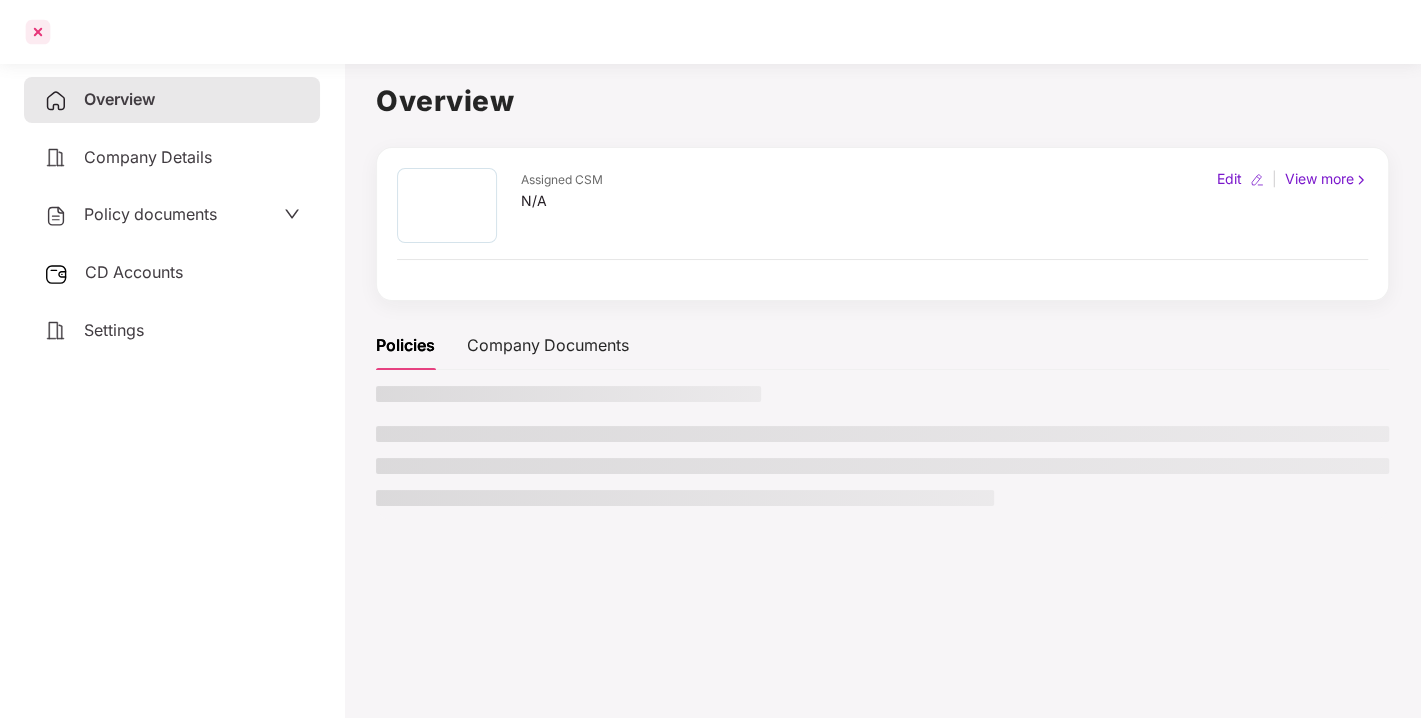 click at bounding box center [38, 32] 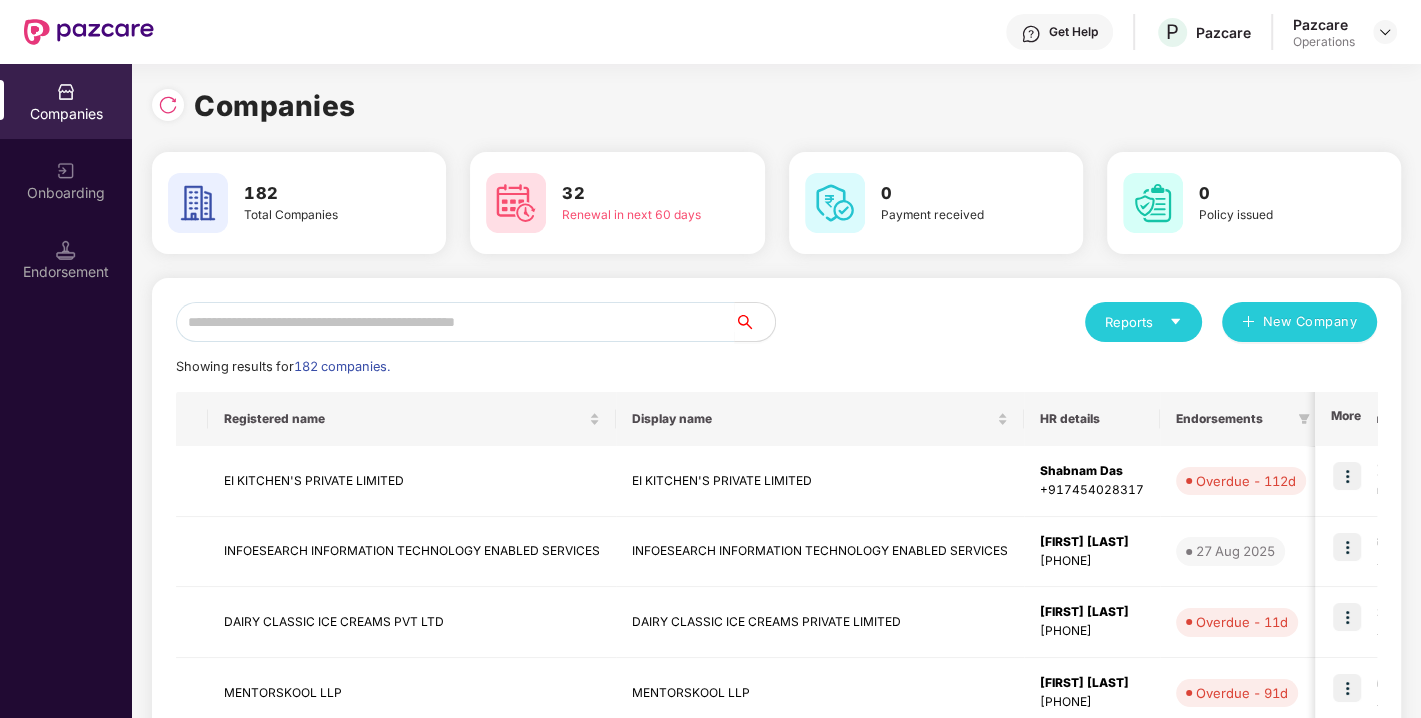 click on "Reports  New Company" at bounding box center [1077, 322] 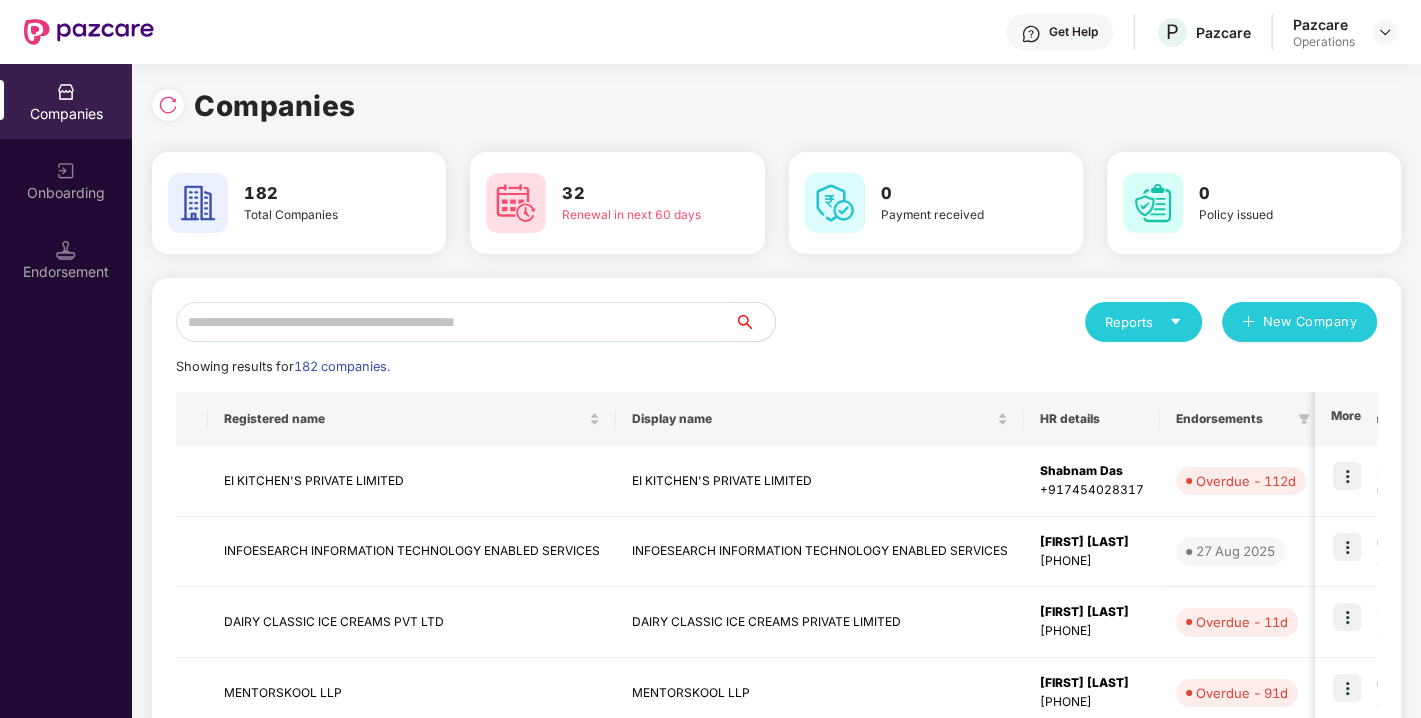click at bounding box center [455, 322] 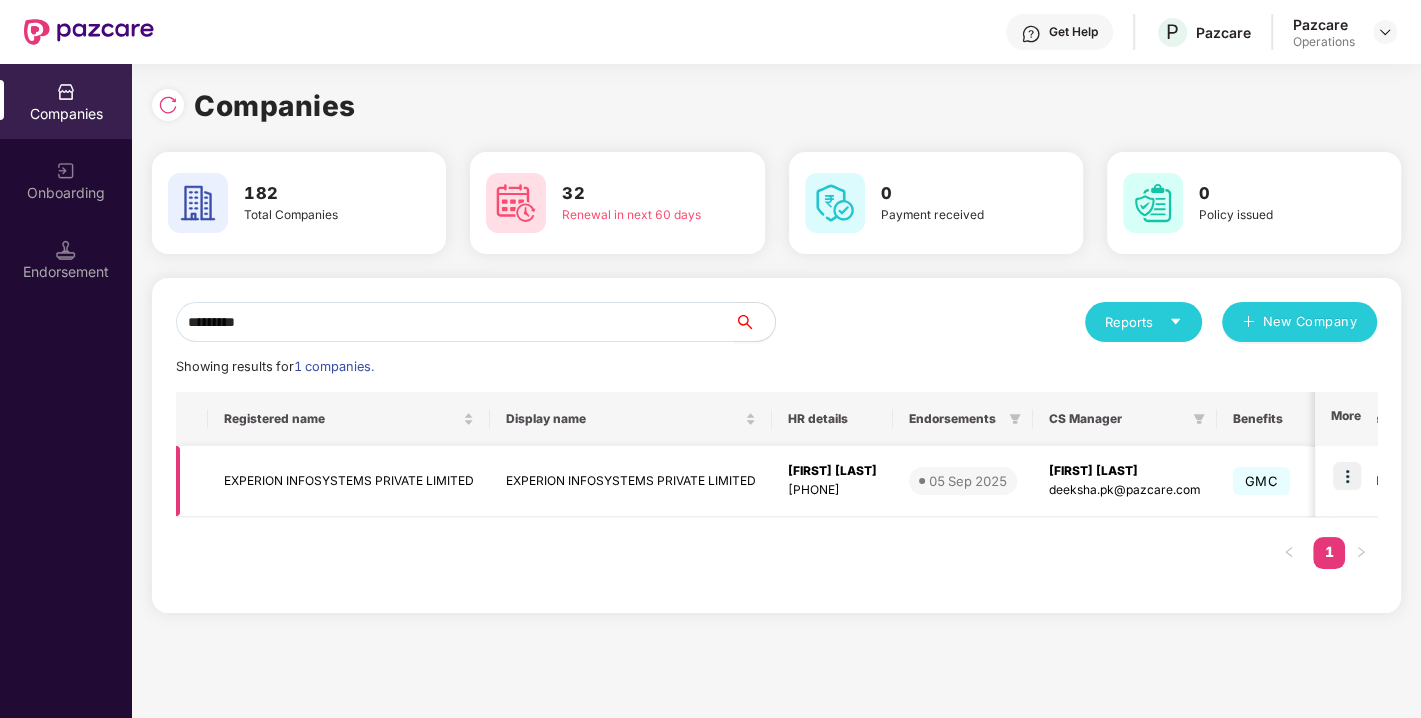 type on "********" 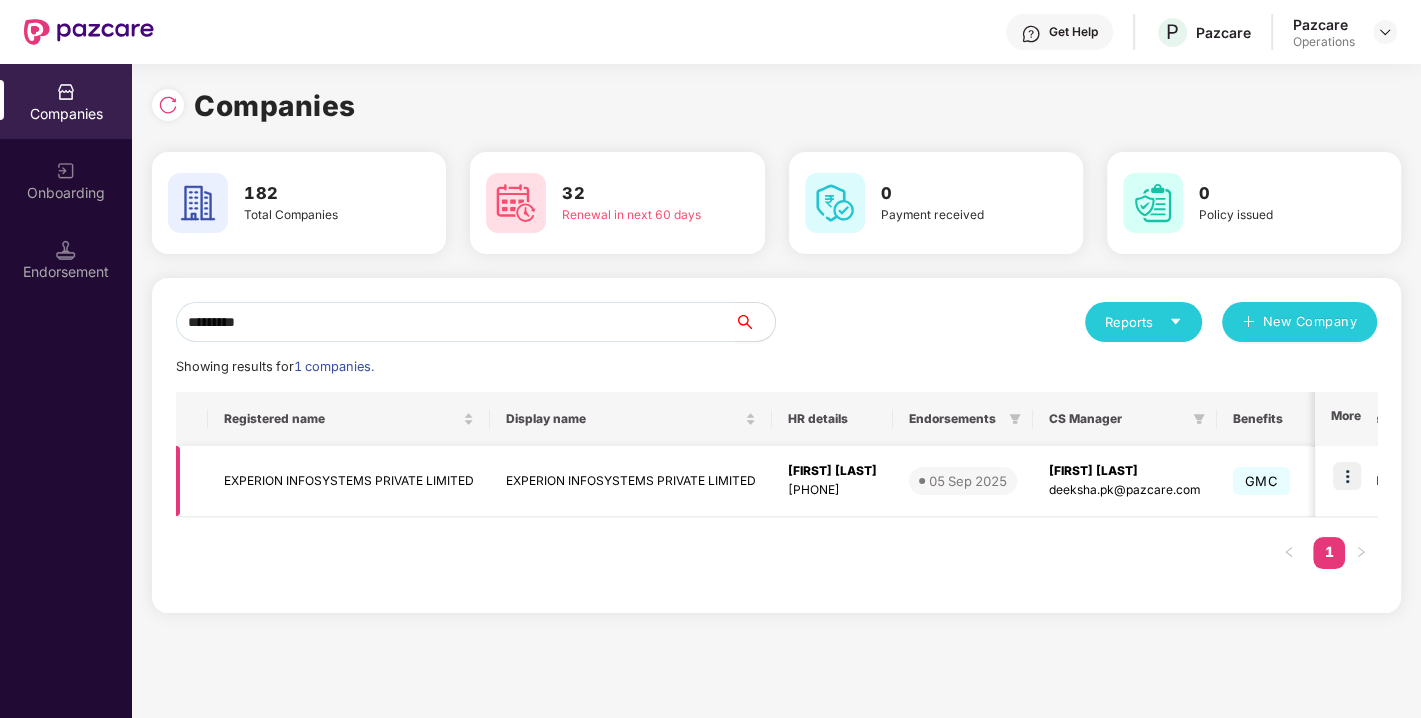 click on "EXPERION INFOSYSTEMS PRIVATE LIMITED" at bounding box center [349, 481] 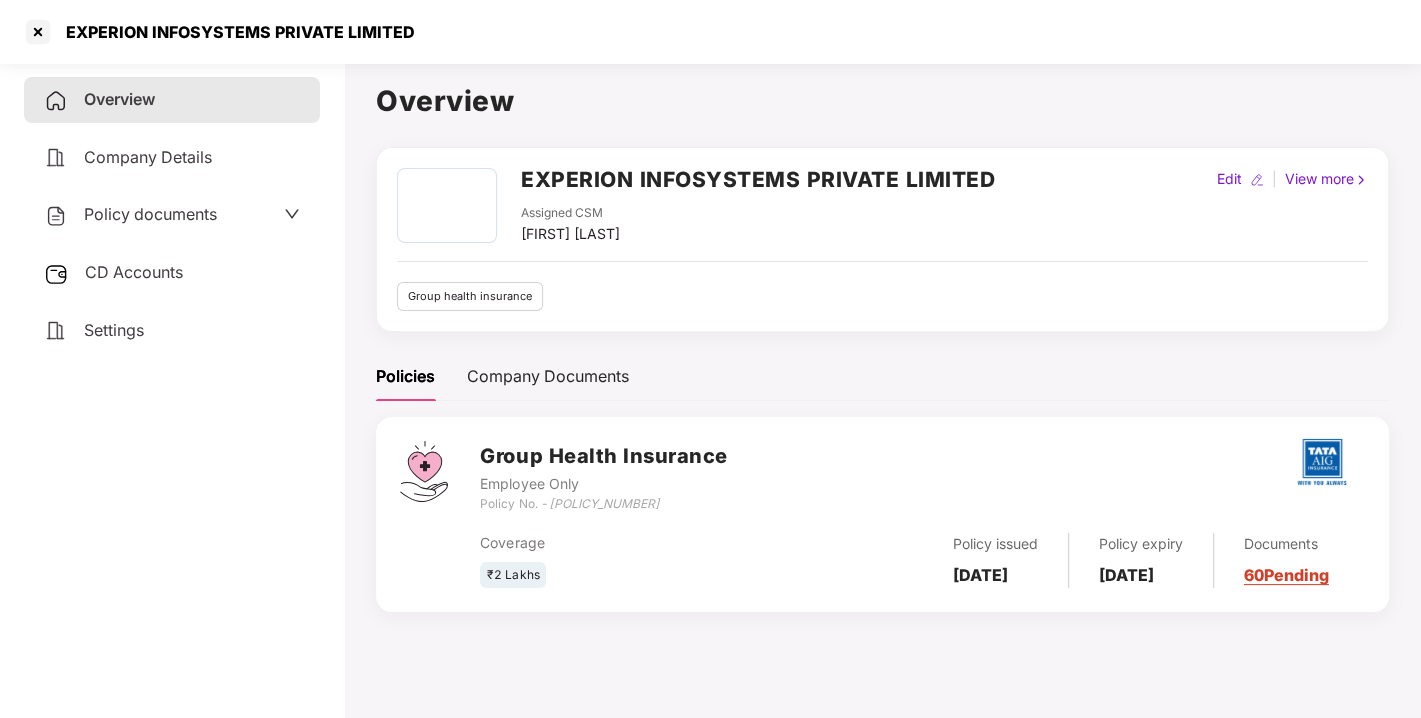 click on "EXPERION INFOSYSTEMS PRIVATE LIMITED" at bounding box center (758, 179) 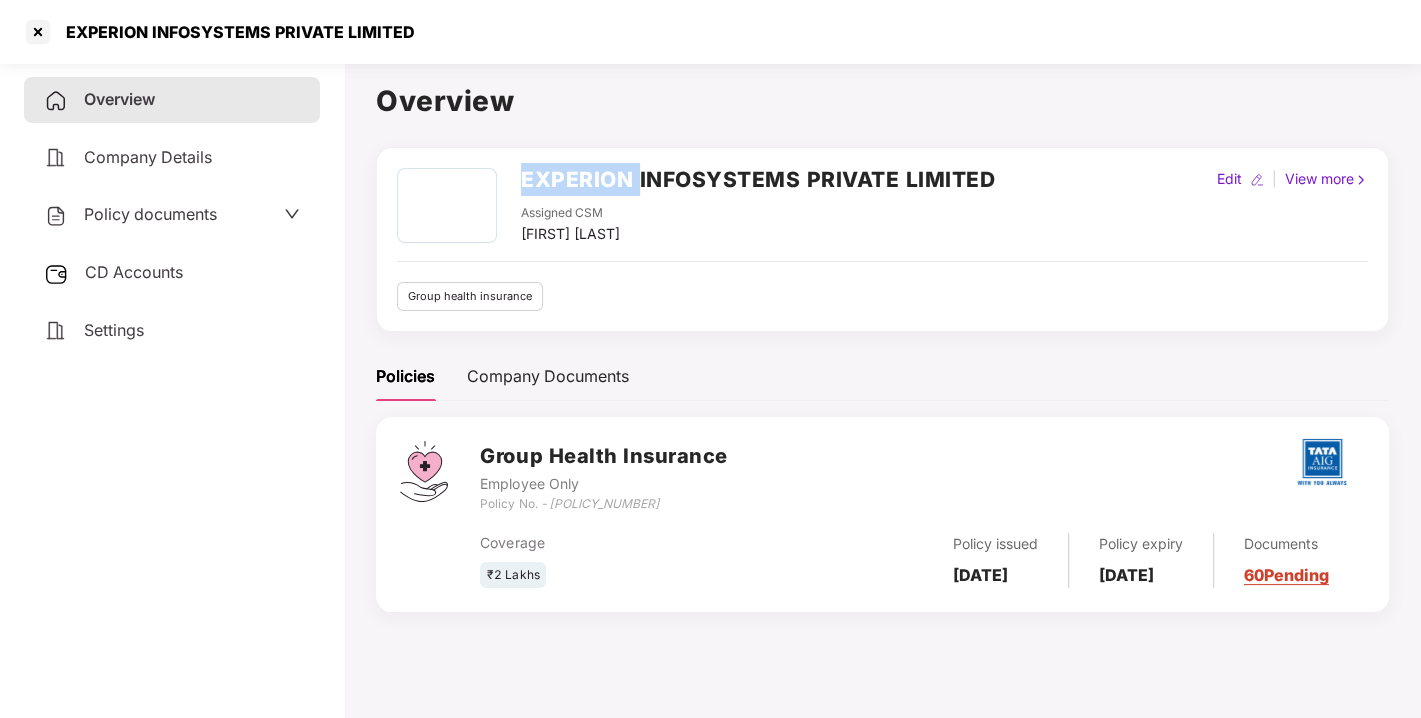 click on "EXPERION INFOSYSTEMS PRIVATE LIMITED" at bounding box center [758, 179] 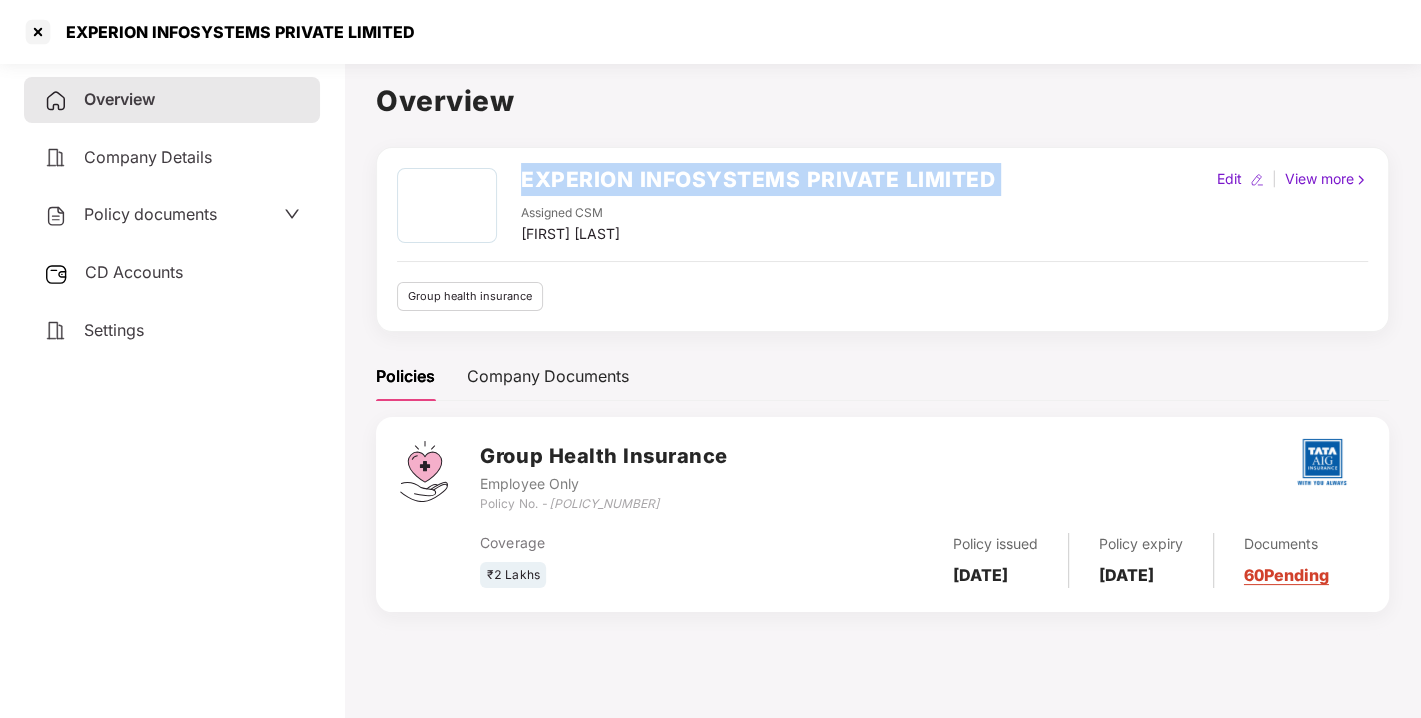 click on "EXPERION INFOSYSTEMS PRIVATE LIMITED" at bounding box center (758, 179) 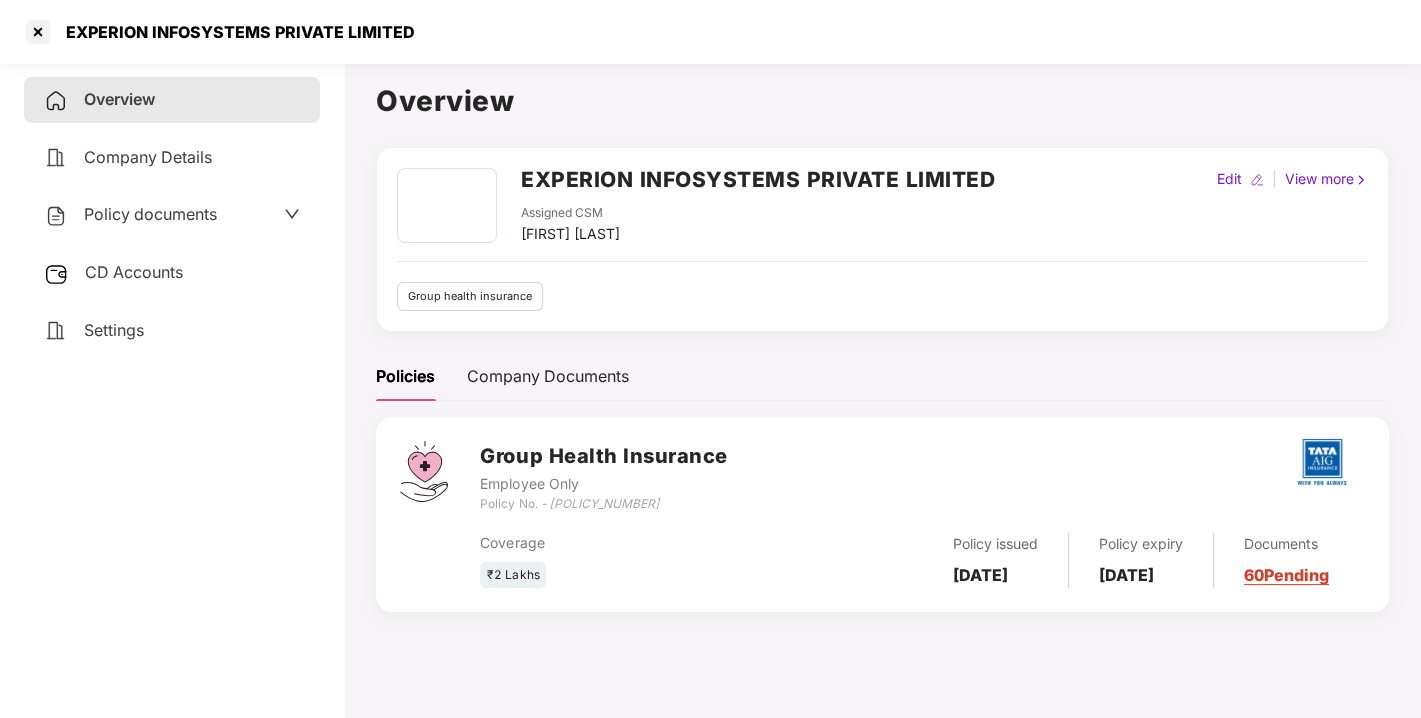 click on "[POLICY_NUMBER]" at bounding box center (603, 503) 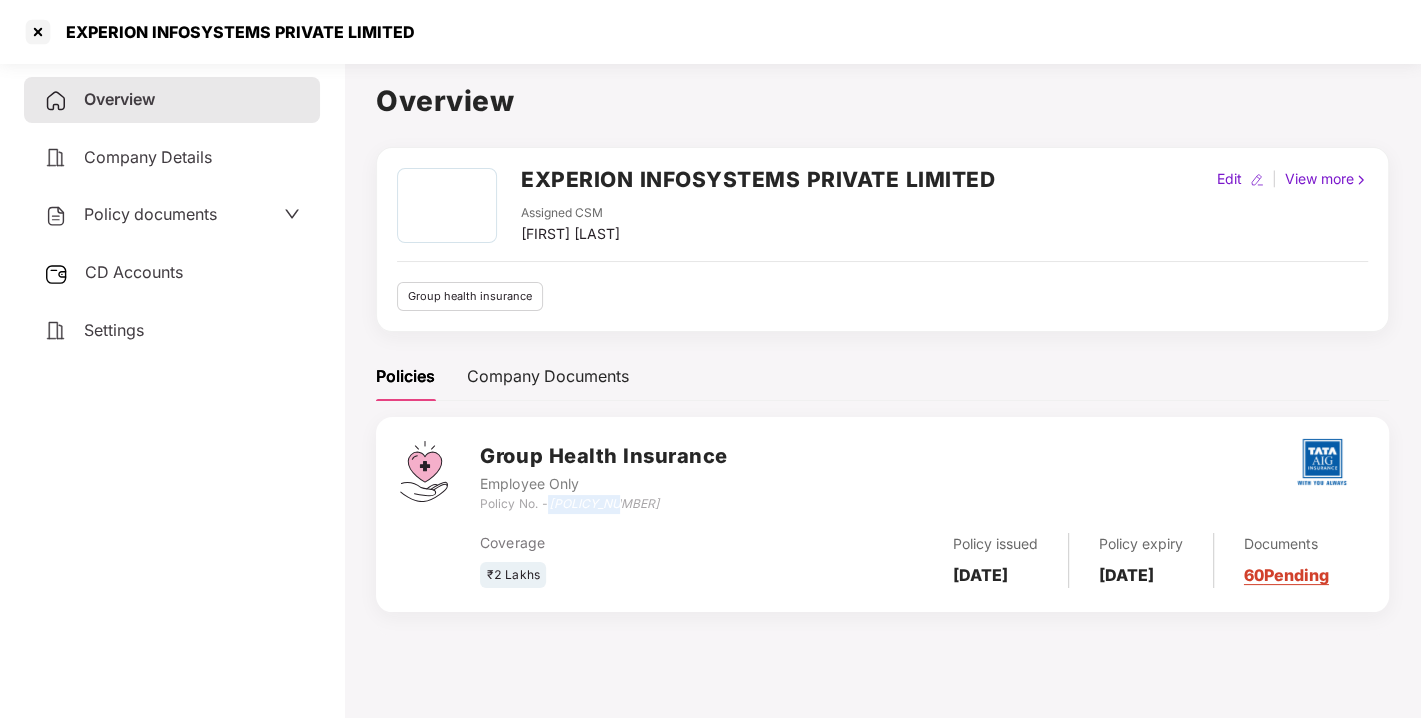 copy on "[POLICY_NUMBER]" 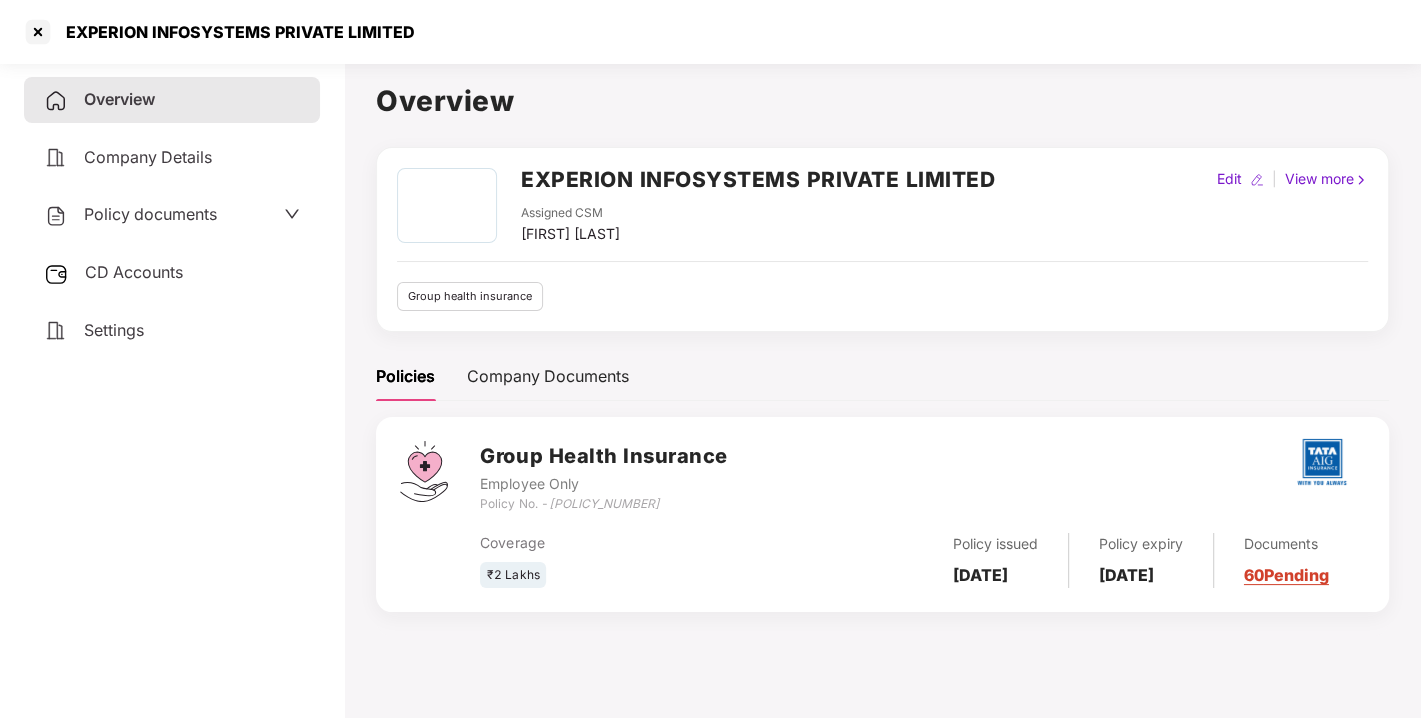 click on "Policy documents" at bounding box center [172, 215] 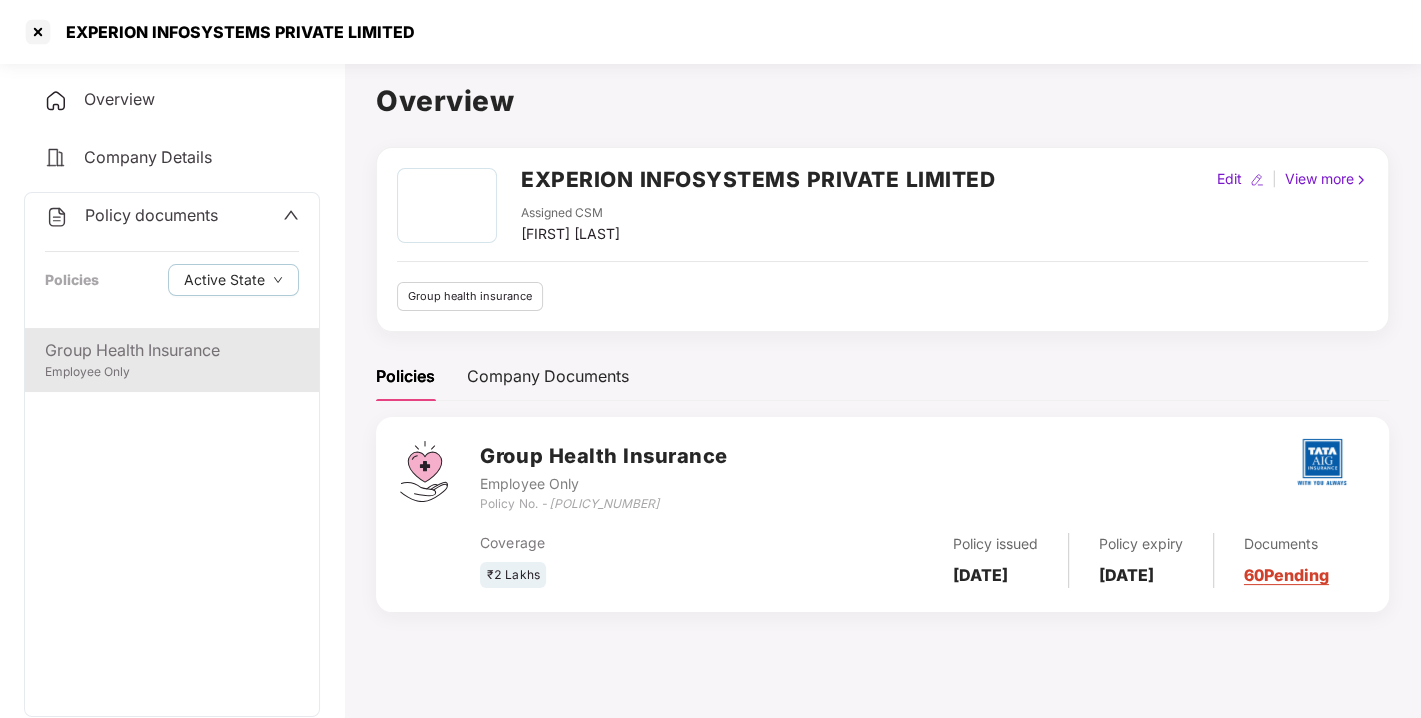click on "Group Health Insurance" at bounding box center [172, 350] 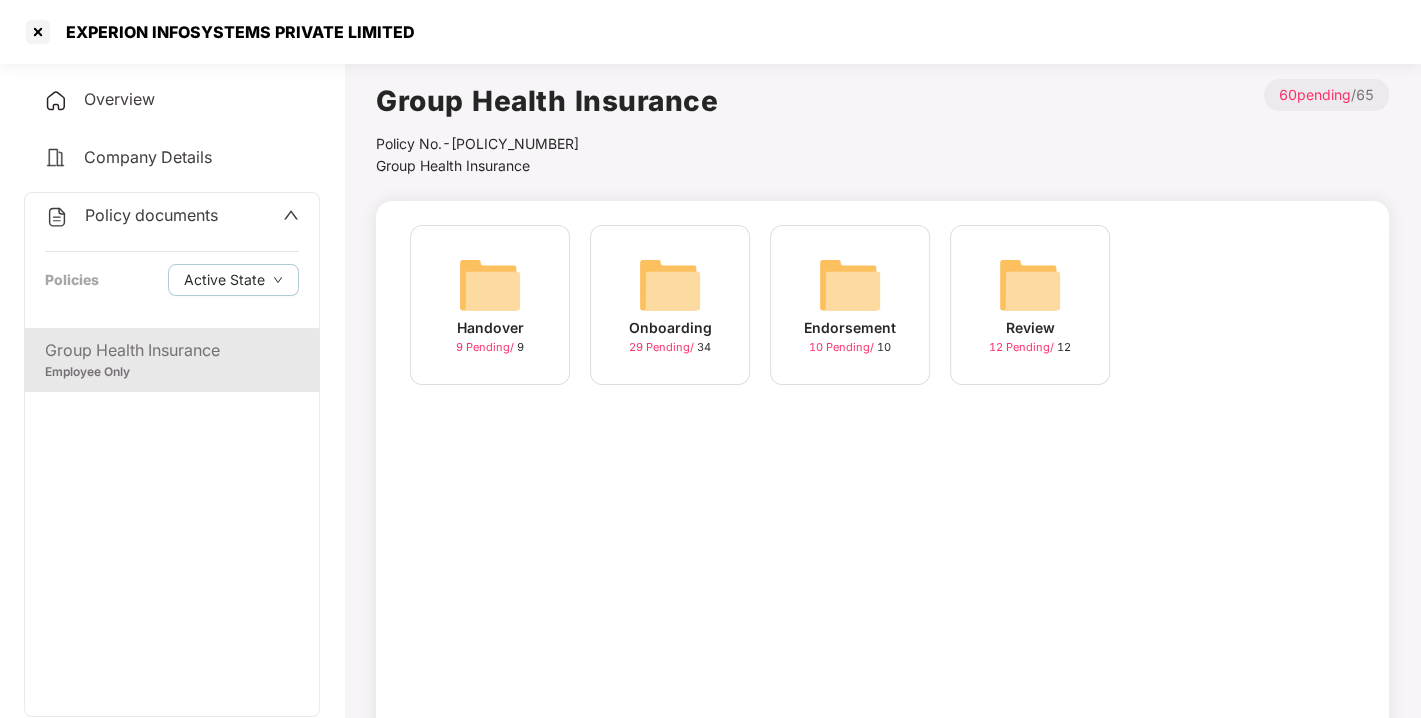 click at bounding box center [670, 285] 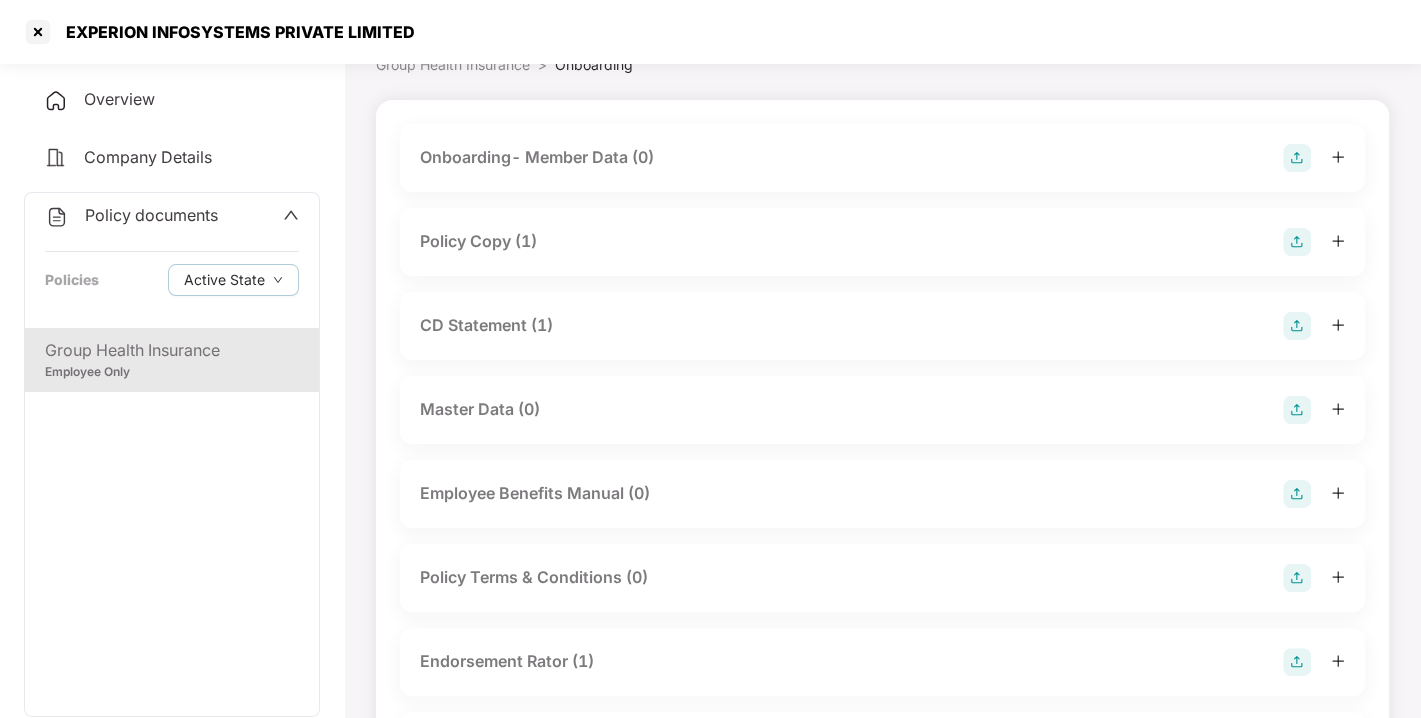 scroll, scrollTop: 112, scrollLeft: 0, axis: vertical 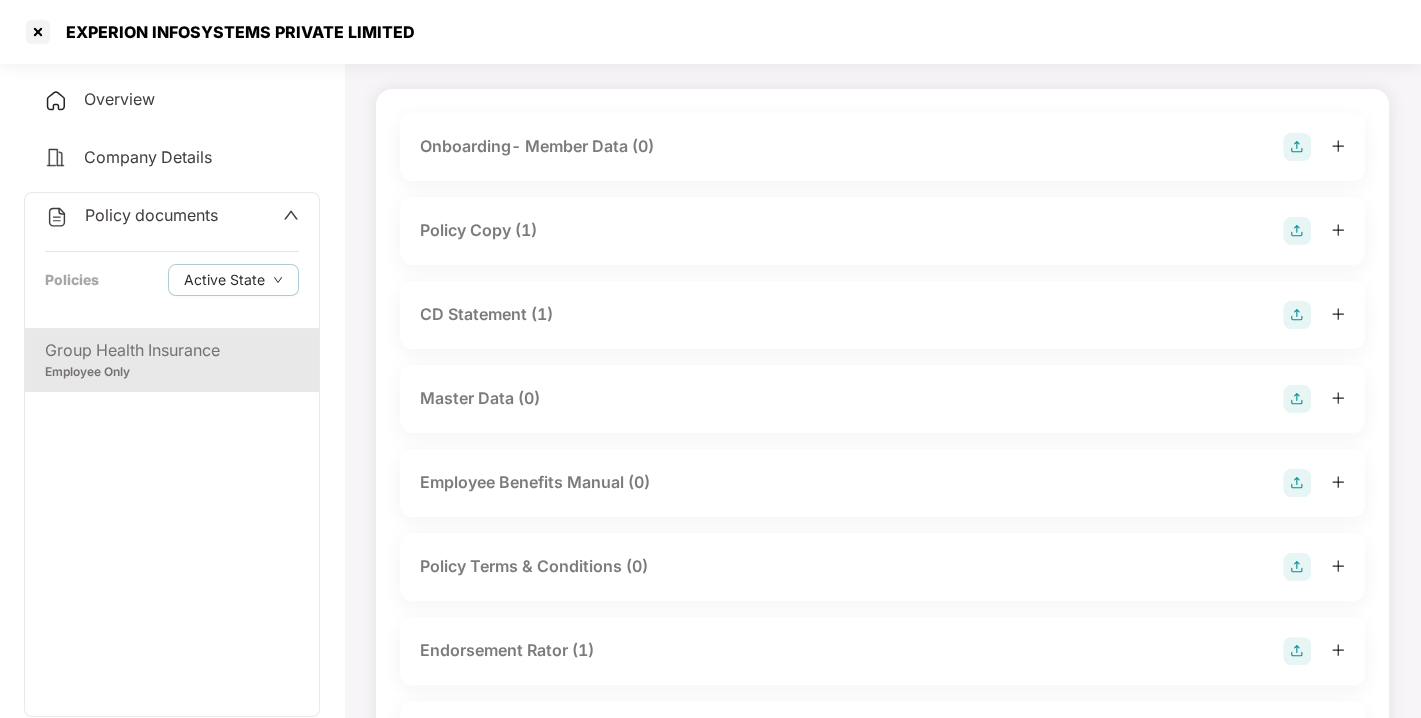 click on "Policy Copy (1)" at bounding box center (882, 231) 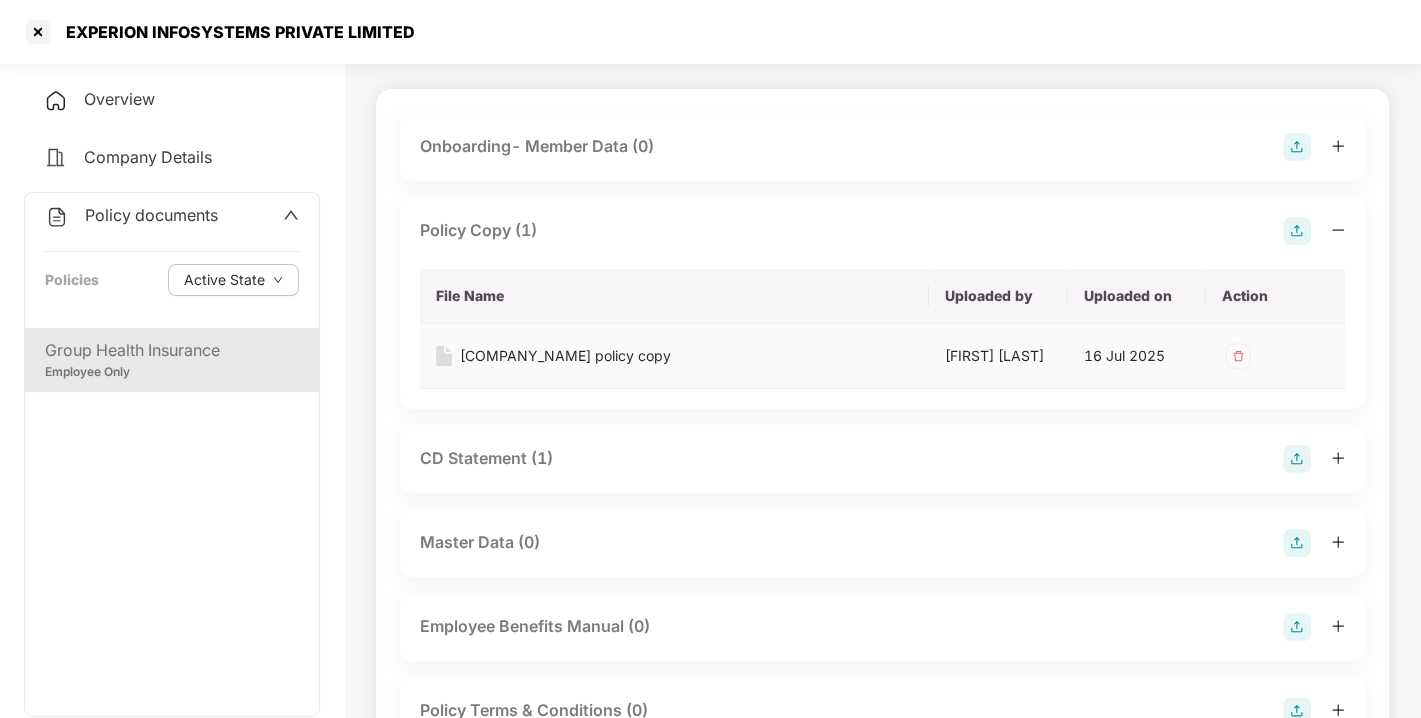 click on "[COMPANY_NAME] policy copy" at bounding box center (565, 356) 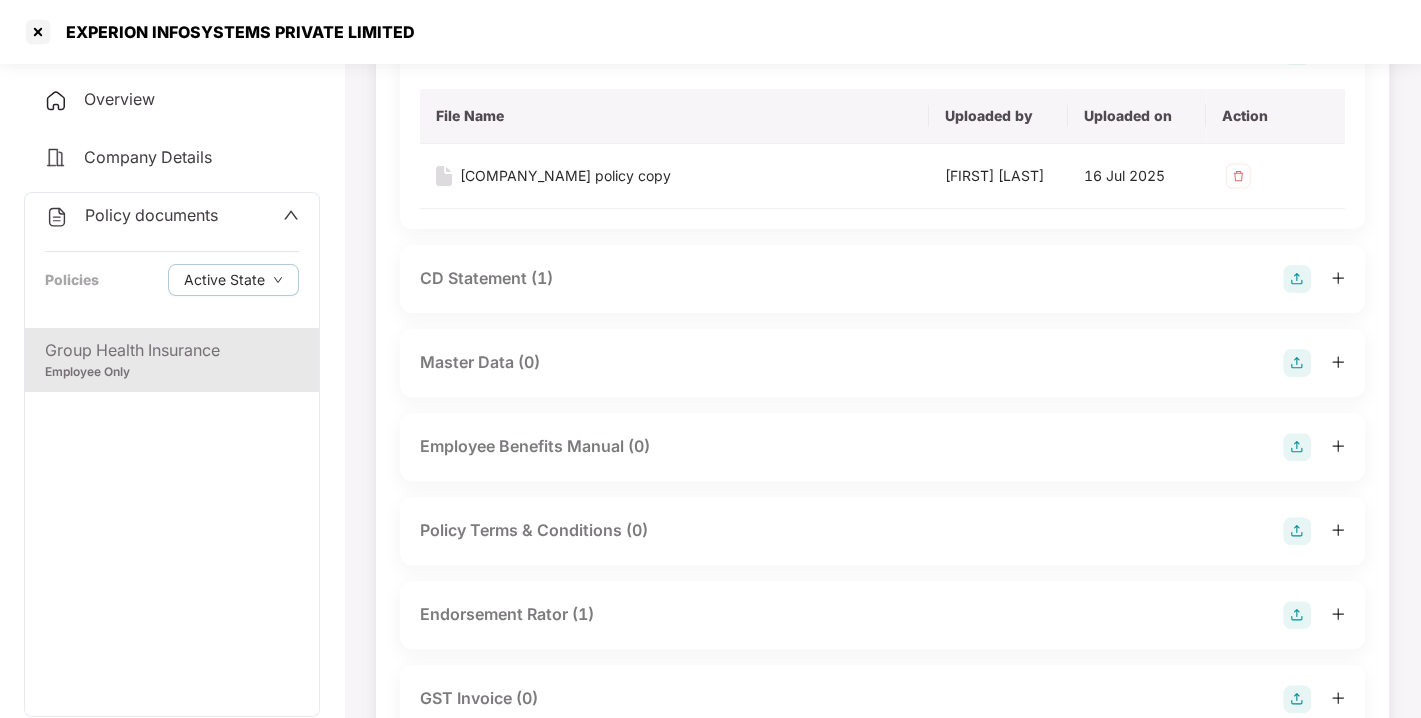 scroll, scrollTop: 295, scrollLeft: 0, axis: vertical 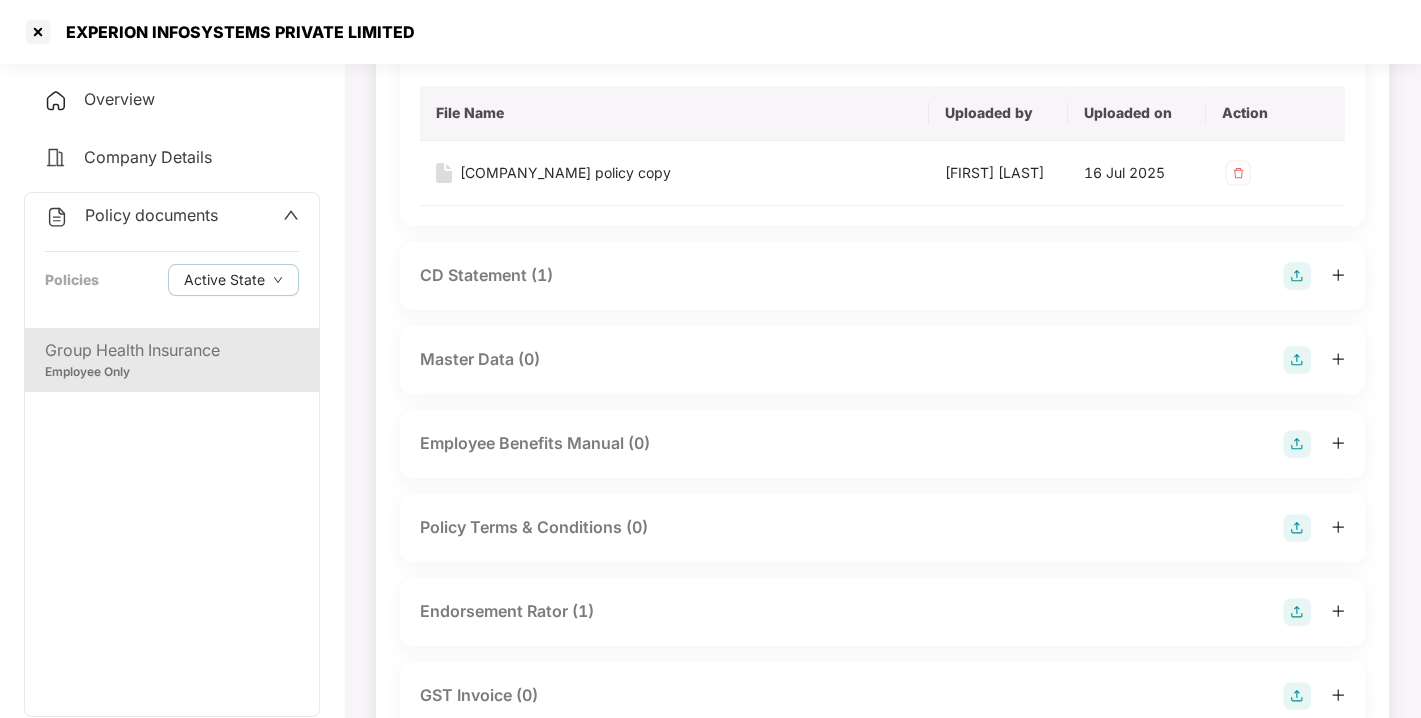 click on "CD Statement (1)" at bounding box center [486, 275] 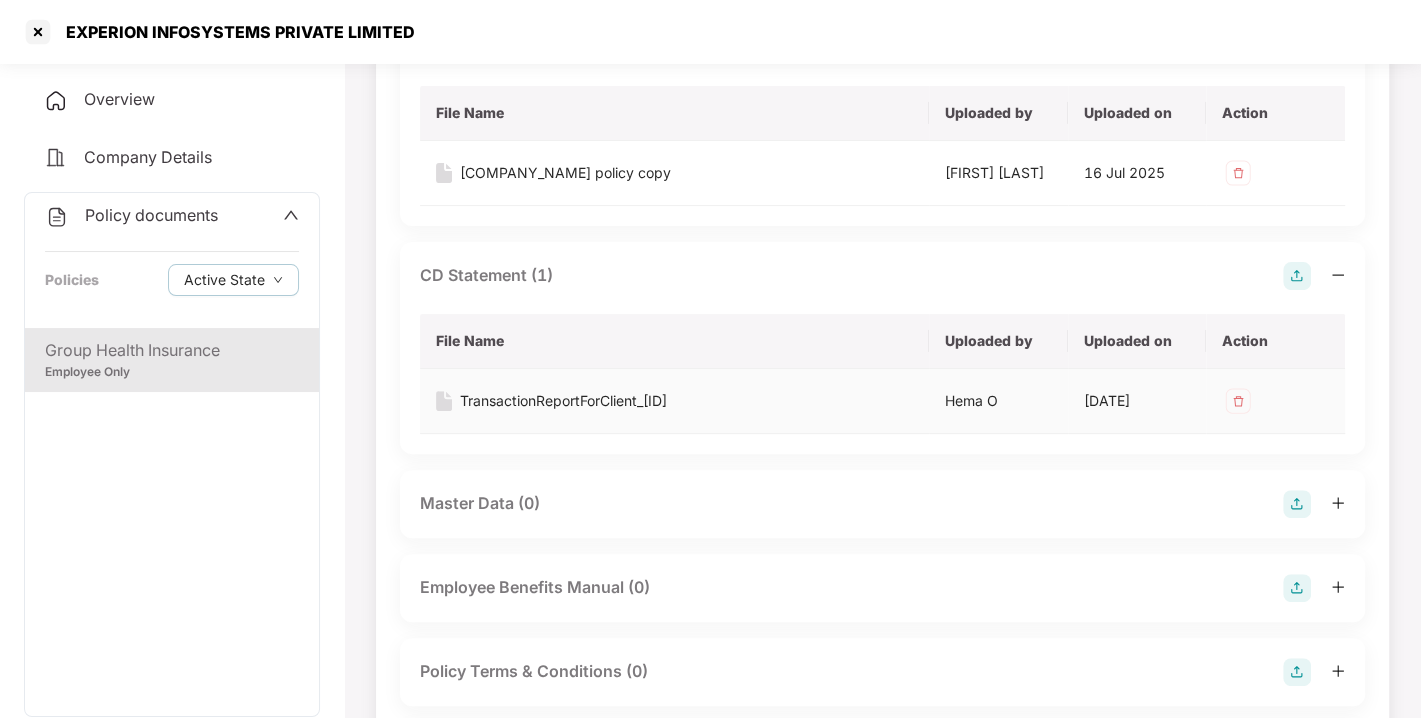 click on "TransactionReportForClient_[ID]" at bounding box center [563, 401] 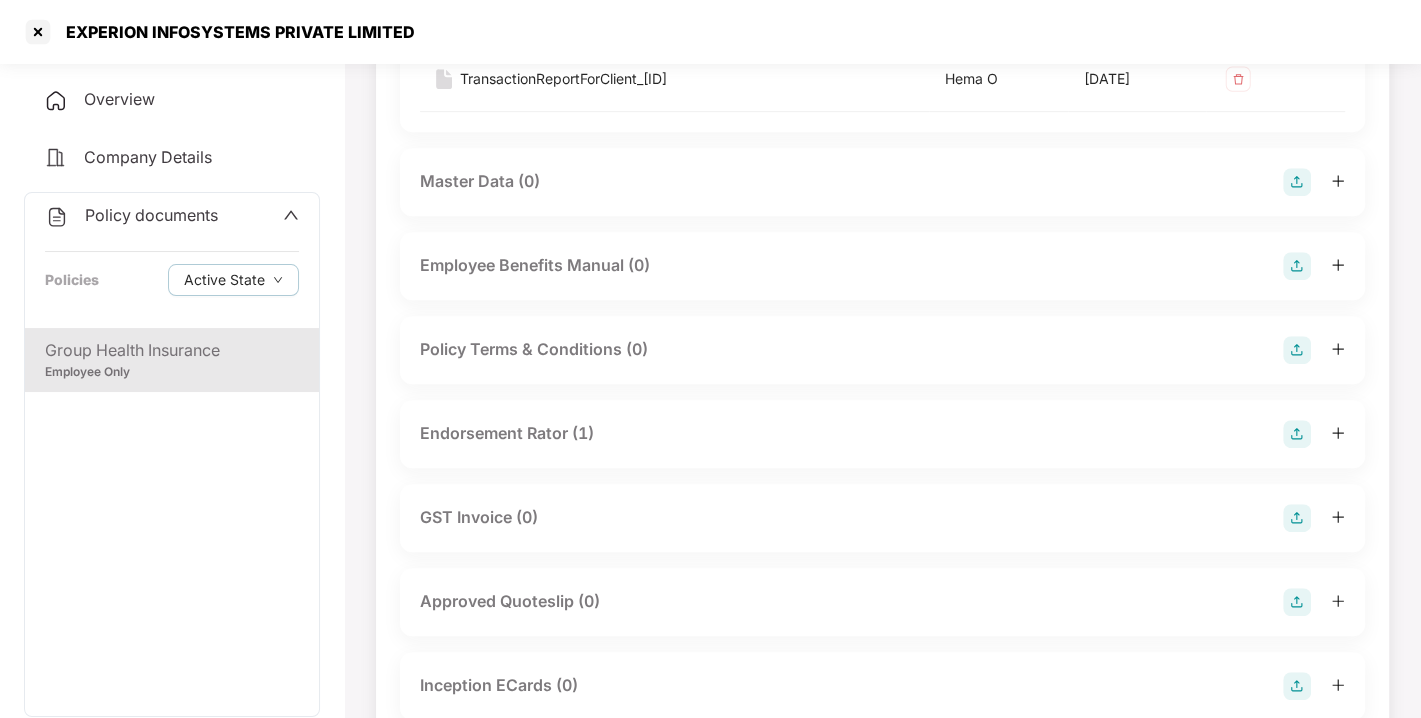 scroll, scrollTop: 626, scrollLeft: 0, axis: vertical 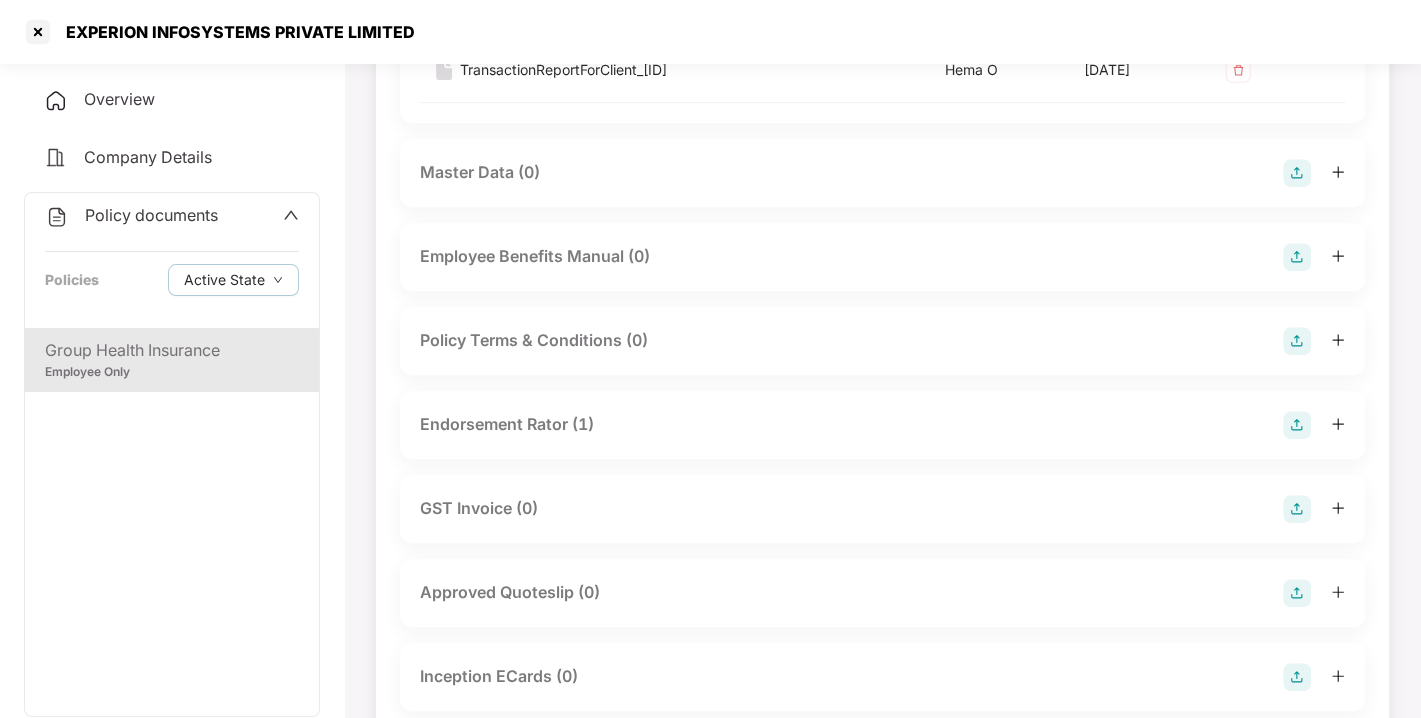 click on "Endorsement Rator (1)" at bounding box center [882, 425] 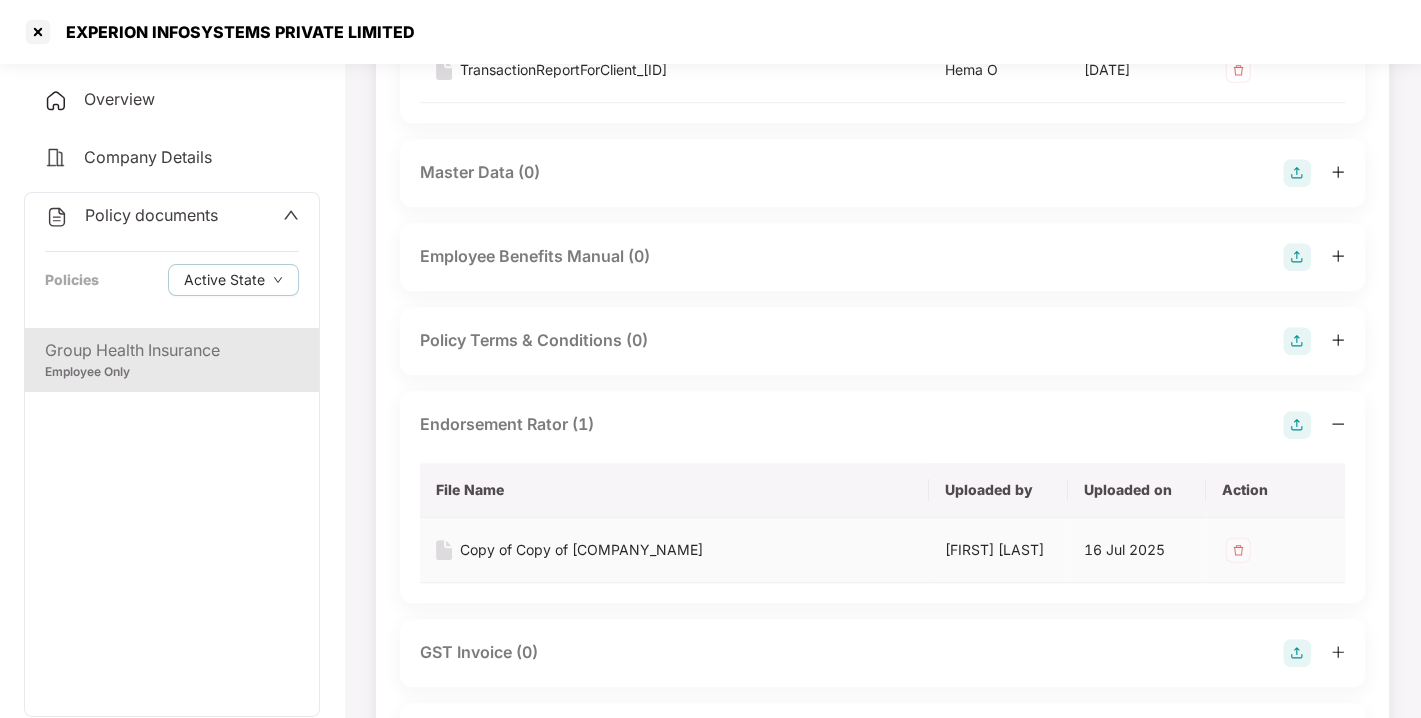 click on "Copy of Copy of [COMPANY_NAME]" at bounding box center (581, 550) 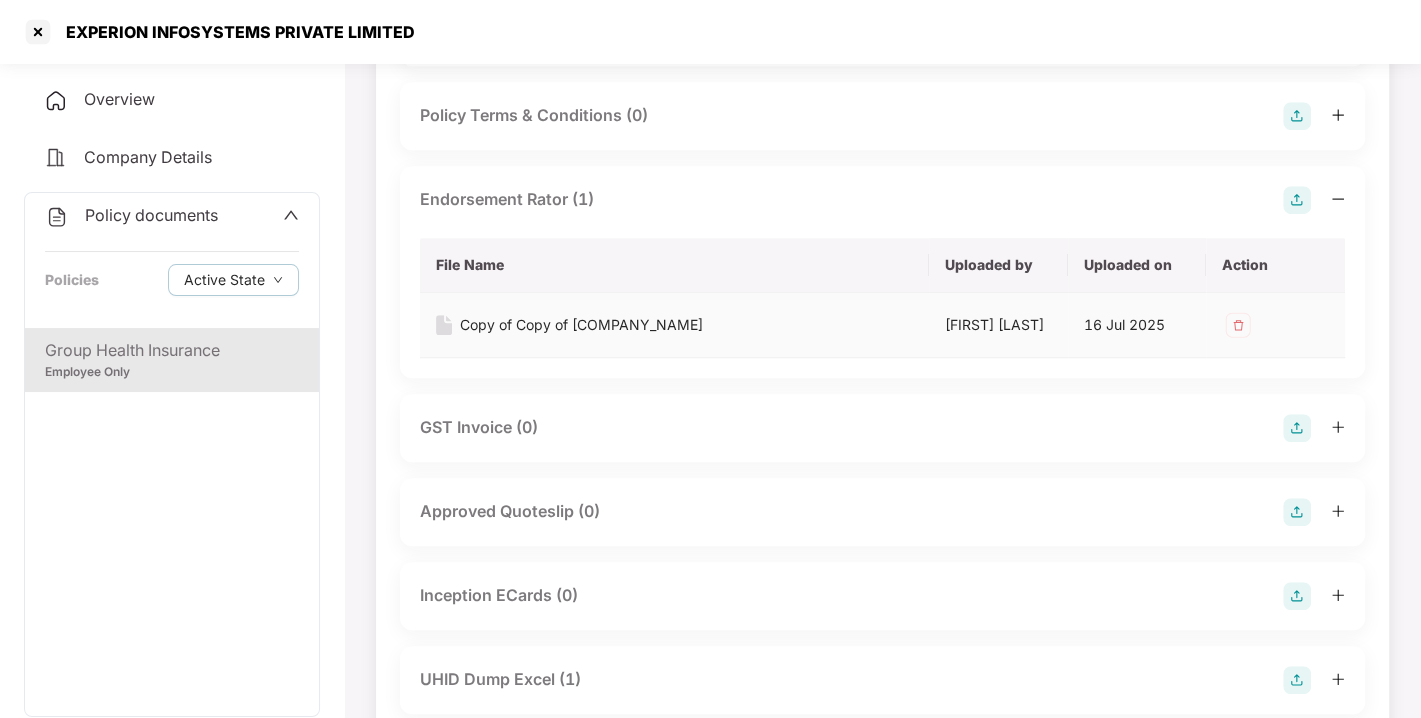 scroll, scrollTop: 980, scrollLeft: 0, axis: vertical 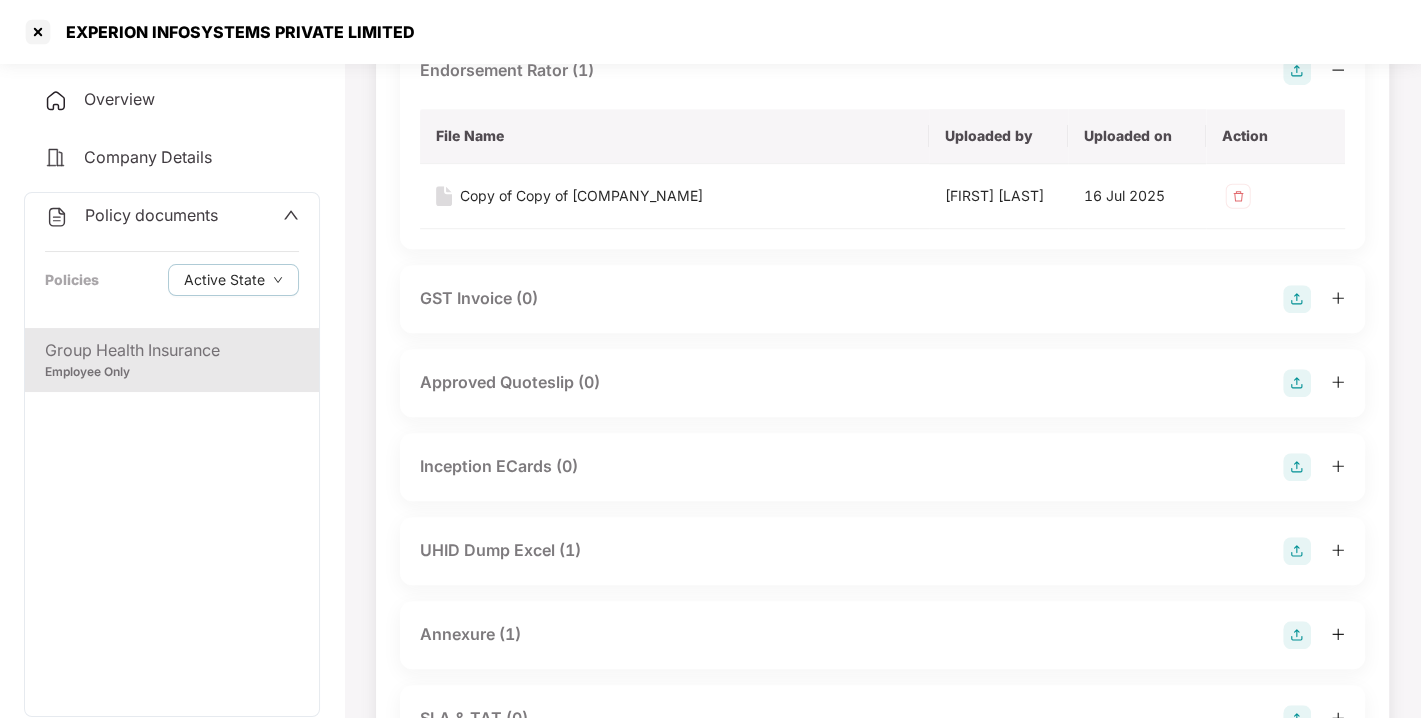 click on "UHID Dump Excel (1)" at bounding box center [500, 550] 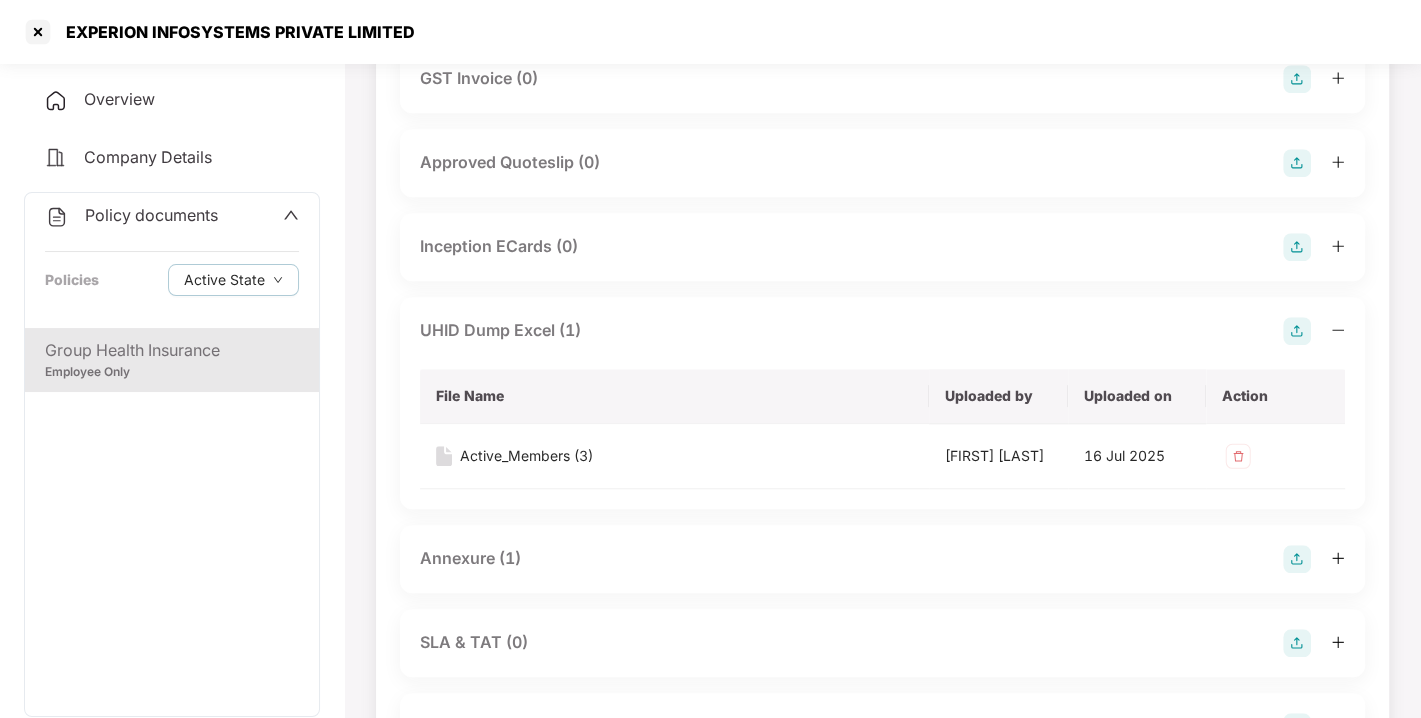 scroll, scrollTop: 1204, scrollLeft: 0, axis: vertical 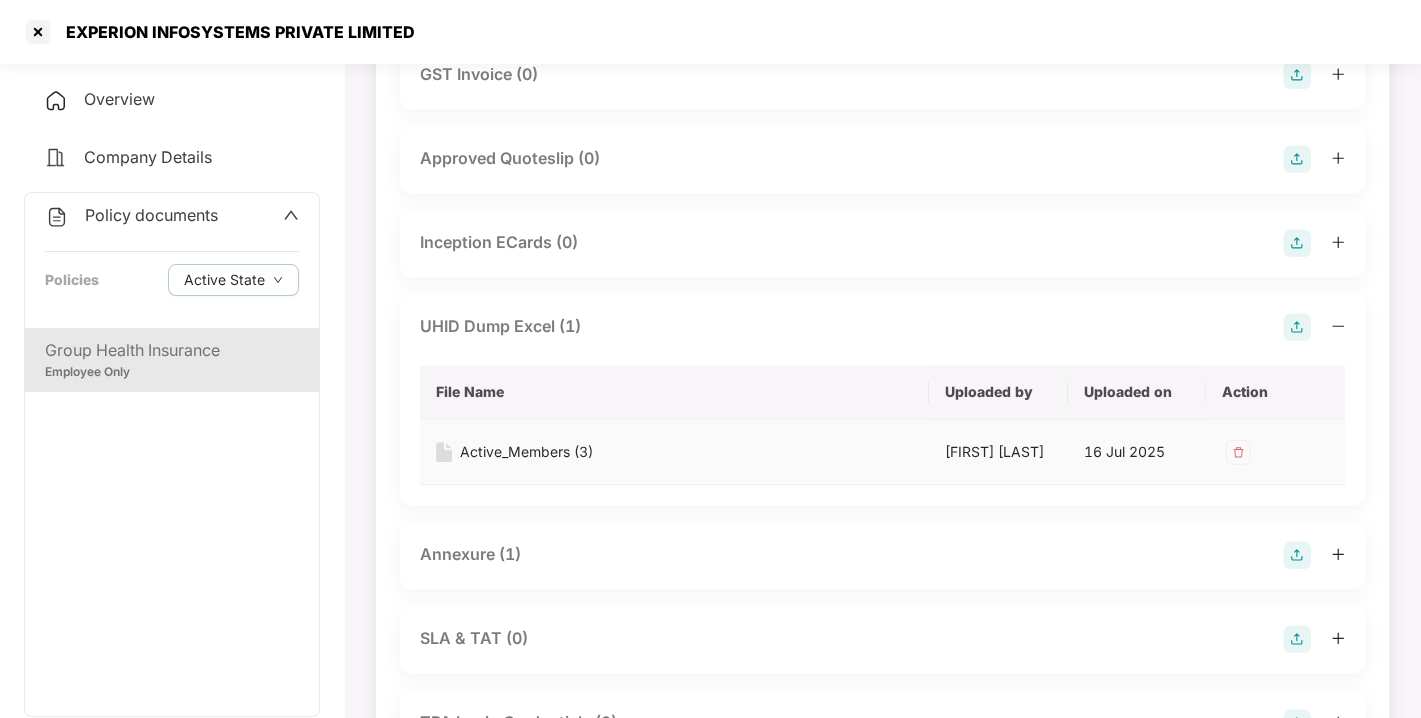 click on "Active_Members (3)" at bounding box center [674, 452] 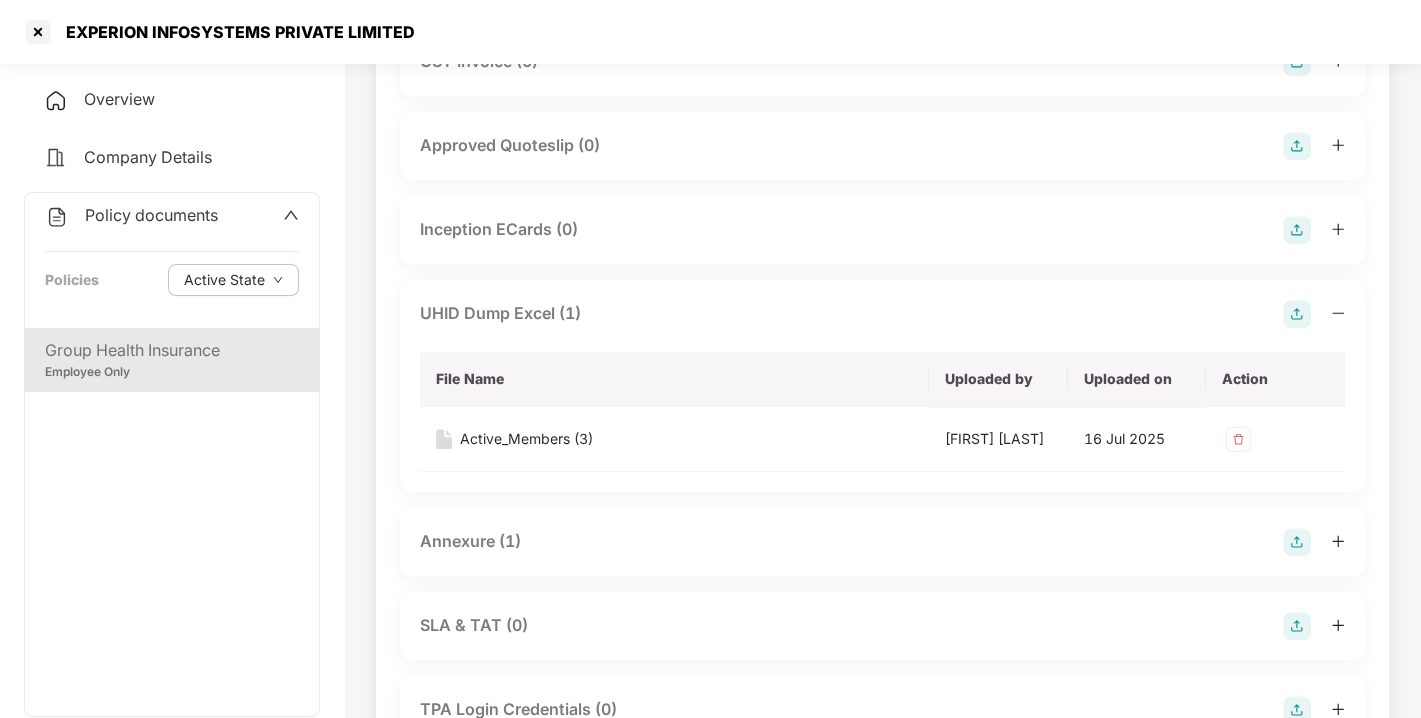 scroll, scrollTop: 1223, scrollLeft: 0, axis: vertical 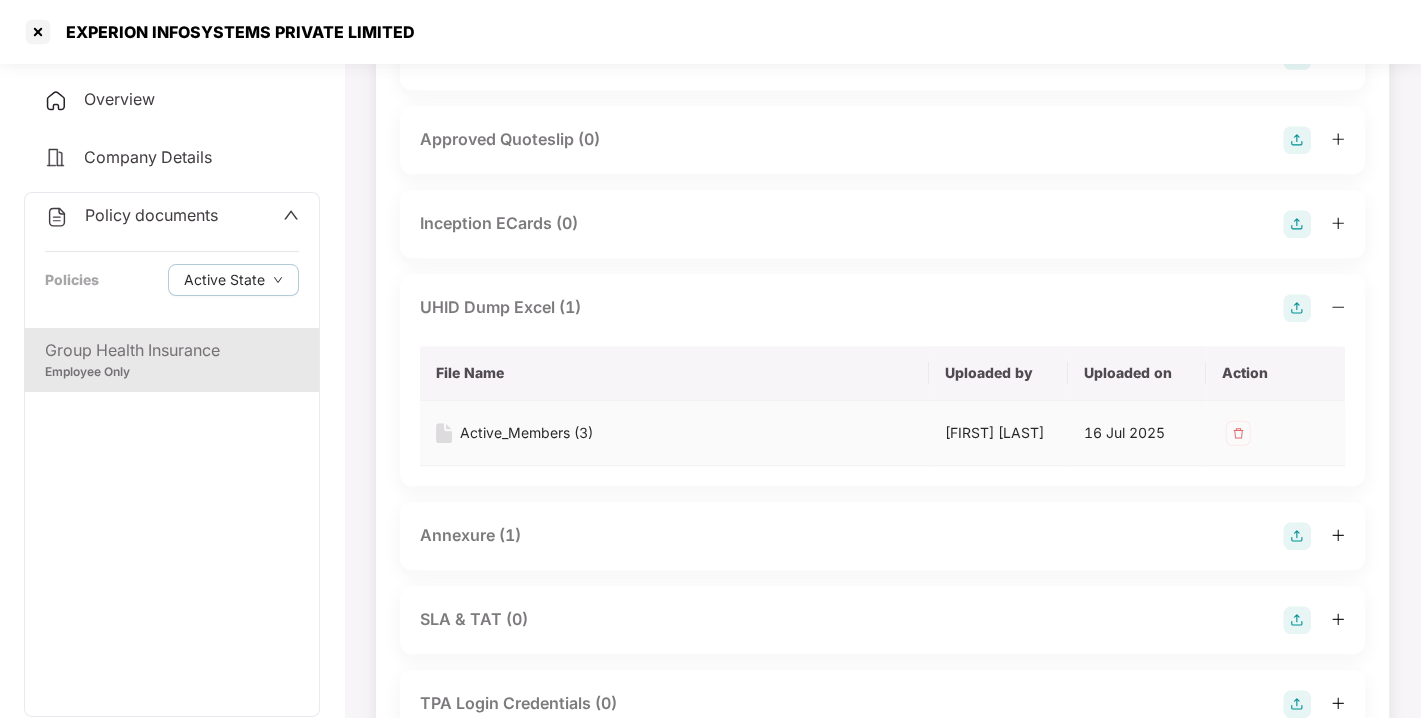 click on "Active_Members (3)" at bounding box center (526, 433) 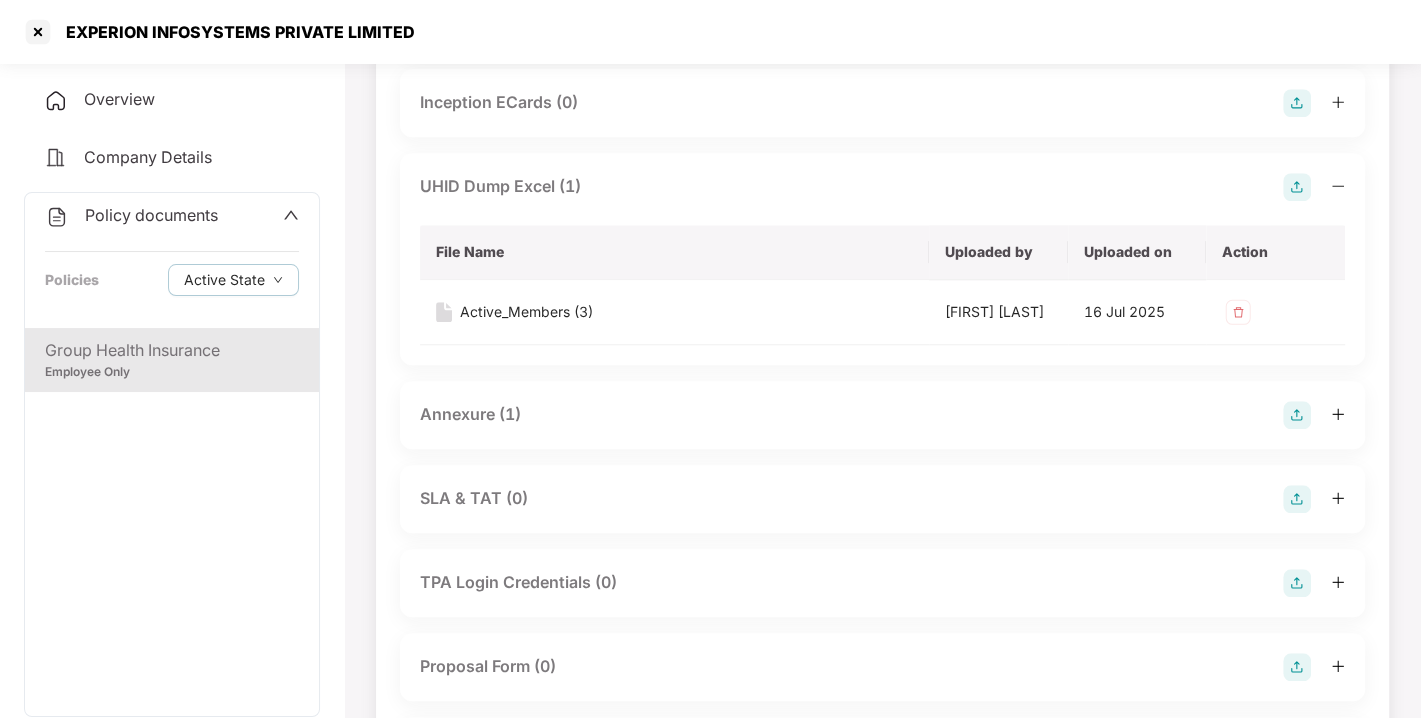 scroll, scrollTop: 1348, scrollLeft: 0, axis: vertical 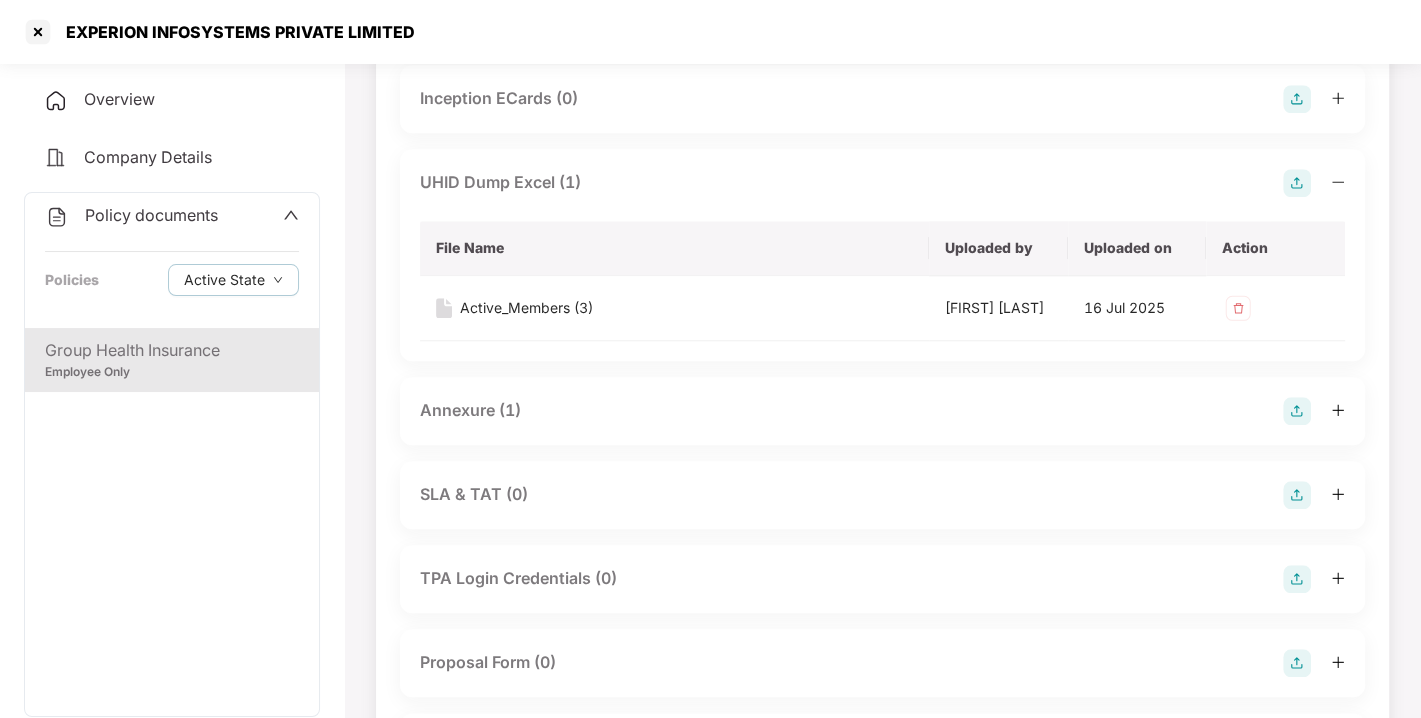 click on "Annexure (1)" at bounding box center [470, 410] 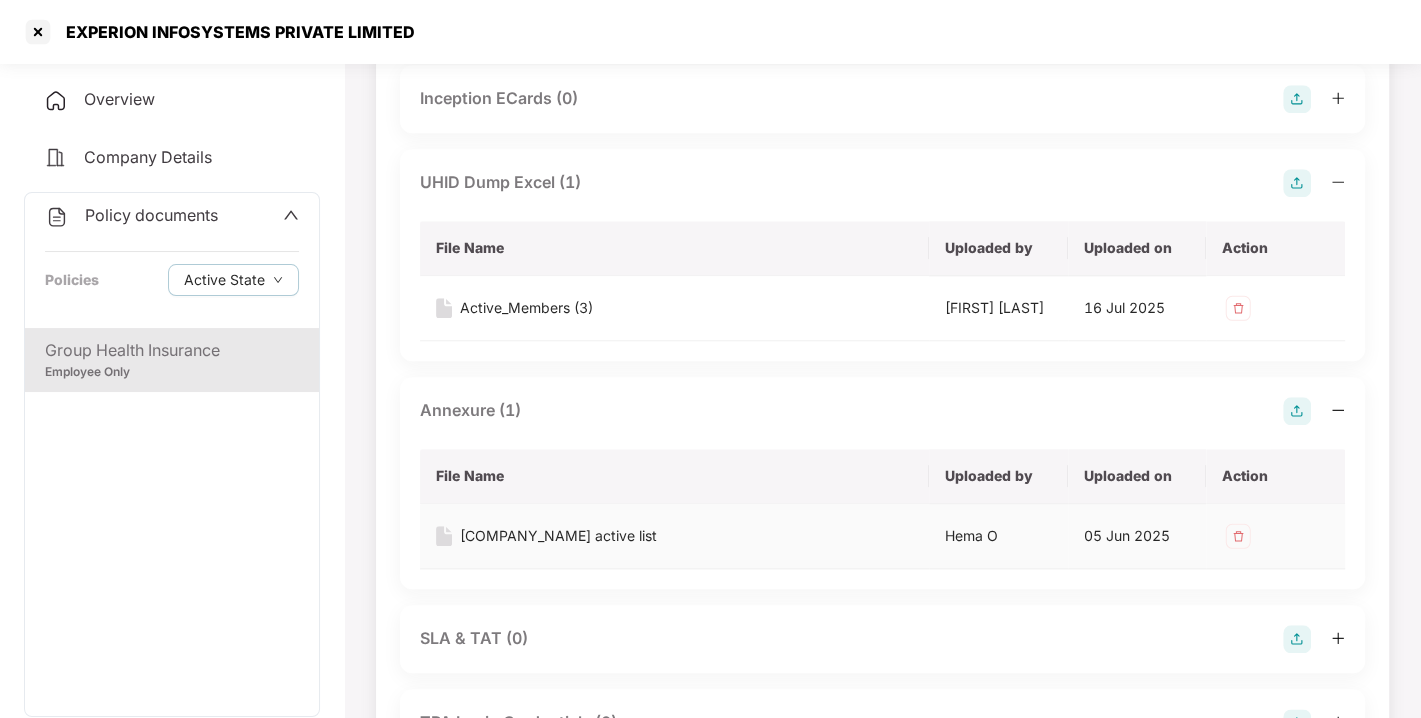 click on "[COMPANY_NAME] active list" at bounding box center [558, 536] 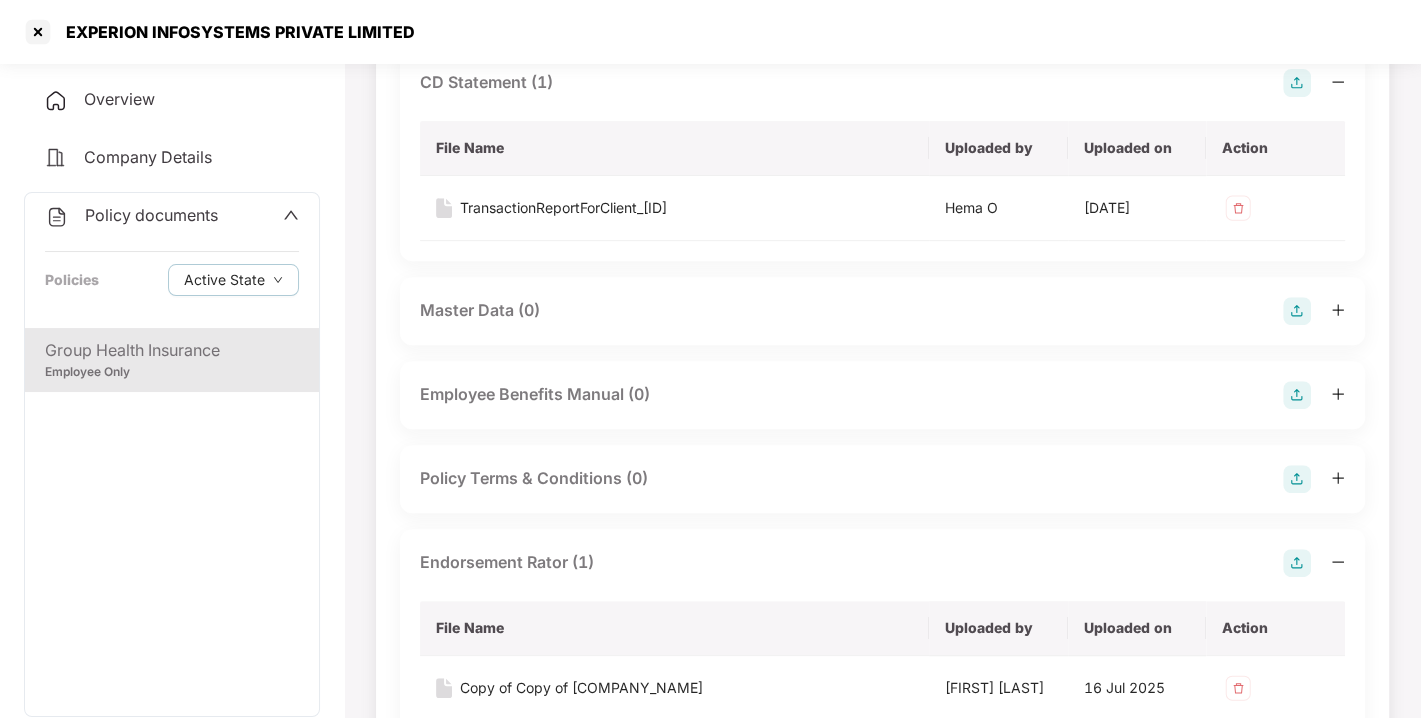 scroll, scrollTop: 0, scrollLeft: 0, axis: both 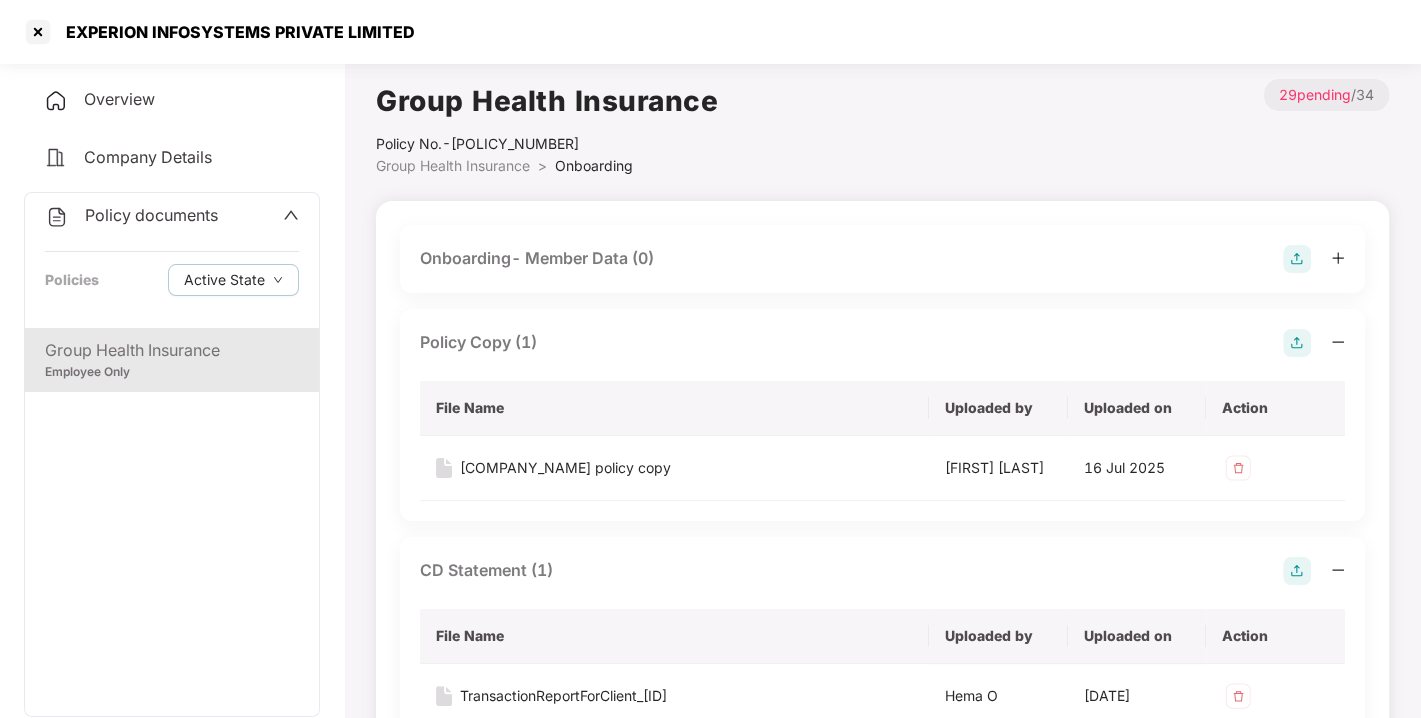 click on "Policy documents" at bounding box center (131, 216) 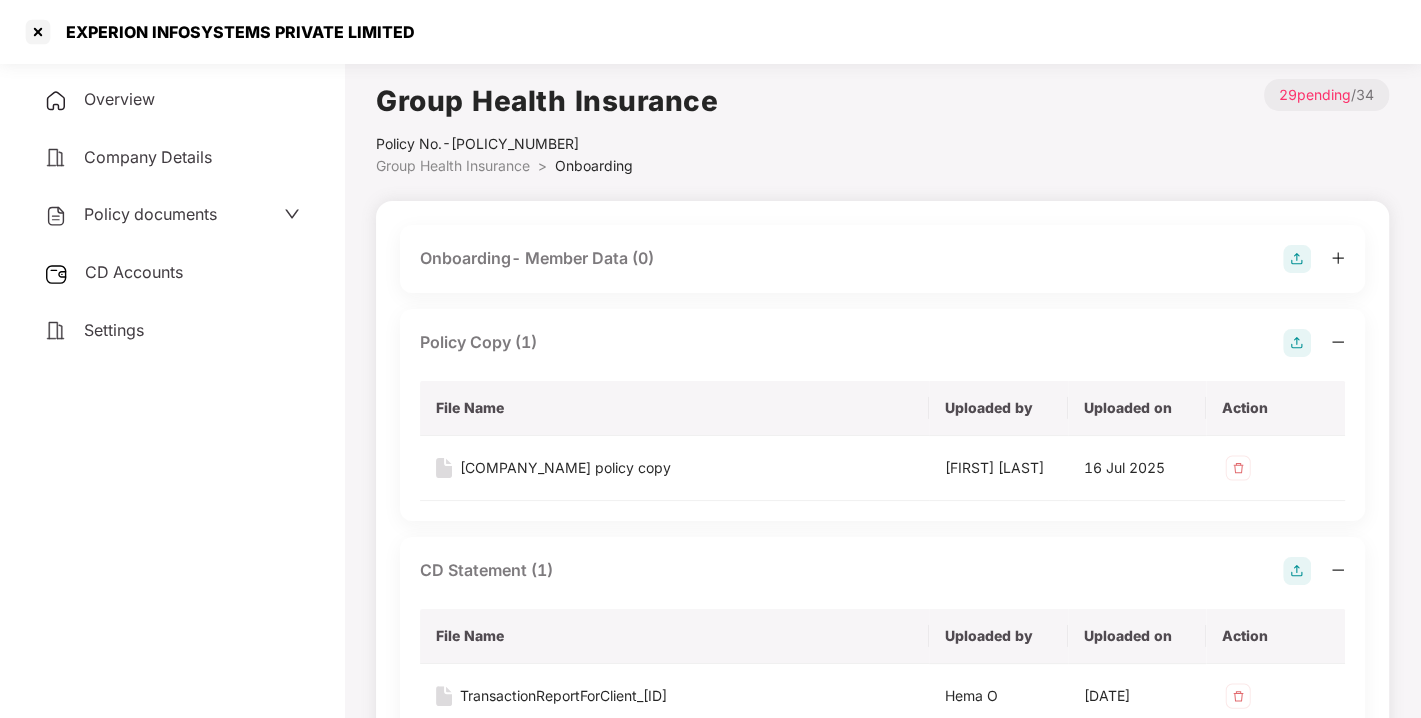 click on "CD Accounts" at bounding box center (134, 272) 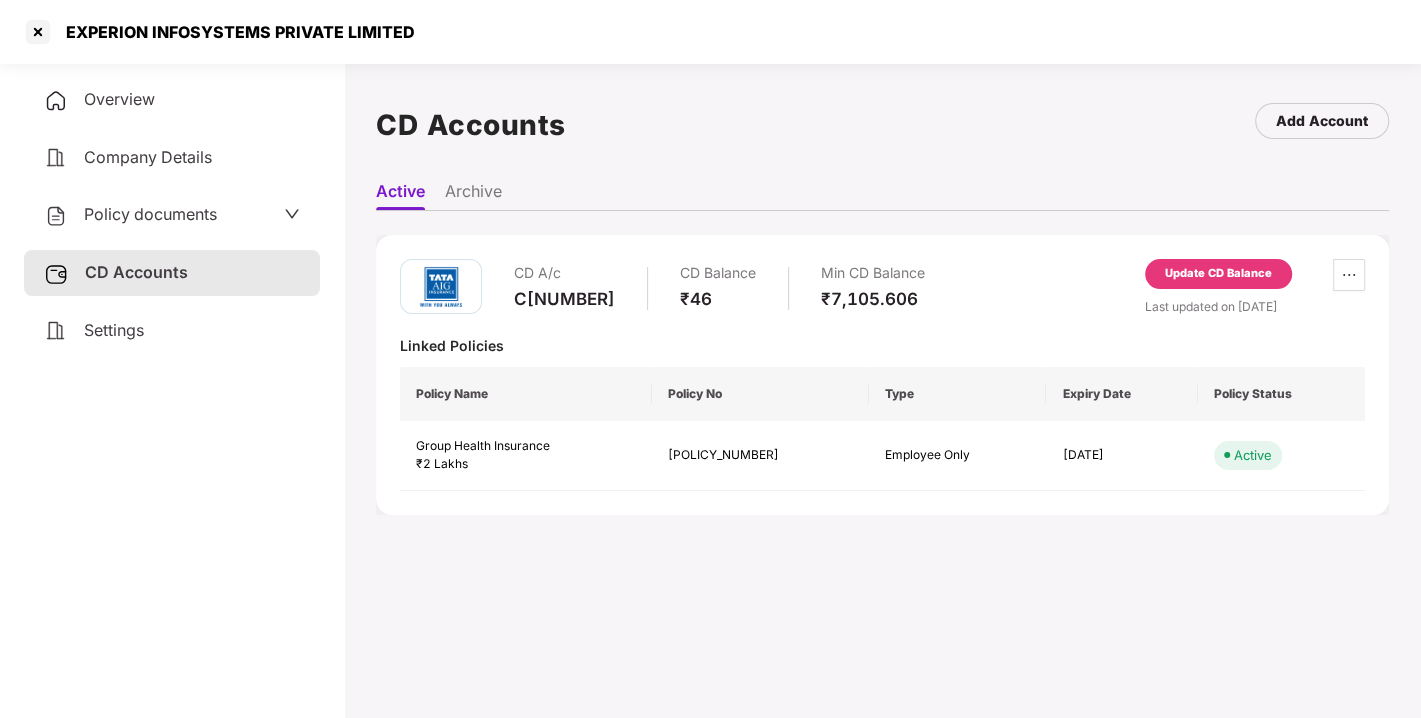 click on "C[NUMBER]" at bounding box center [564, 299] 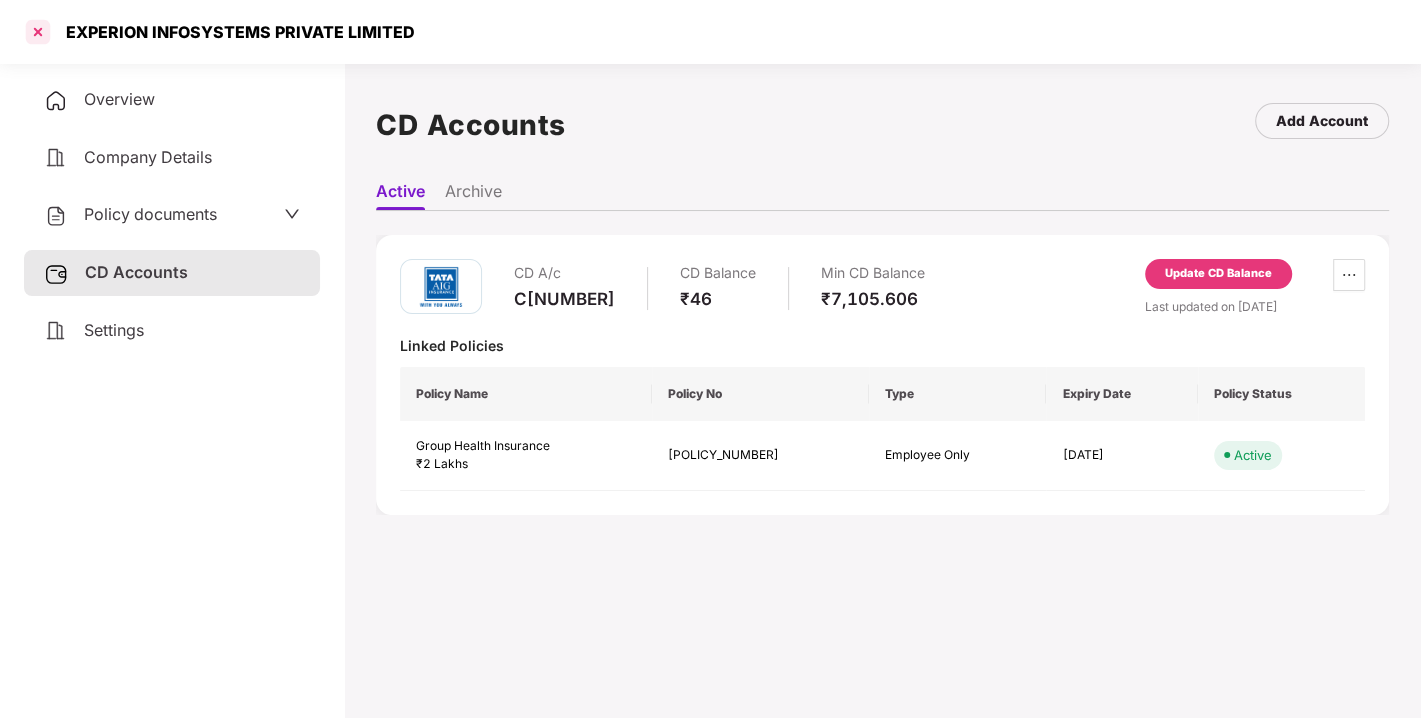 click at bounding box center [38, 32] 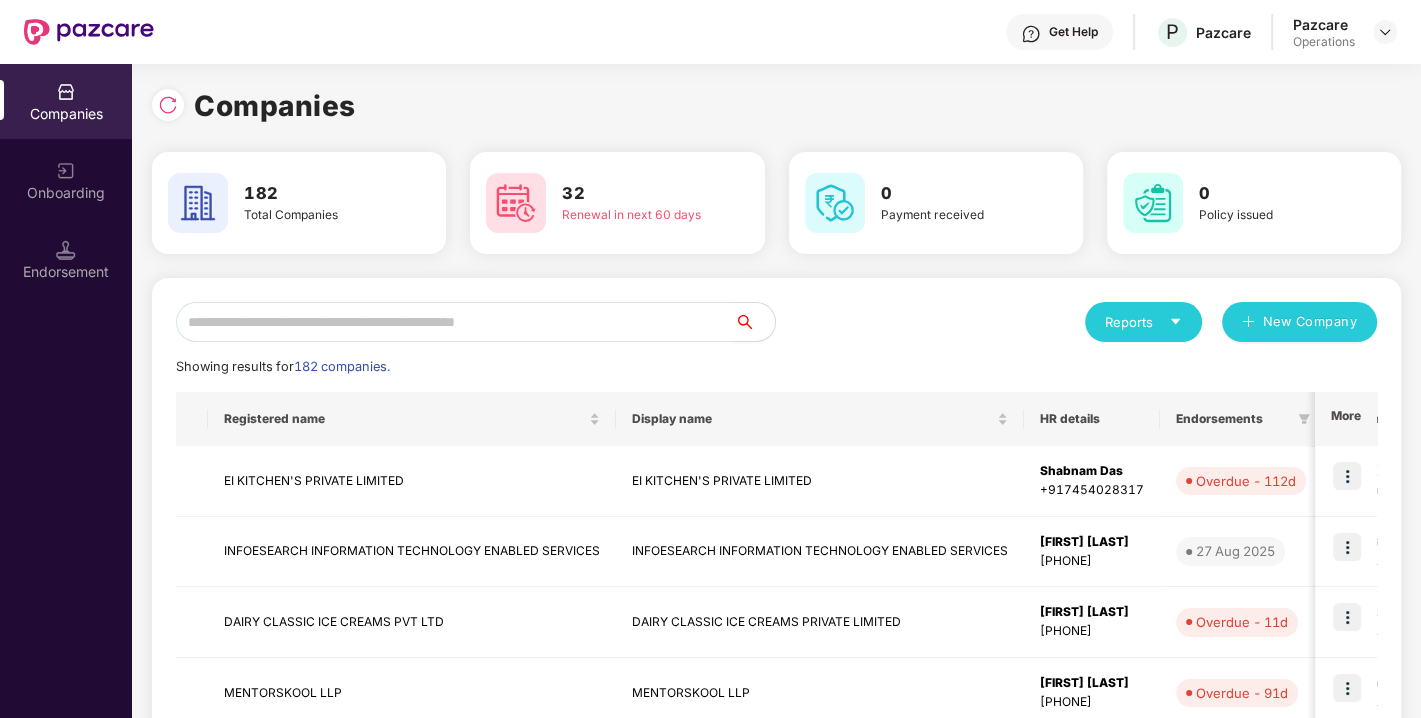 click at bounding box center [455, 322] 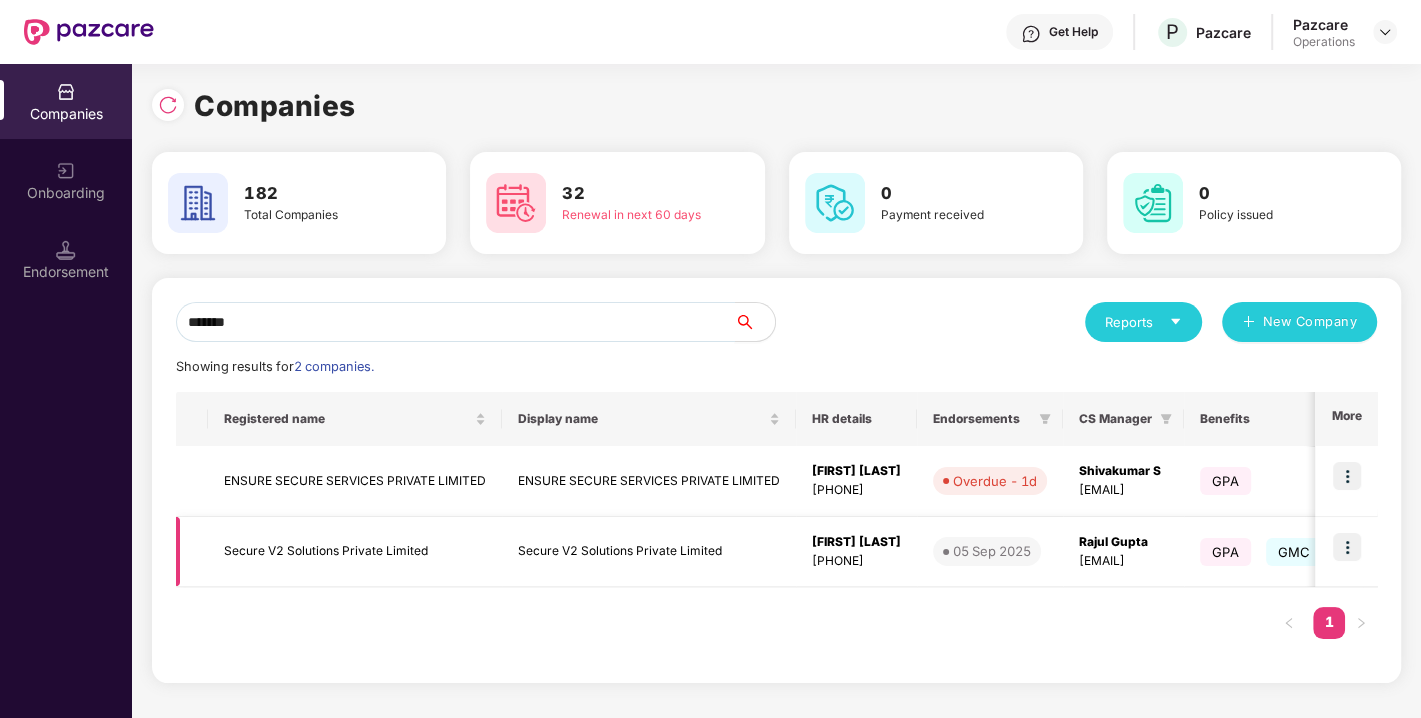 type on "******" 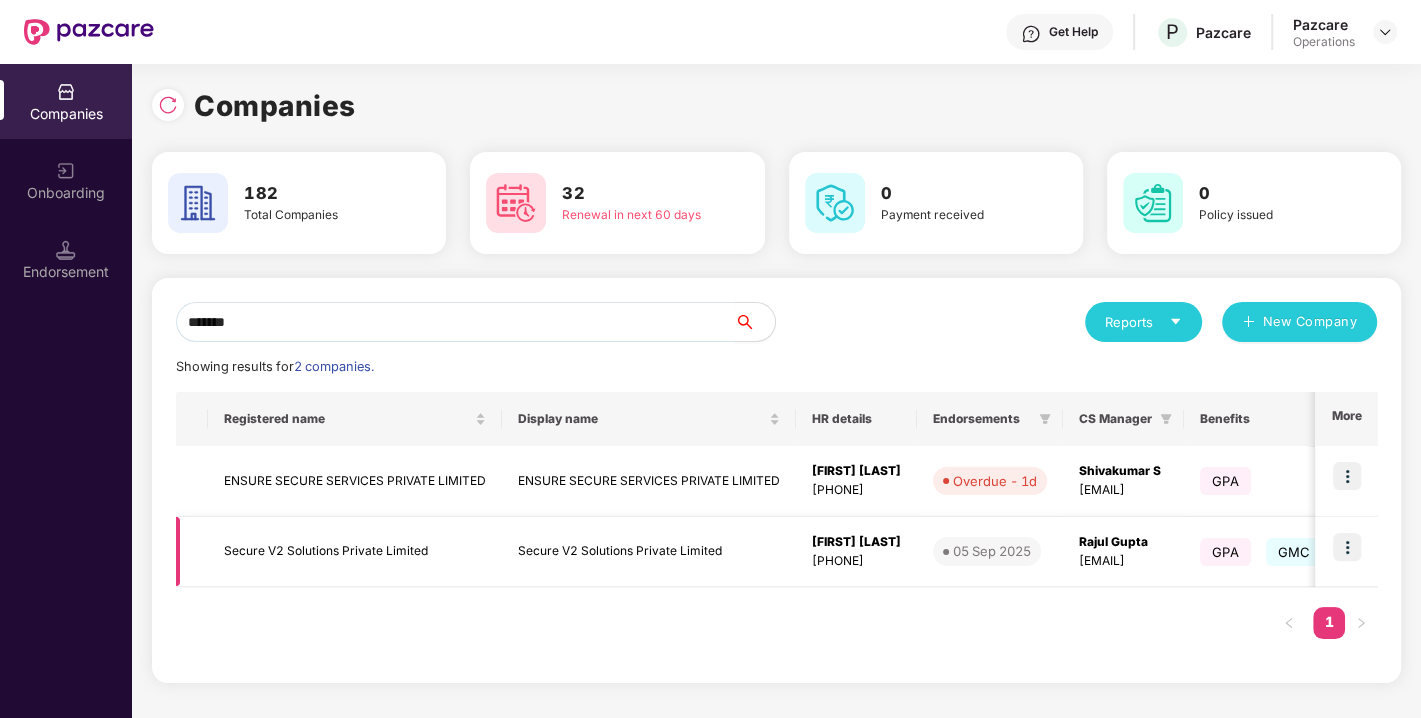 click on "Secure V2 Solutions Private Limited" at bounding box center (355, 552) 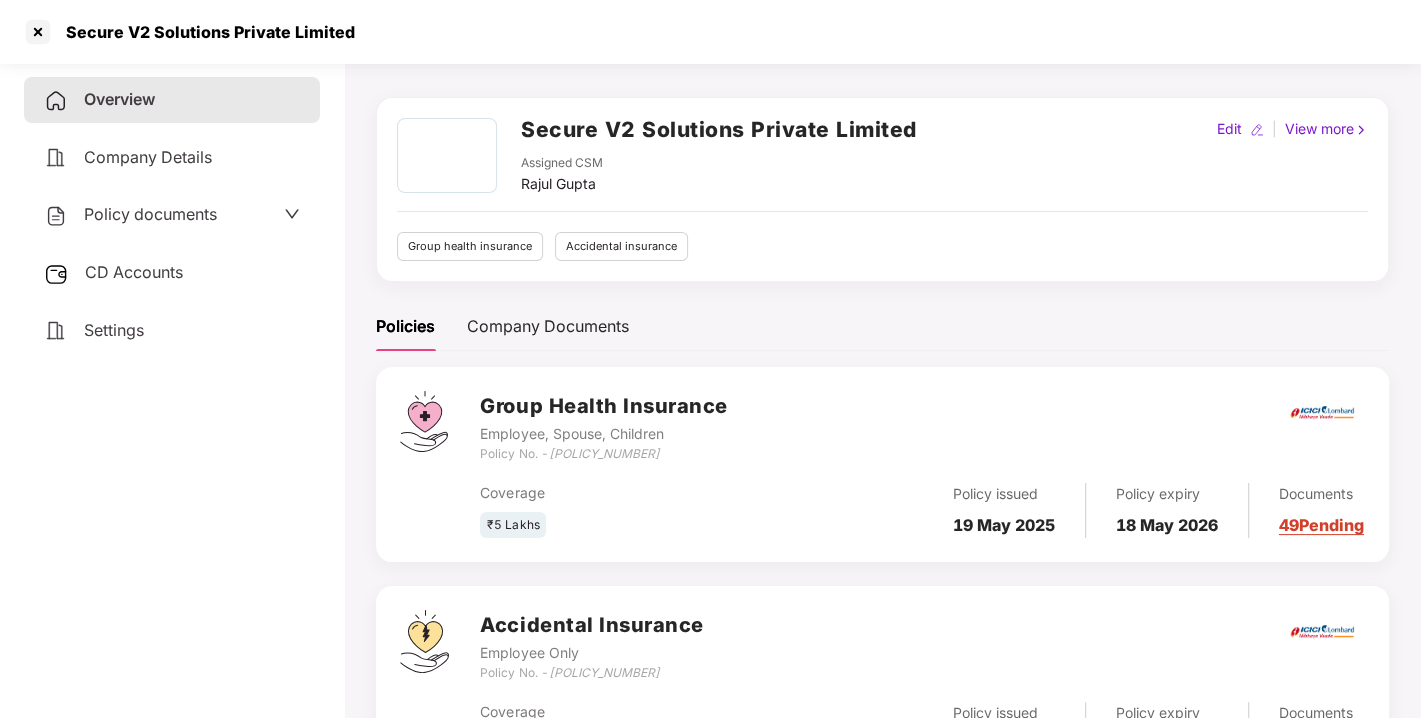 scroll, scrollTop: 0, scrollLeft: 0, axis: both 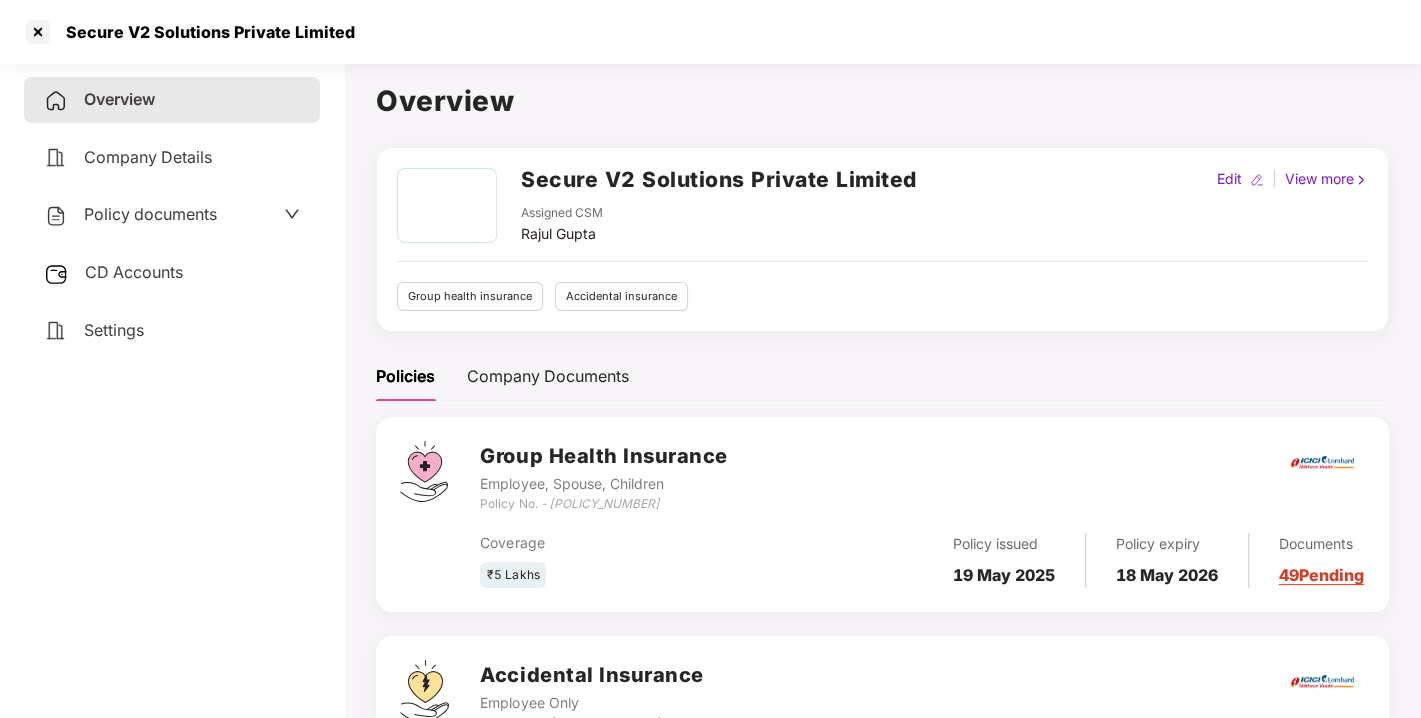 click on "Secure V2 Solutions Private Limited" at bounding box center [719, 179] 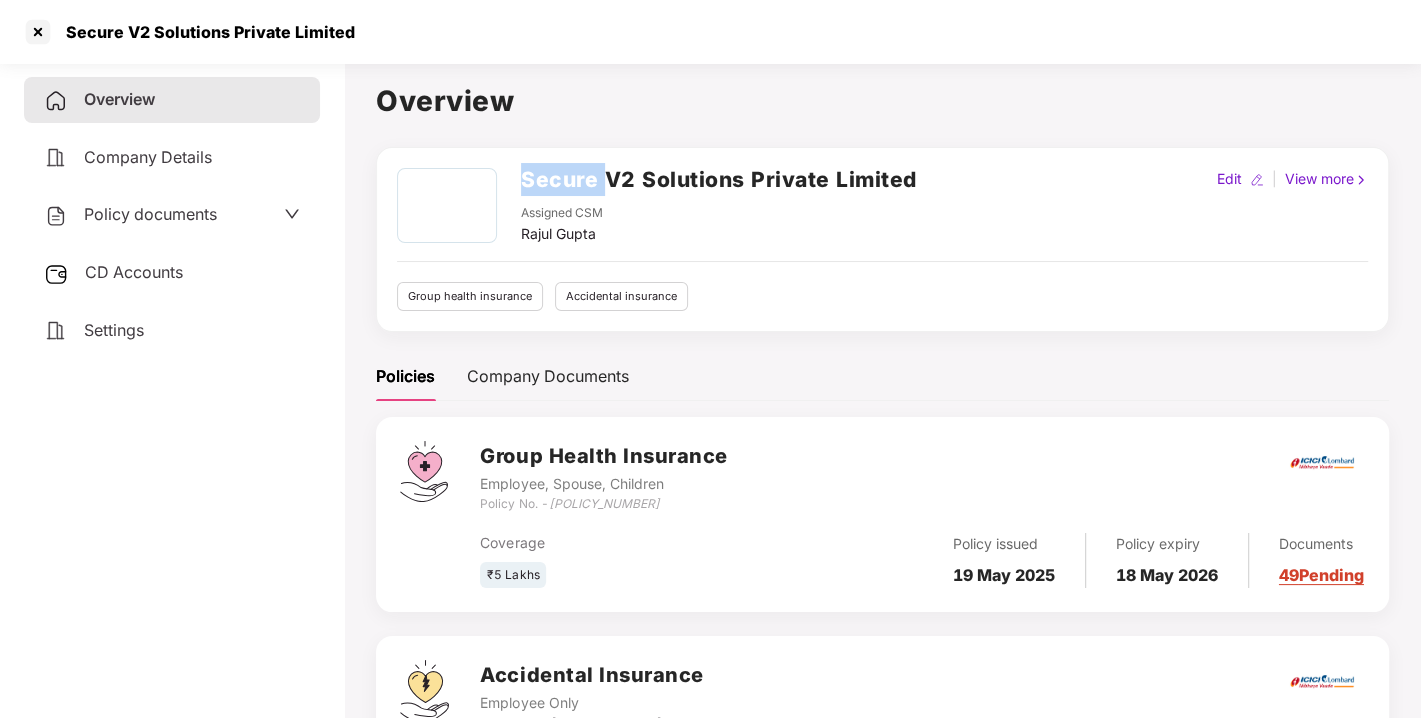 click on "Secure V2 Solutions Private Limited" at bounding box center (719, 179) 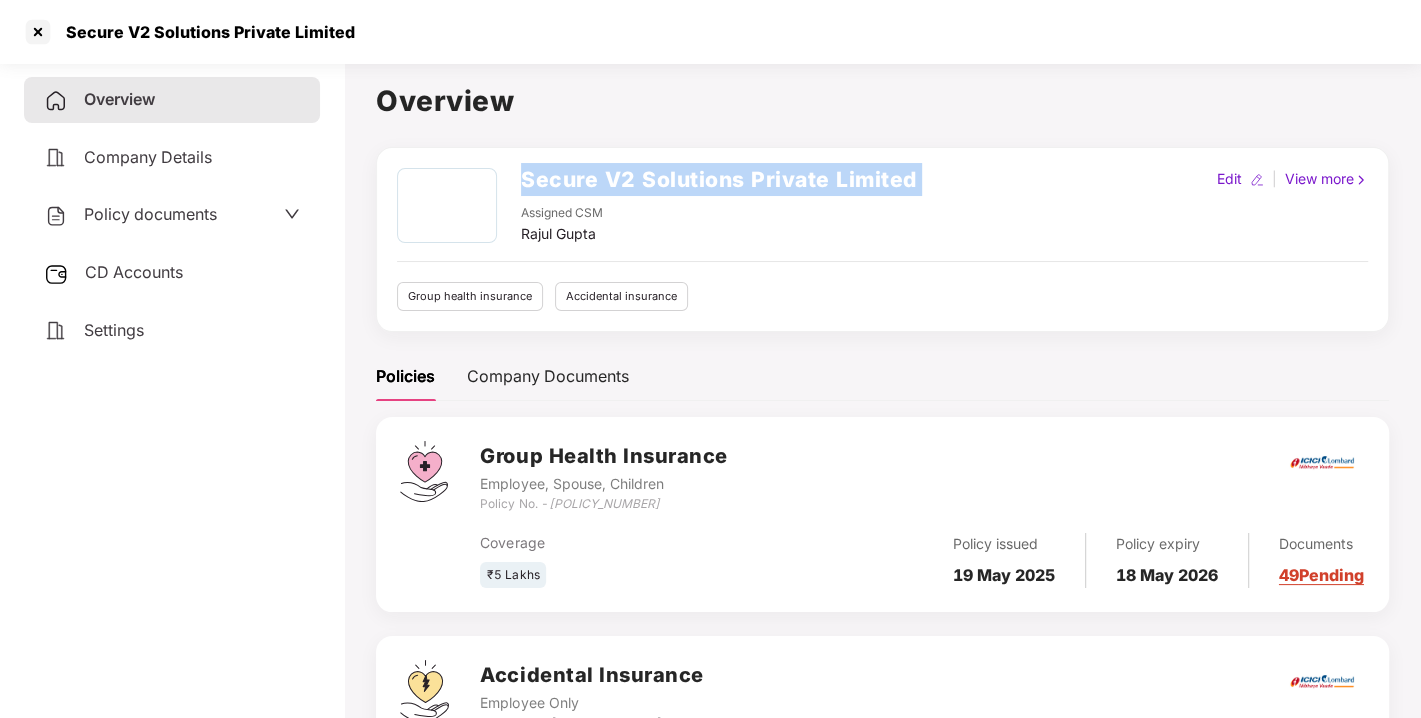 click on "Secure V2 Solutions Private Limited" at bounding box center (719, 179) 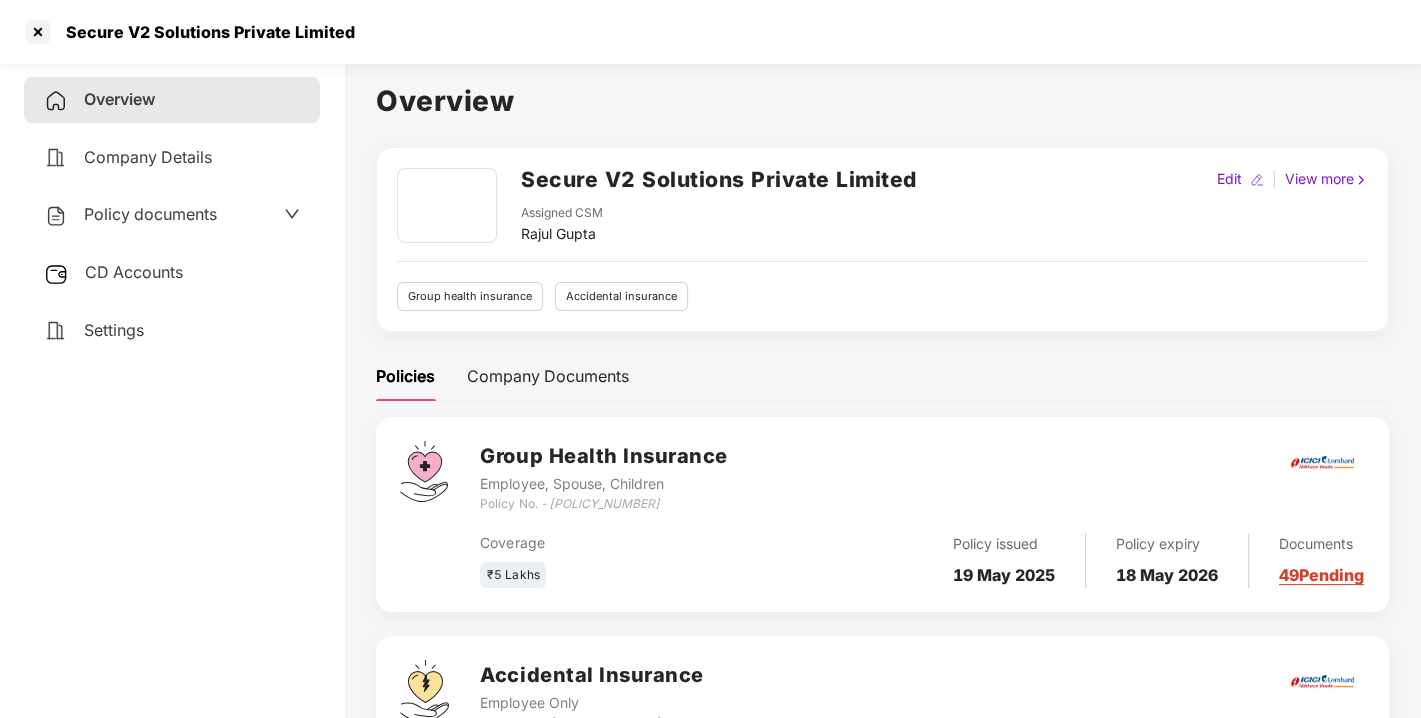 click on "CD Accounts" at bounding box center [134, 272] 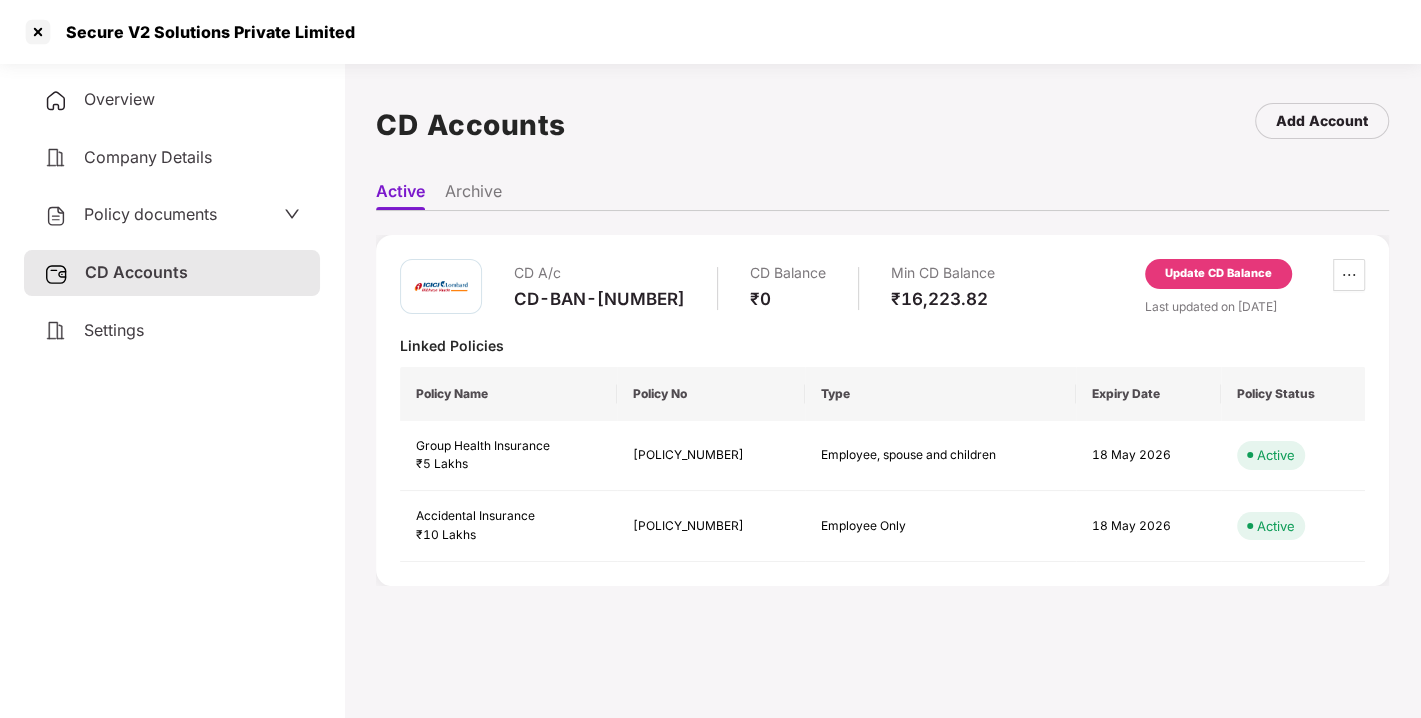 click on "Overview" at bounding box center (119, 99) 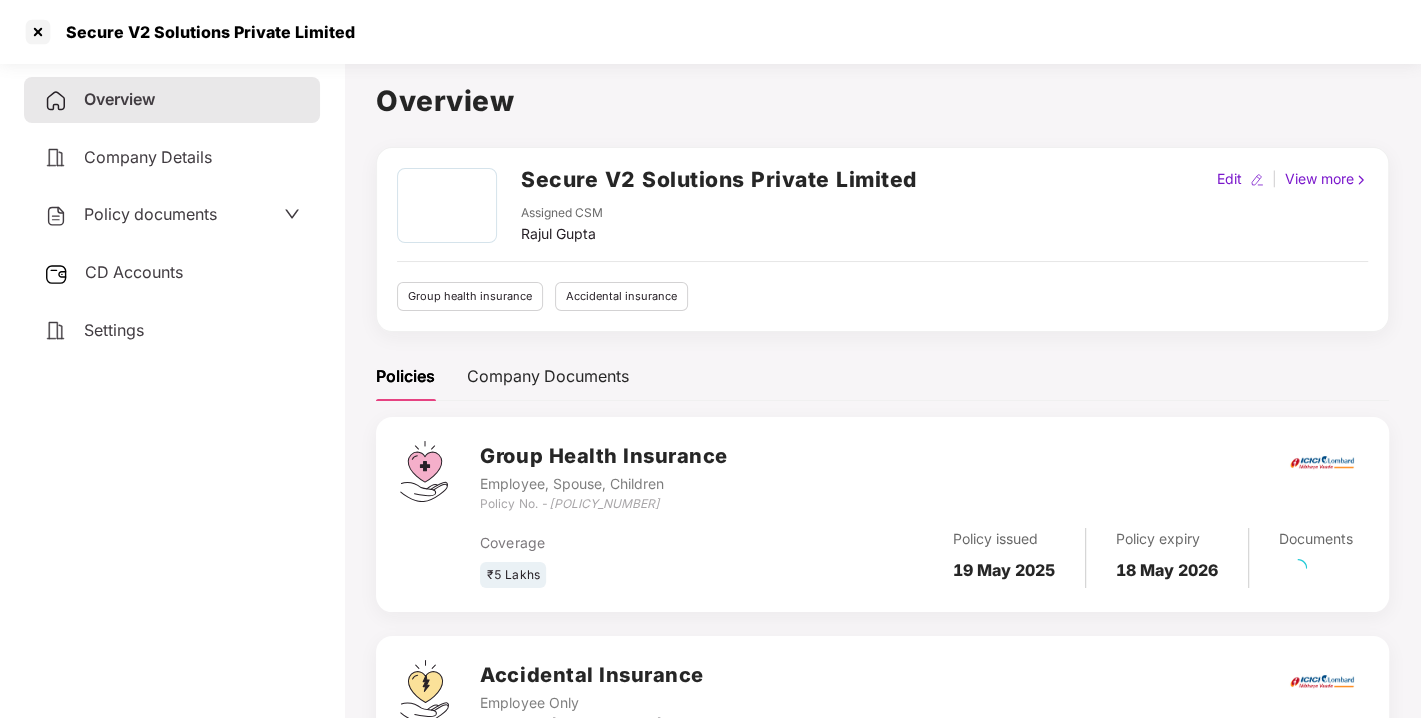 drag, startPoint x: 556, startPoint y: 502, endPoint x: 780, endPoint y: 493, distance: 224.18073 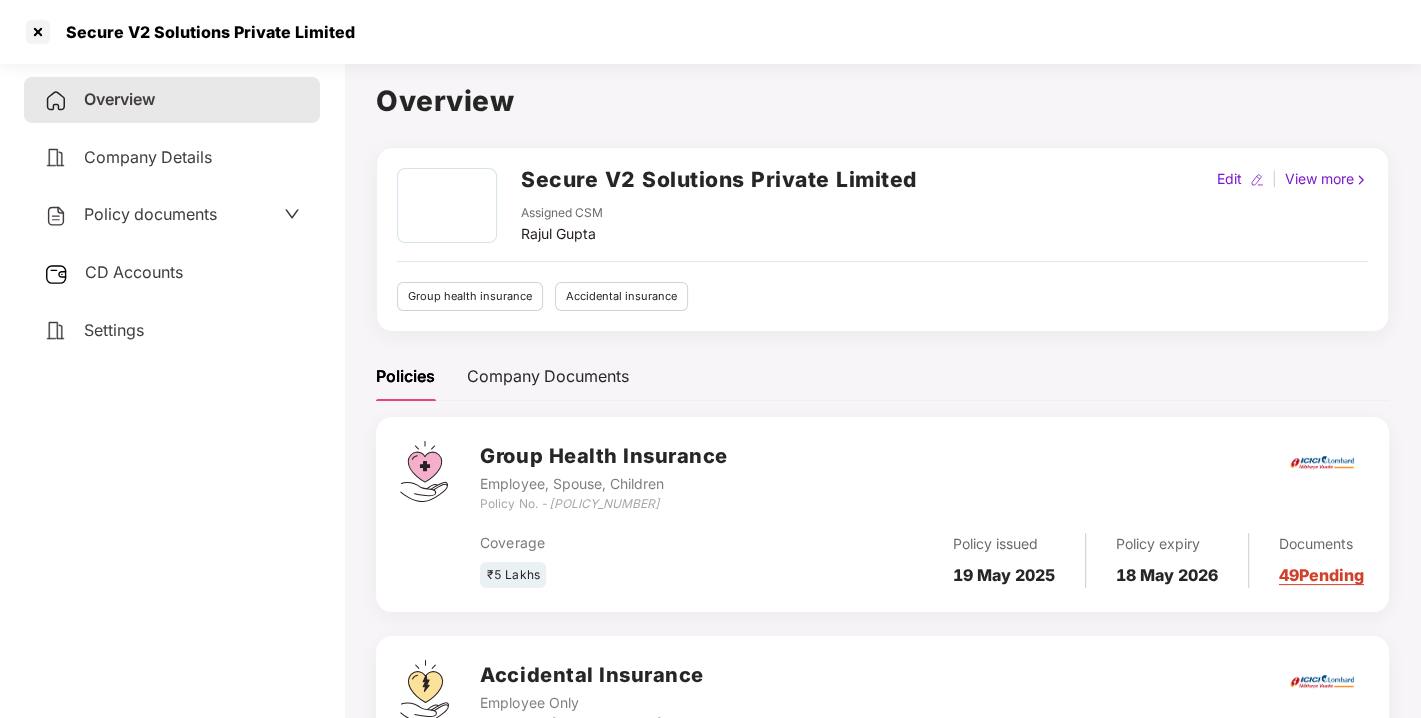 click on "₹5 Lakhs" at bounding box center [627, 575] 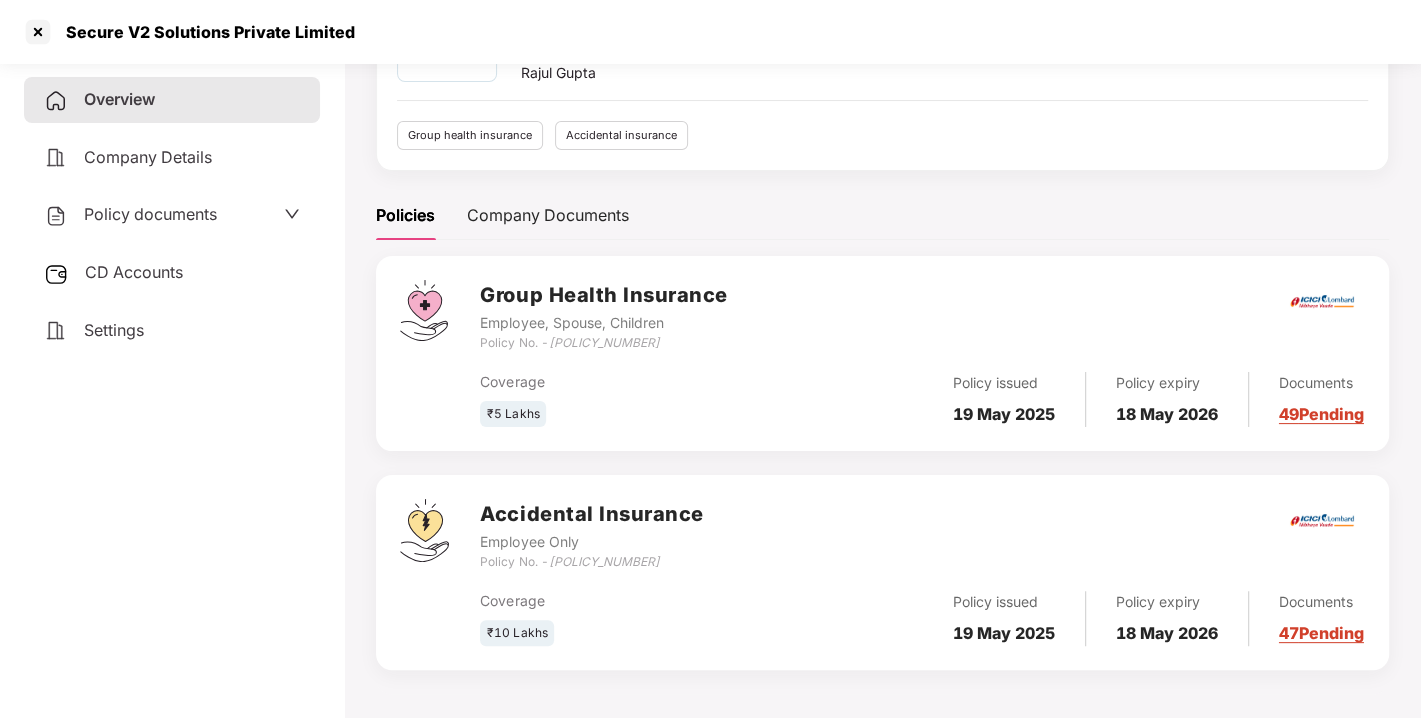 drag, startPoint x: 551, startPoint y: 559, endPoint x: 705, endPoint y: 554, distance: 154.08115 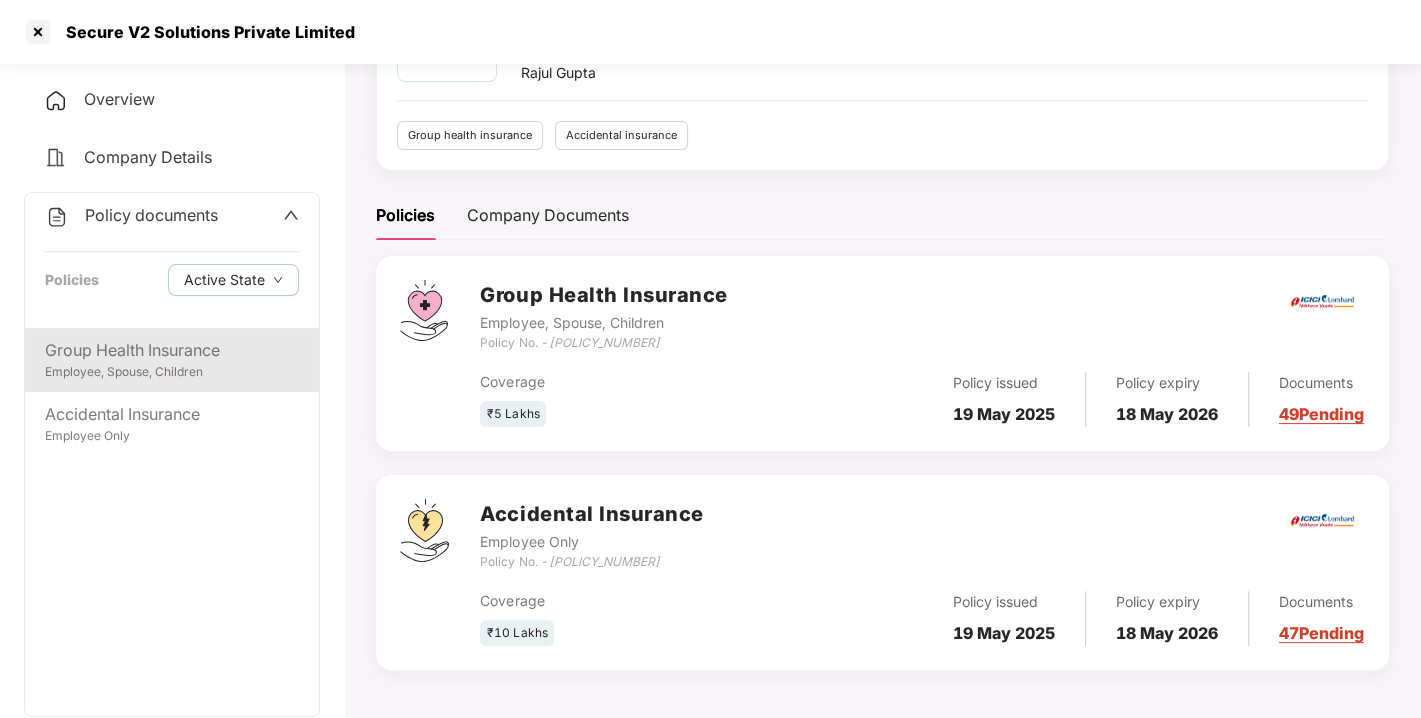 click on "Group Health Insurance" at bounding box center (172, 350) 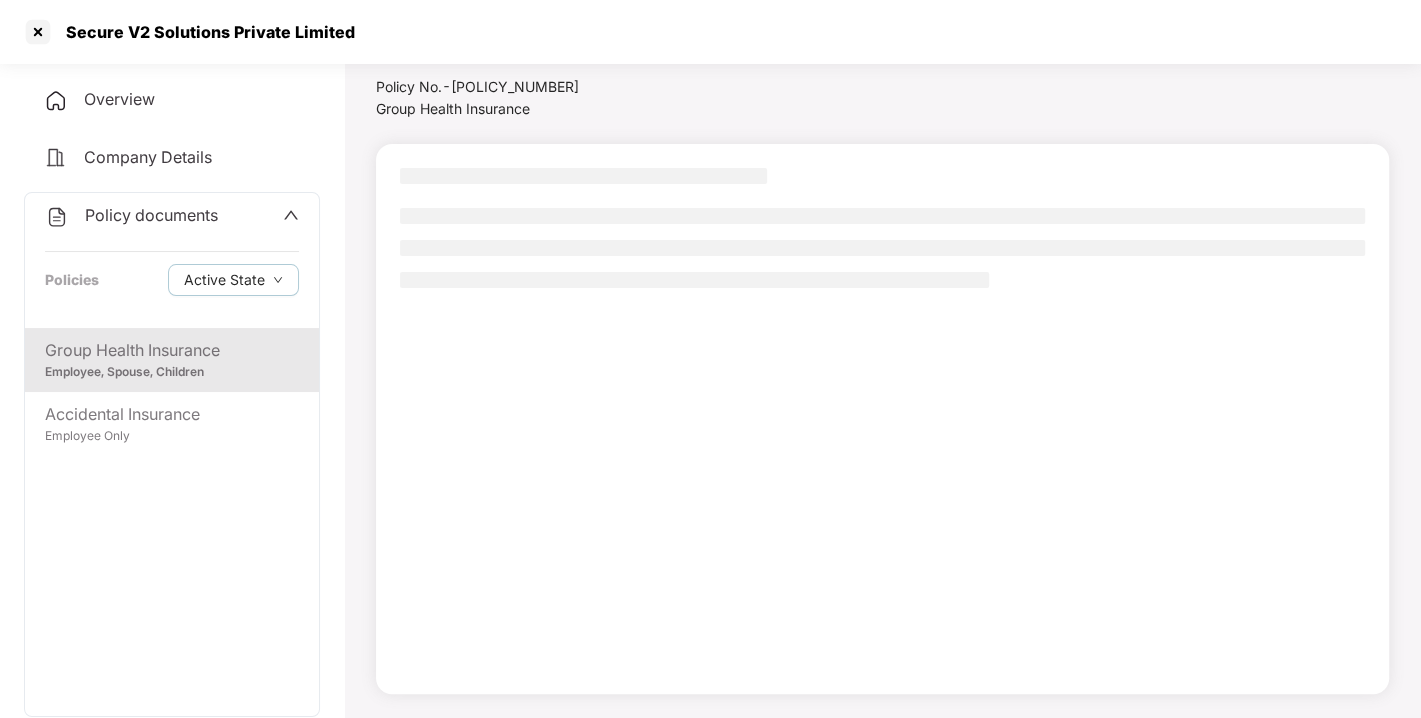 scroll, scrollTop: 0, scrollLeft: 0, axis: both 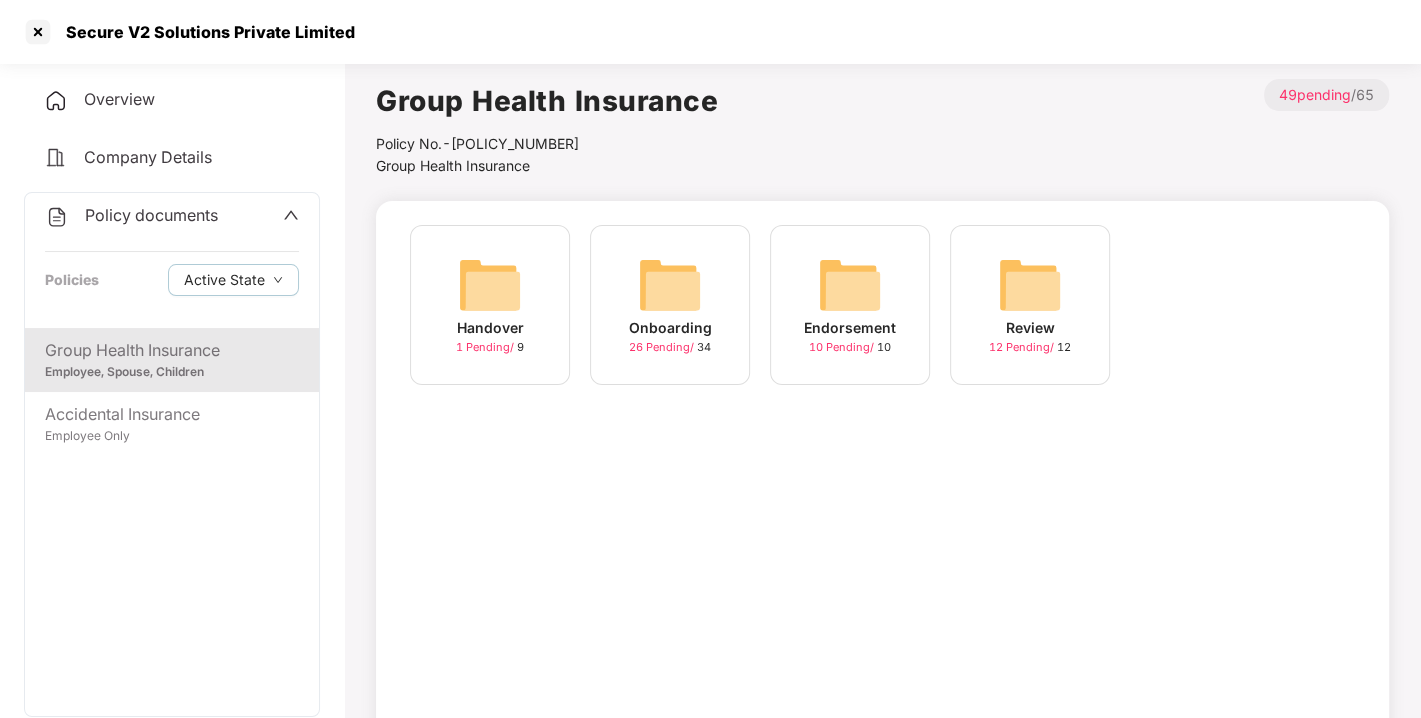 click at bounding box center (670, 285) 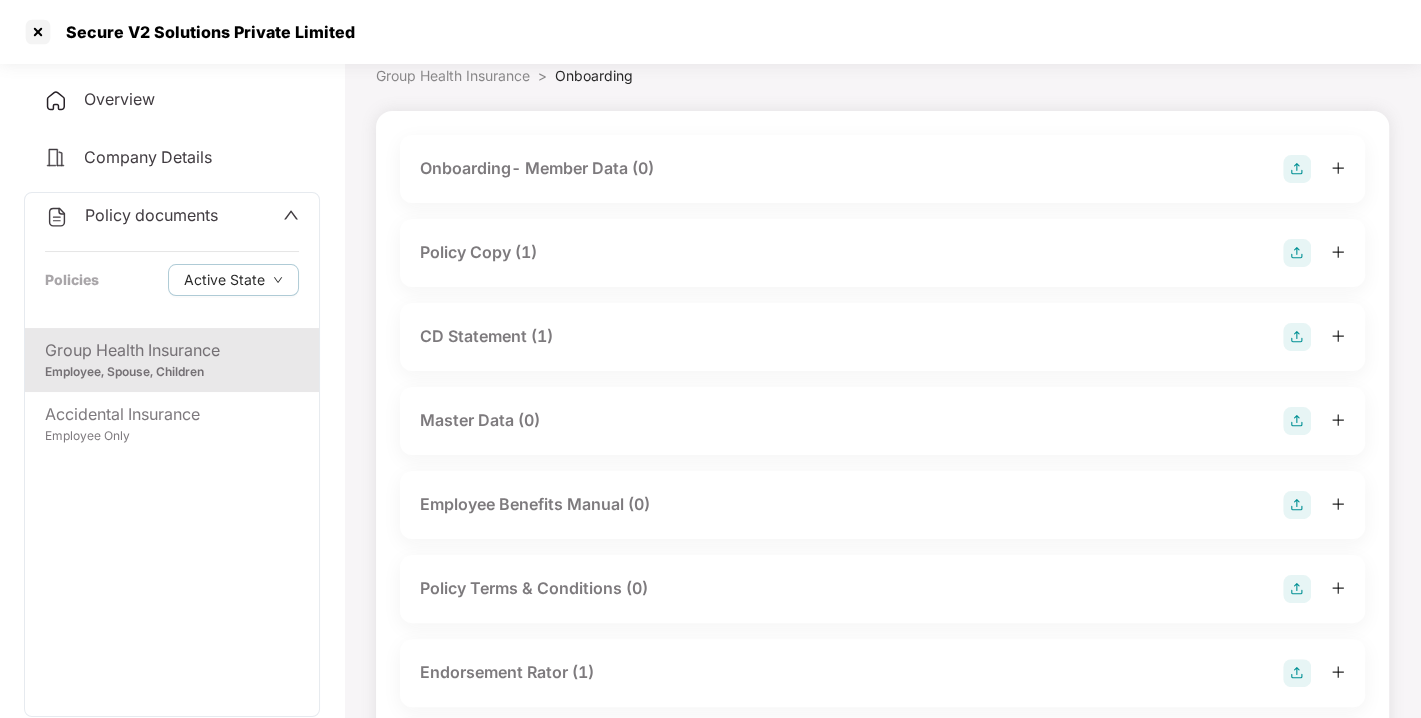 scroll, scrollTop: 92, scrollLeft: 0, axis: vertical 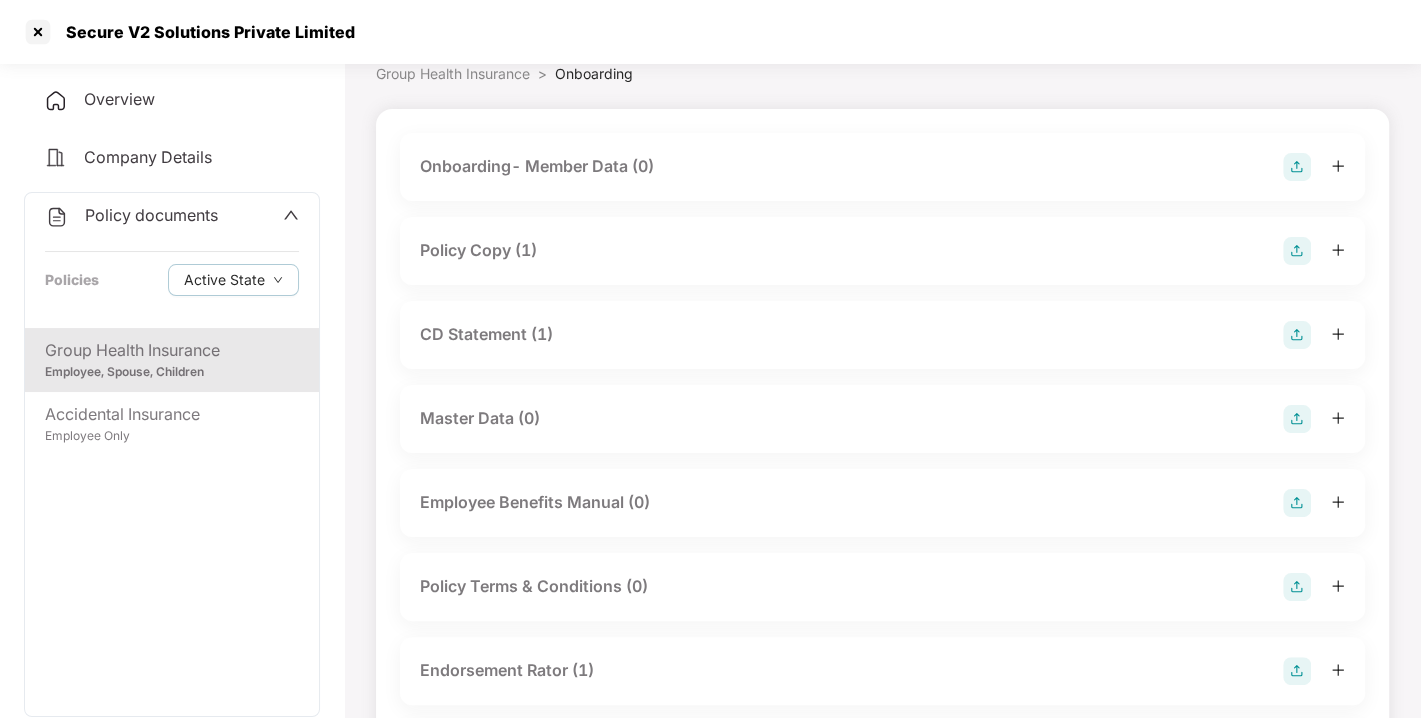 click on "Policy Copy (1)" at bounding box center [478, 250] 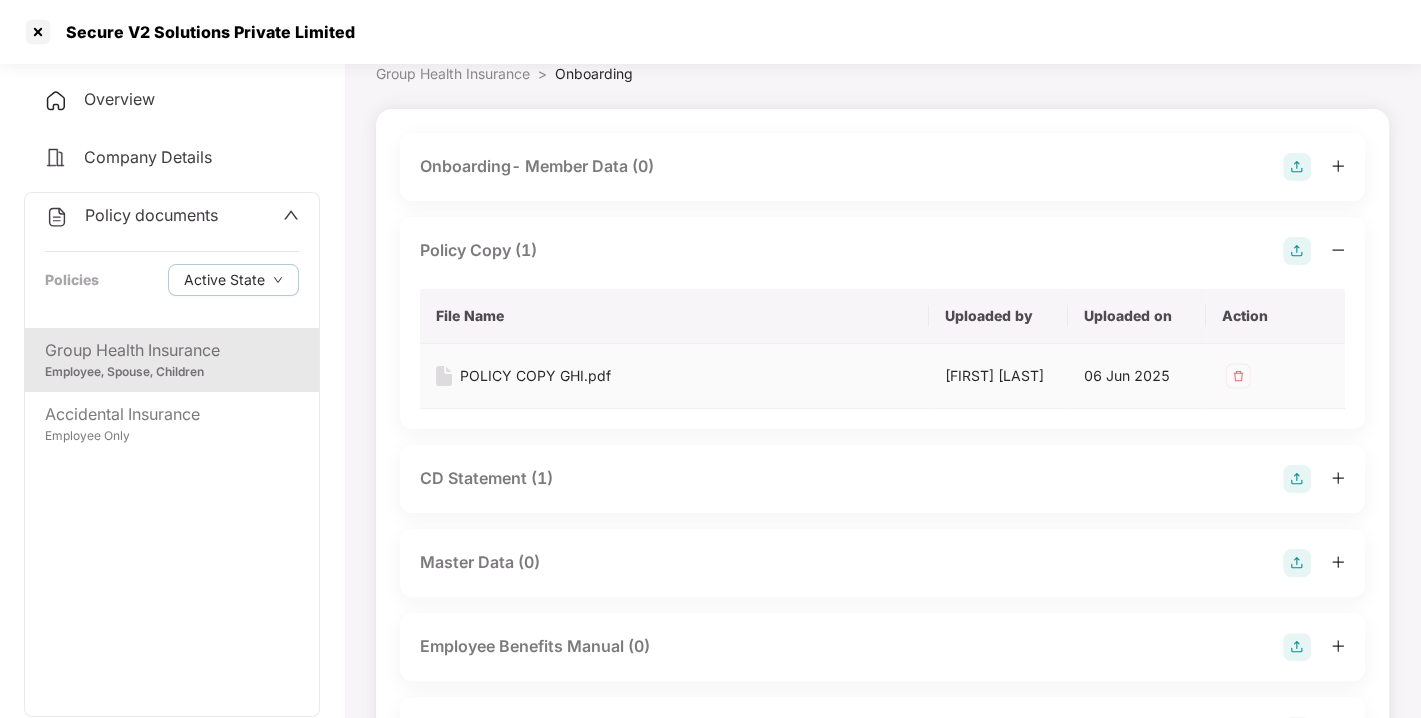 click on "POLICY COPY GHI.pdf" at bounding box center [674, 376] 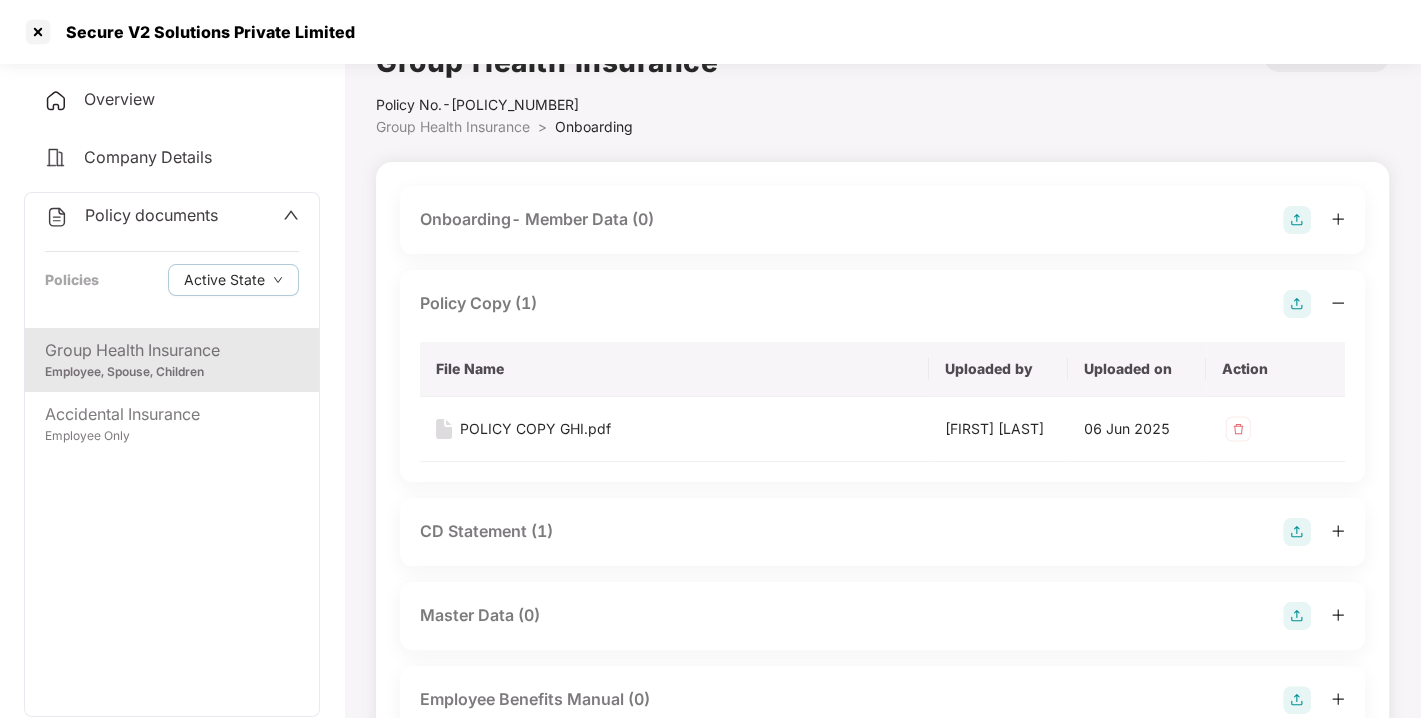 scroll, scrollTop: 0, scrollLeft: 0, axis: both 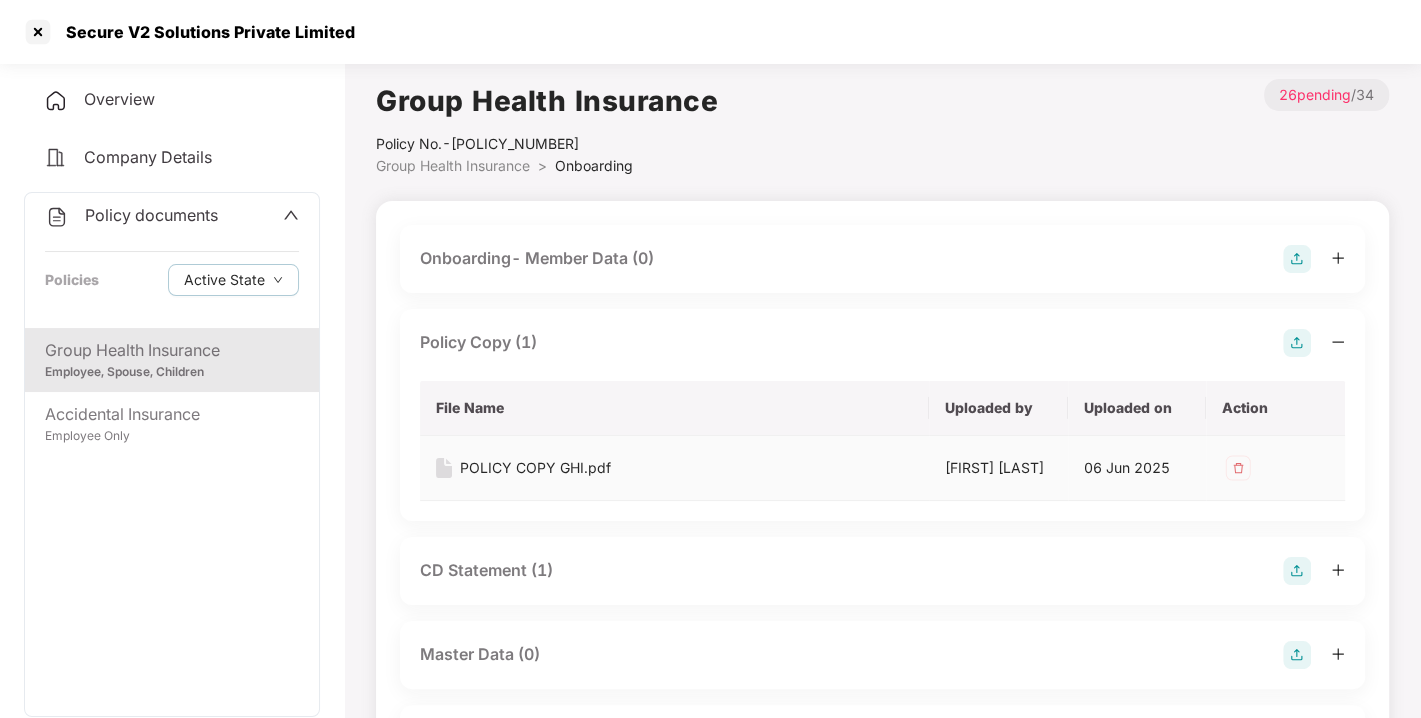 click on "POLICY COPY GHI.pdf" at bounding box center (535, 468) 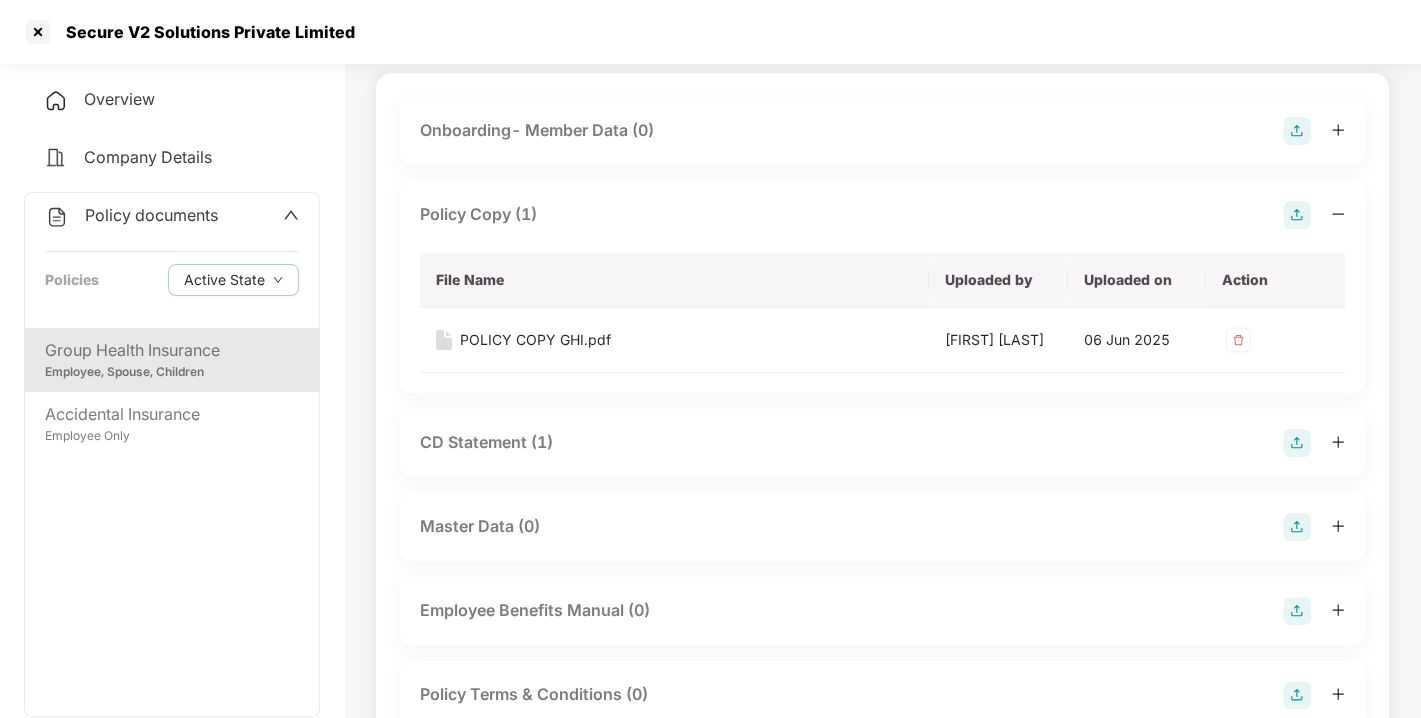 scroll, scrollTop: 203, scrollLeft: 0, axis: vertical 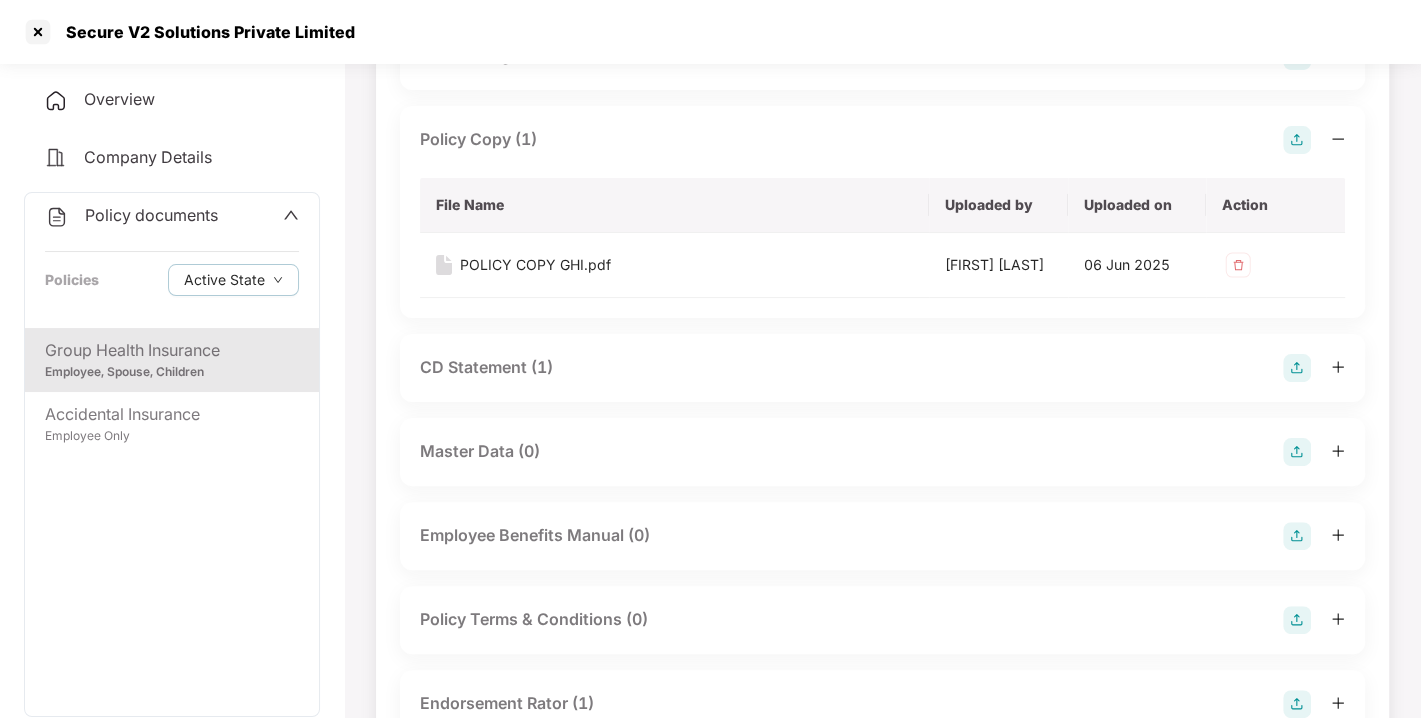 click on "CD Statement (1)" at bounding box center [486, 367] 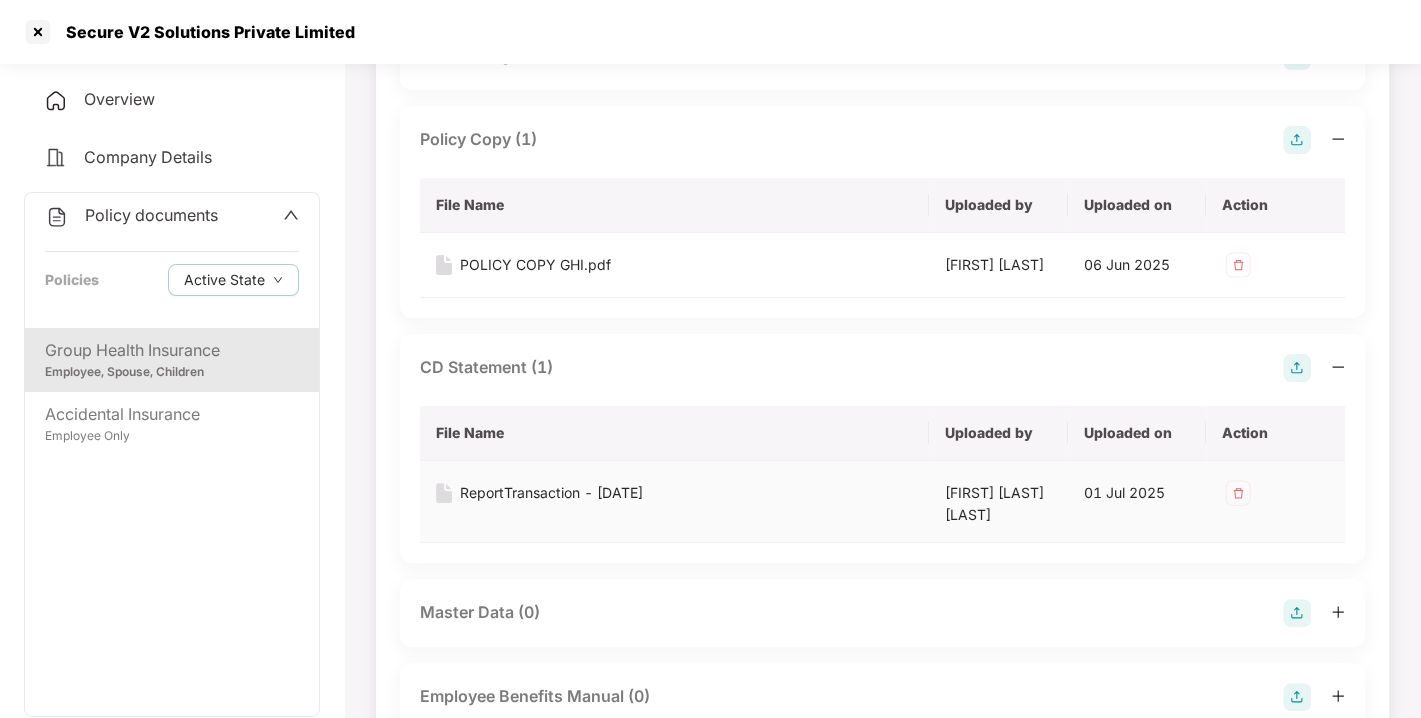 click on "ReportTransaction - [DATE]" at bounding box center [551, 493] 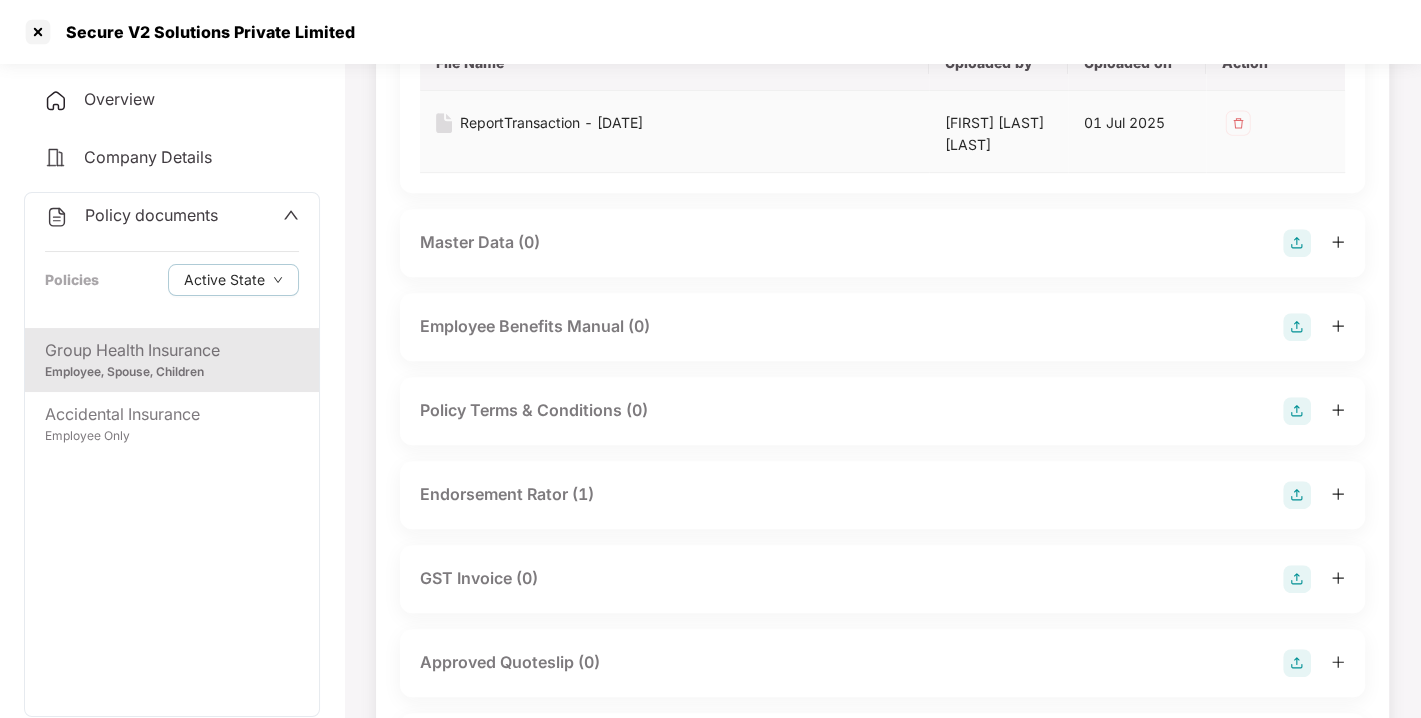 scroll, scrollTop: 577, scrollLeft: 0, axis: vertical 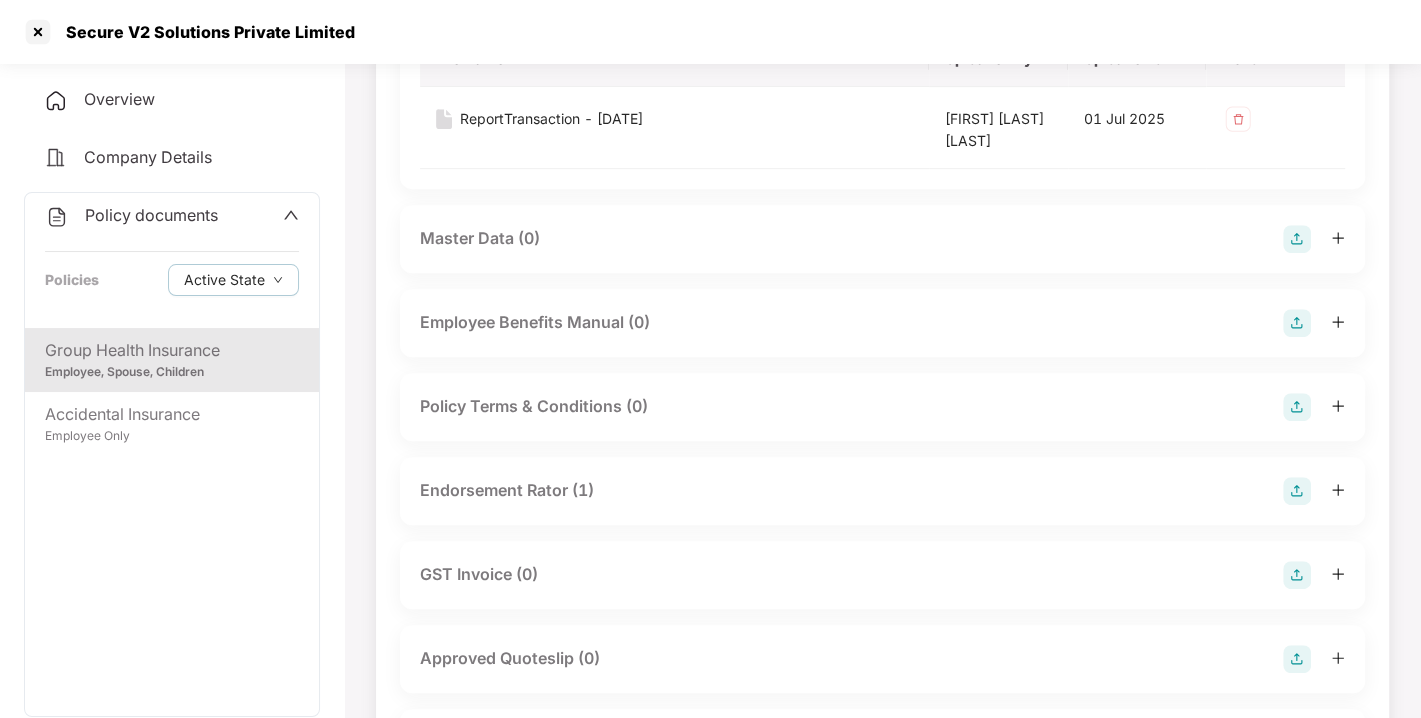 click on "Endorsement Rator (1)" at bounding box center (507, 490) 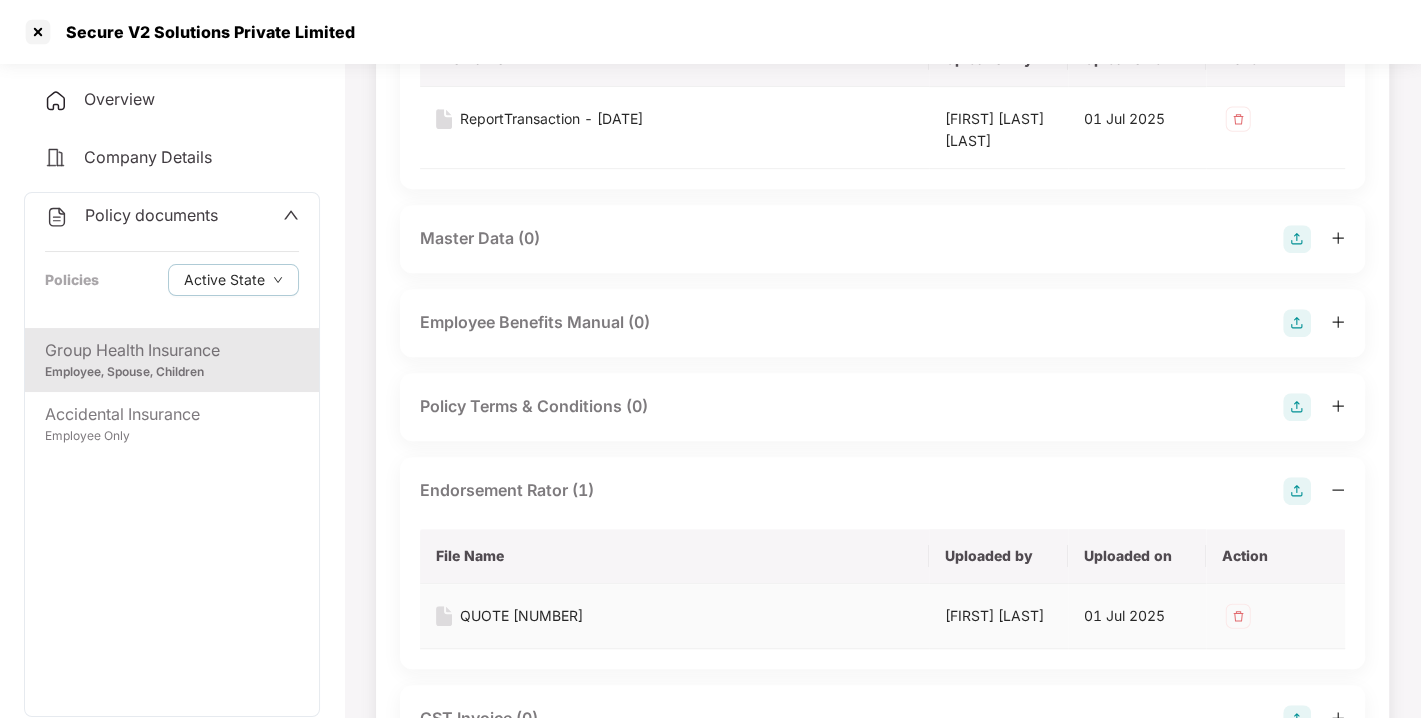 click on "QUOTE [NUMBER]" at bounding box center (521, 616) 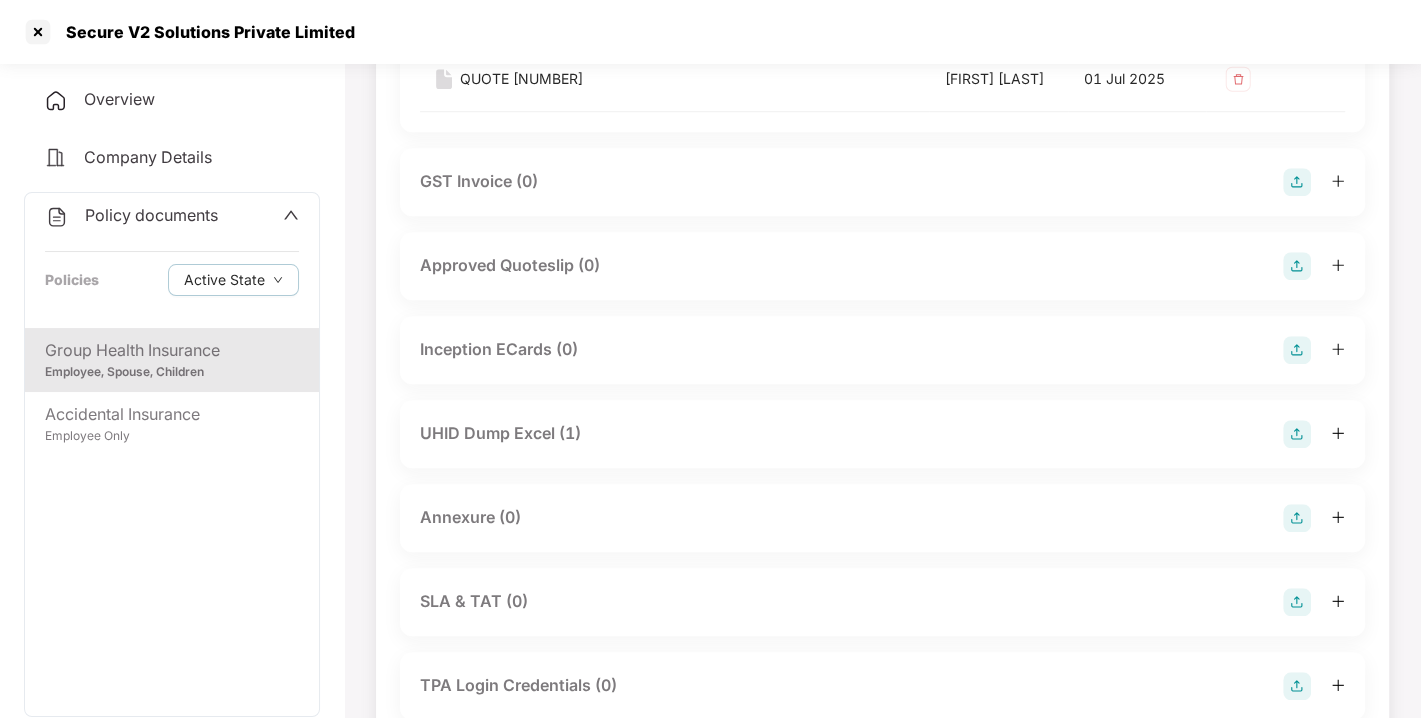 scroll, scrollTop: 1117, scrollLeft: 0, axis: vertical 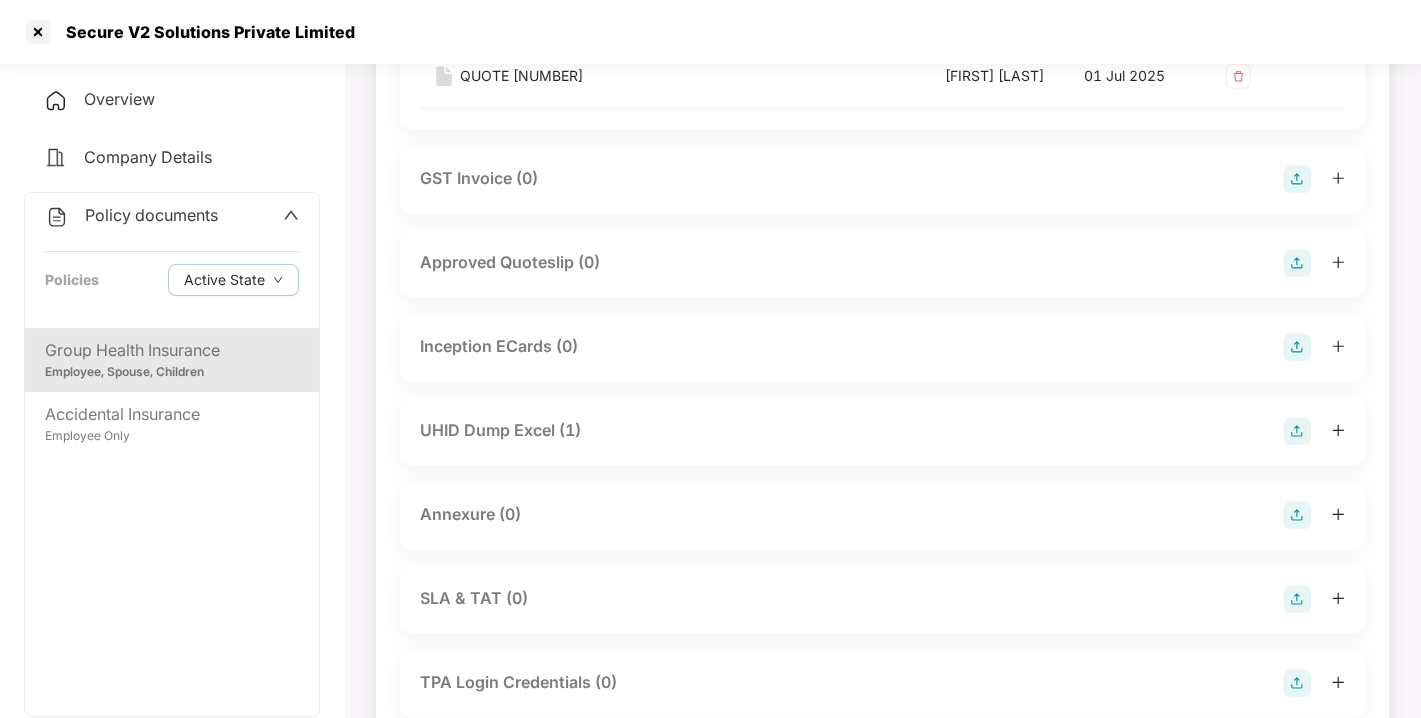 click on "UHID Dump Excel (1)" at bounding box center [500, 430] 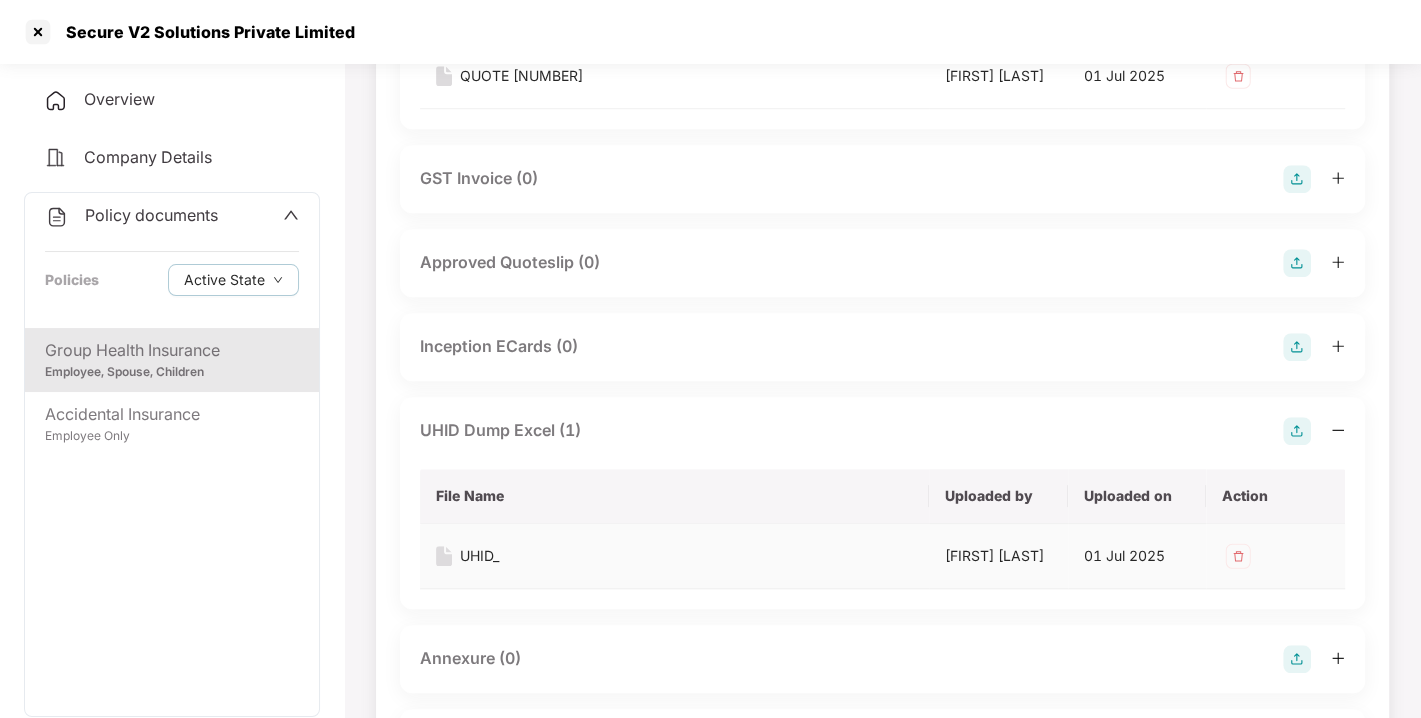 click on "UHID_" at bounding box center (479, 556) 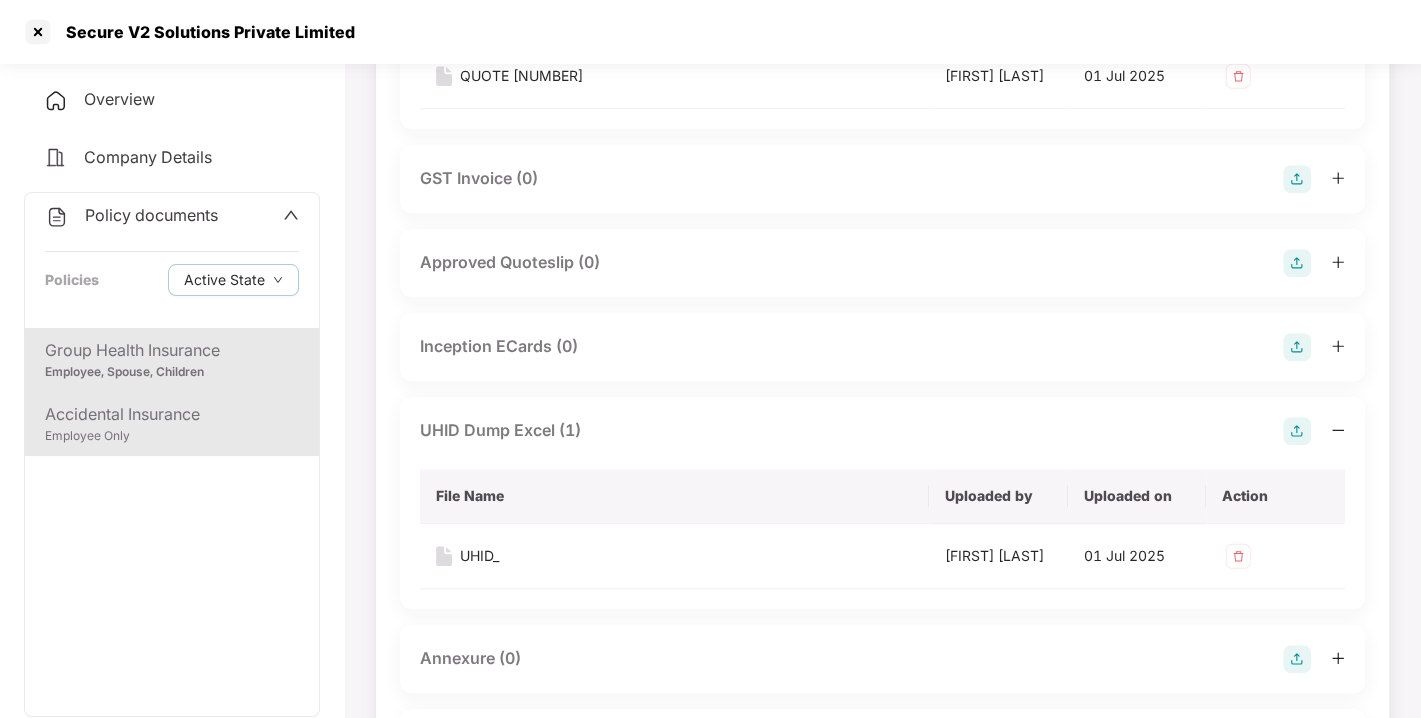 click on "Accidental Insurance" at bounding box center [172, 414] 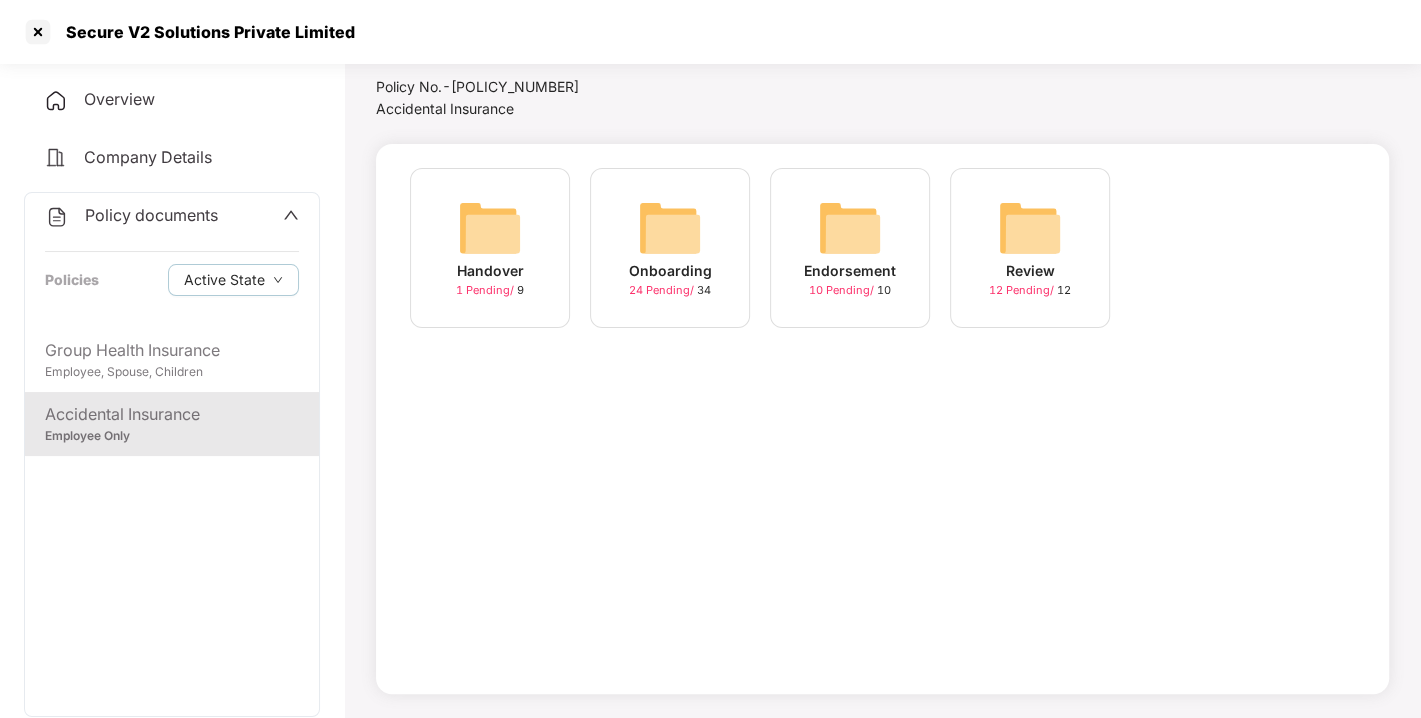 click at bounding box center (670, 228) 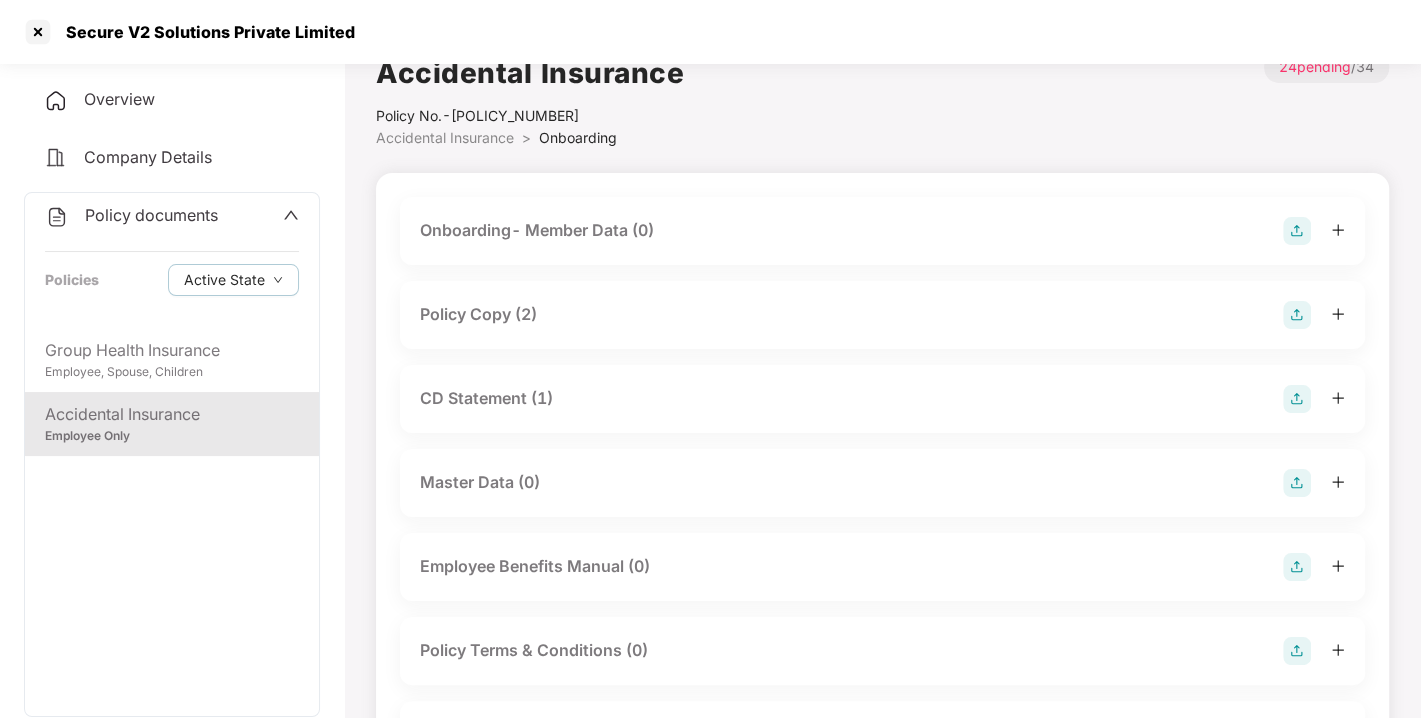 scroll, scrollTop: 0, scrollLeft: 0, axis: both 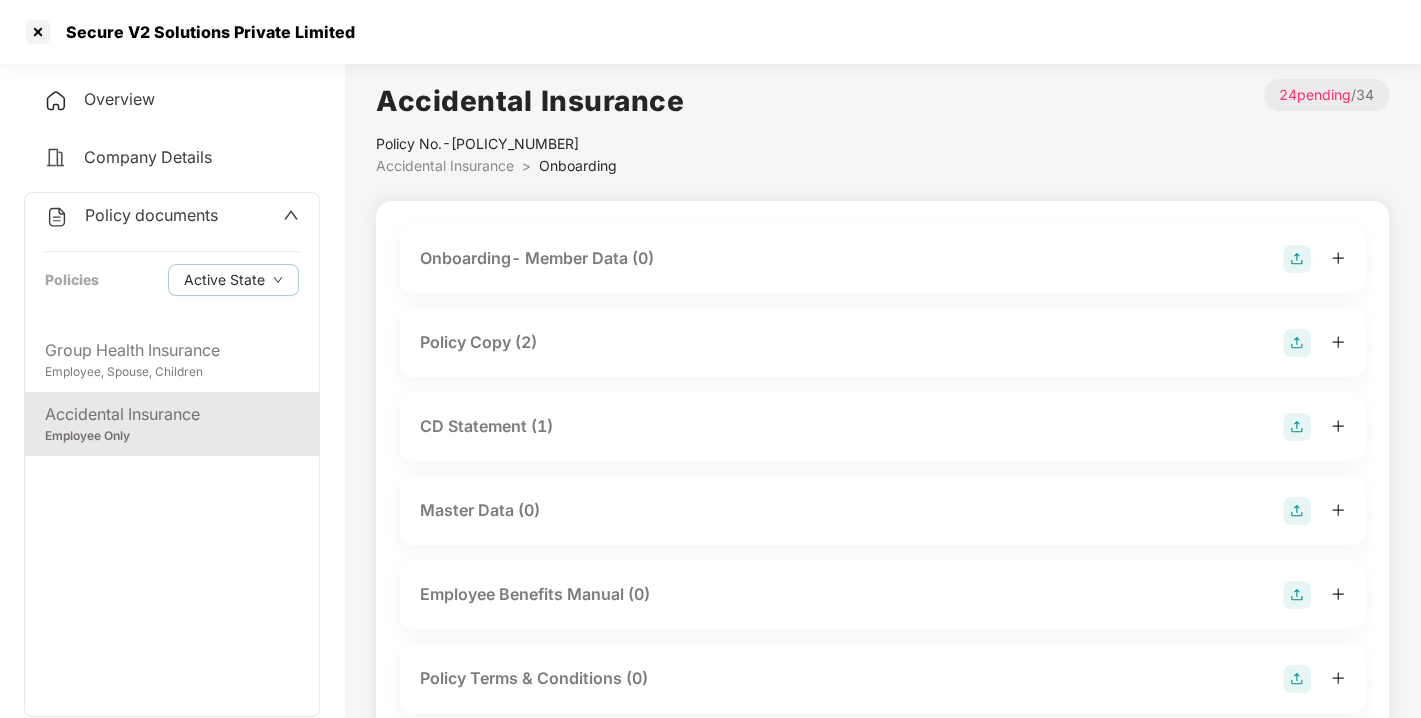 click on "Policy Copy (2)" at bounding box center (478, 342) 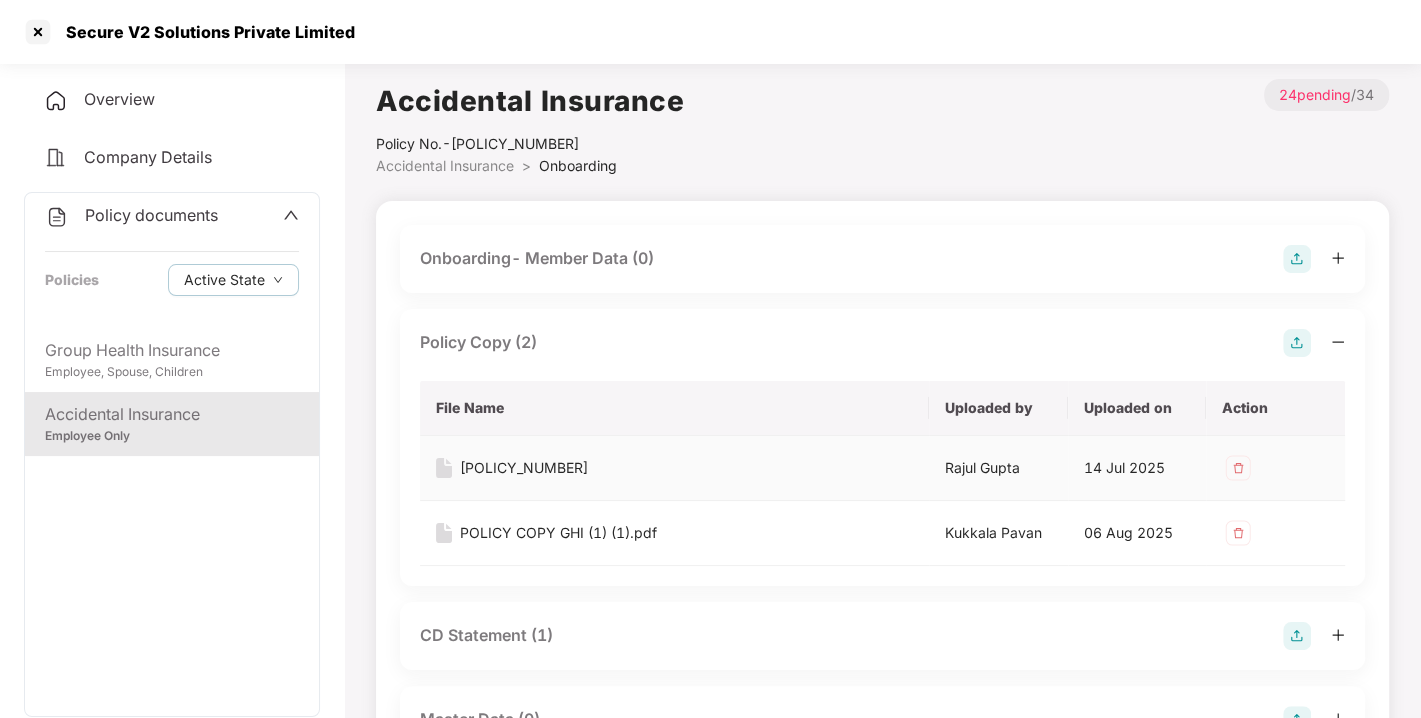 click on "[POLICY_NUMBER]" at bounding box center (524, 468) 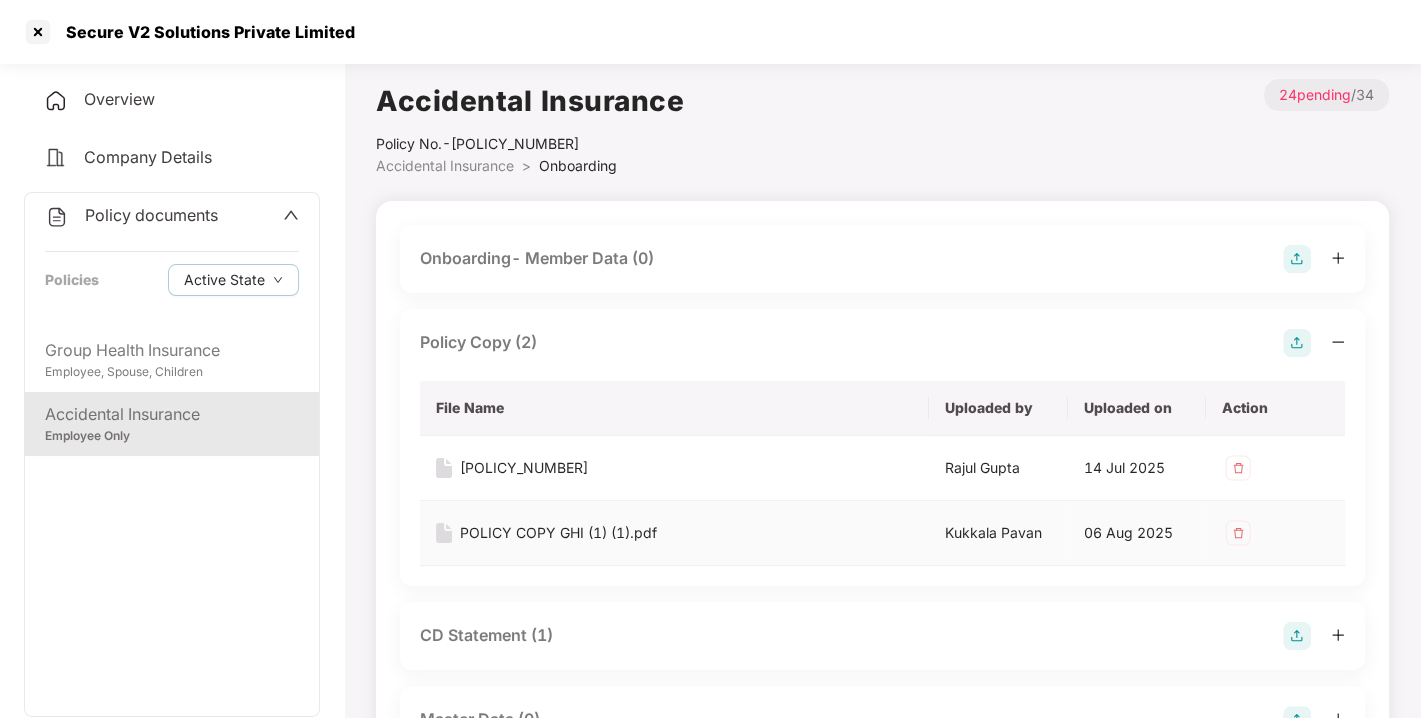 click on "POLICY COPY GHI (1) (1).pdf" at bounding box center (558, 533) 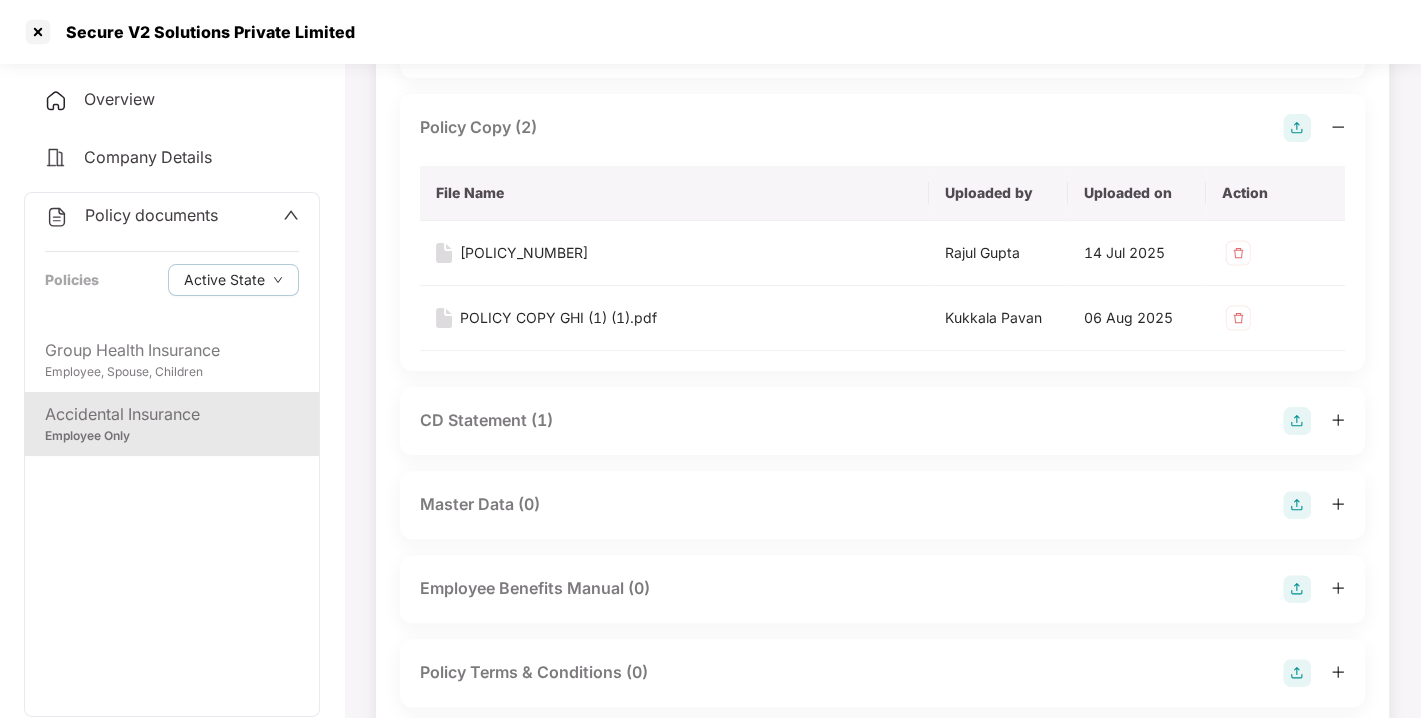 scroll, scrollTop: 217, scrollLeft: 0, axis: vertical 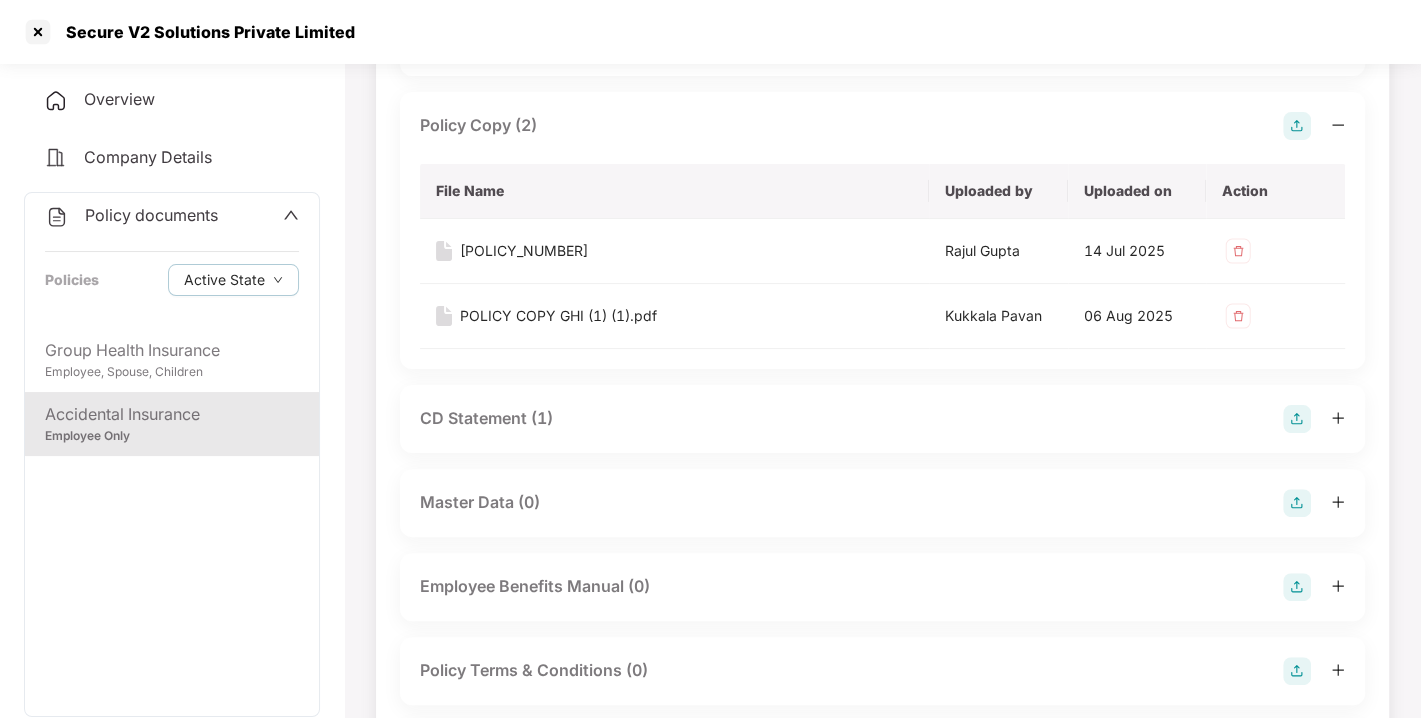 click on "CD Statement (1)" at bounding box center [486, 418] 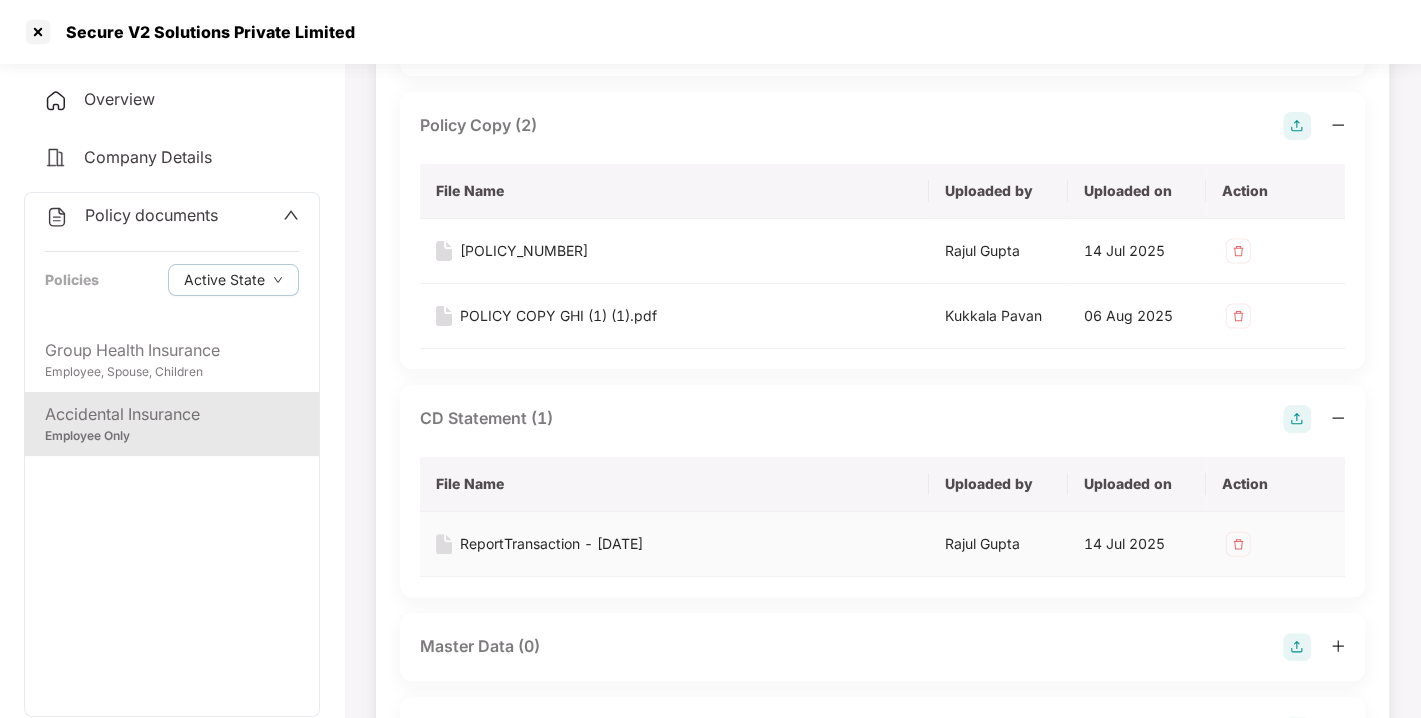 click on "ReportTransaction - [DATE]" at bounding box center [551, 544] 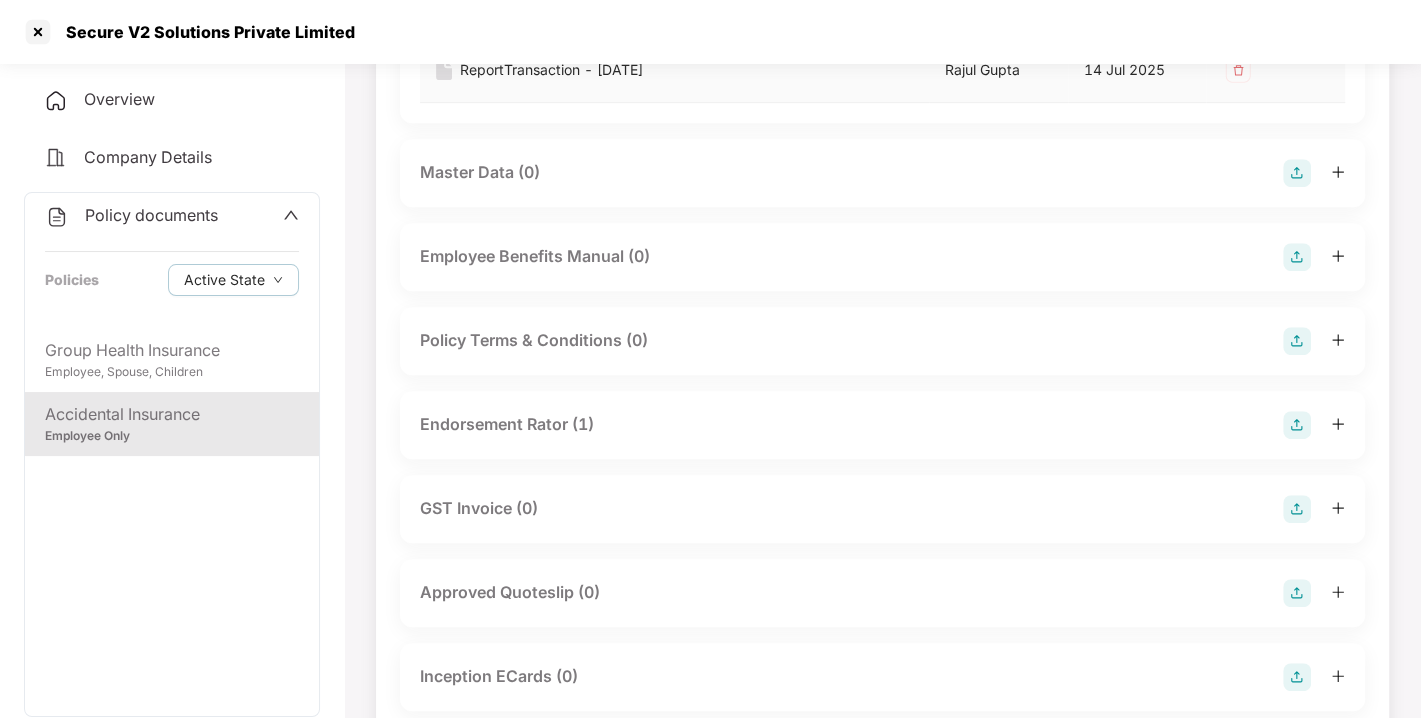 scroll, scrollTop: 692, scrollLeft: 0, axis: vertical 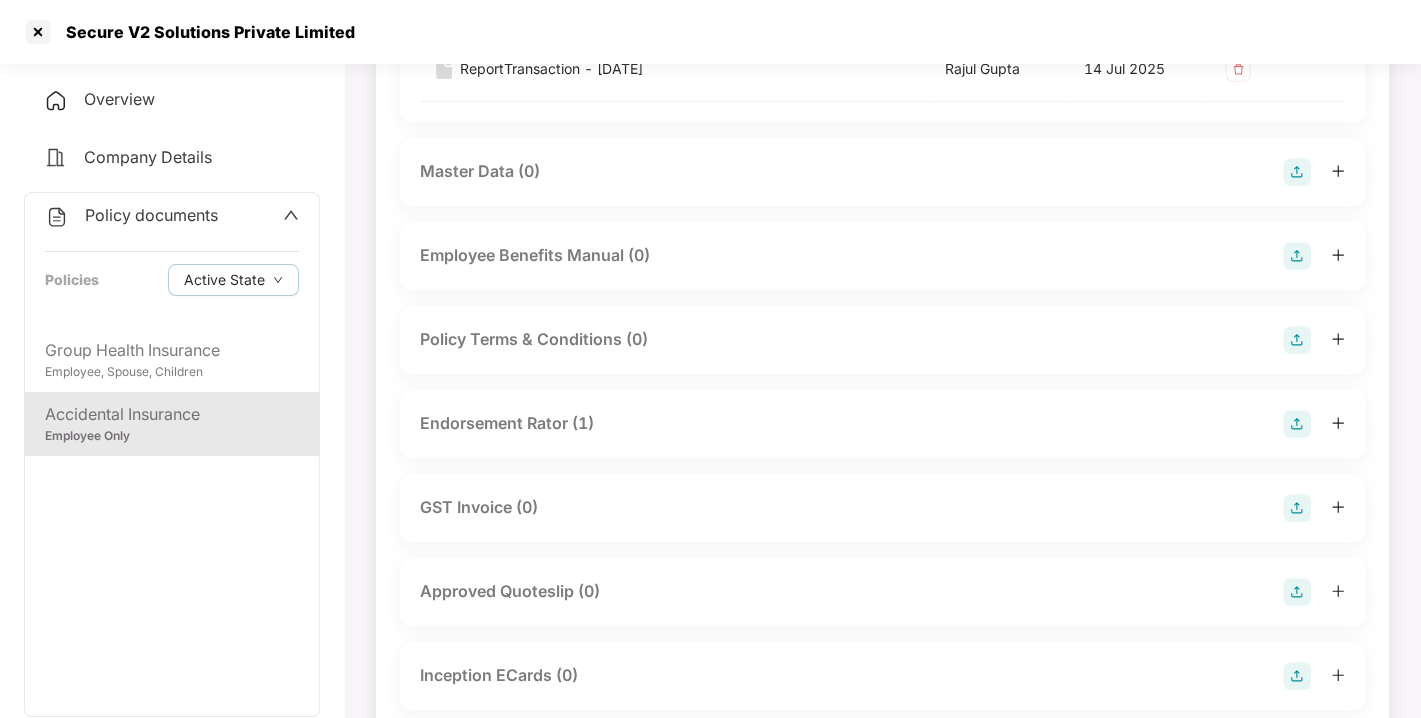 click on "Endorsement Rator (1)" at bounding box center [507, 423] 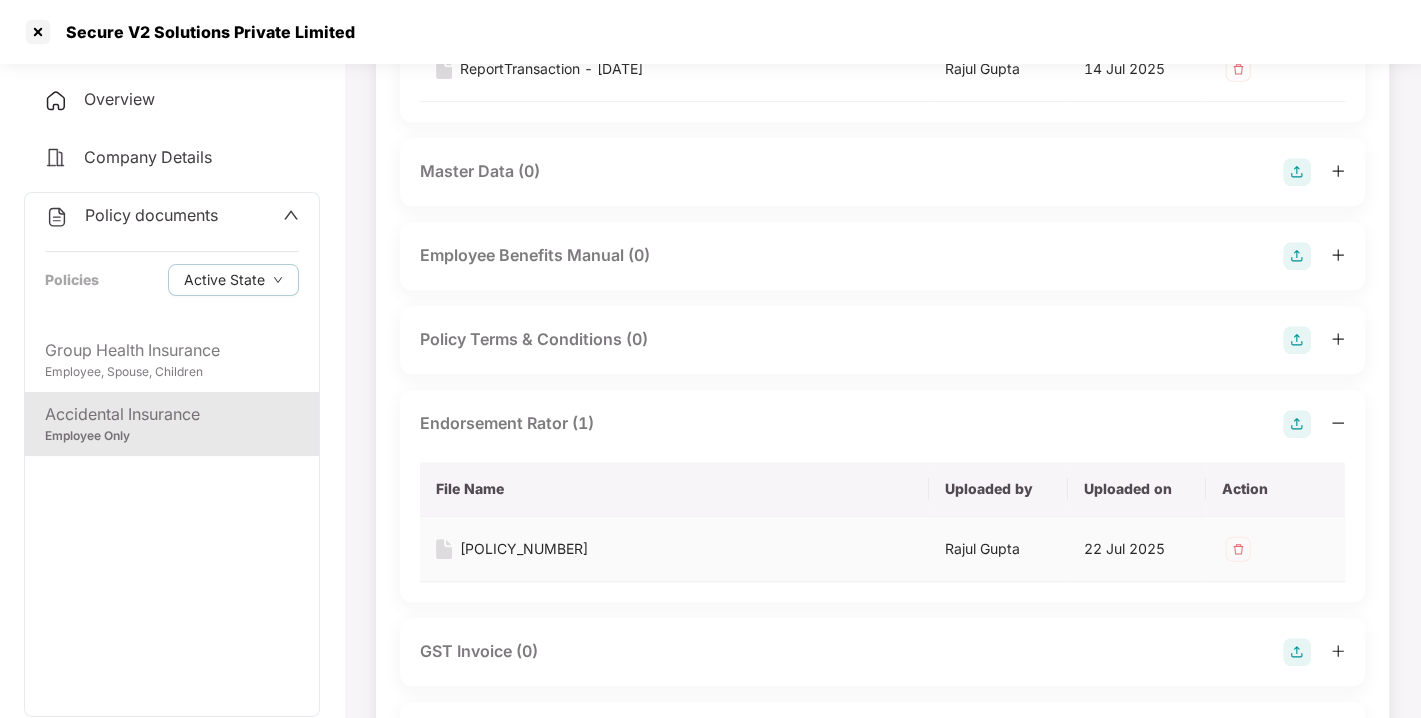 click on "[POLICY_NUMBER]" at bounding box center [524, 549] 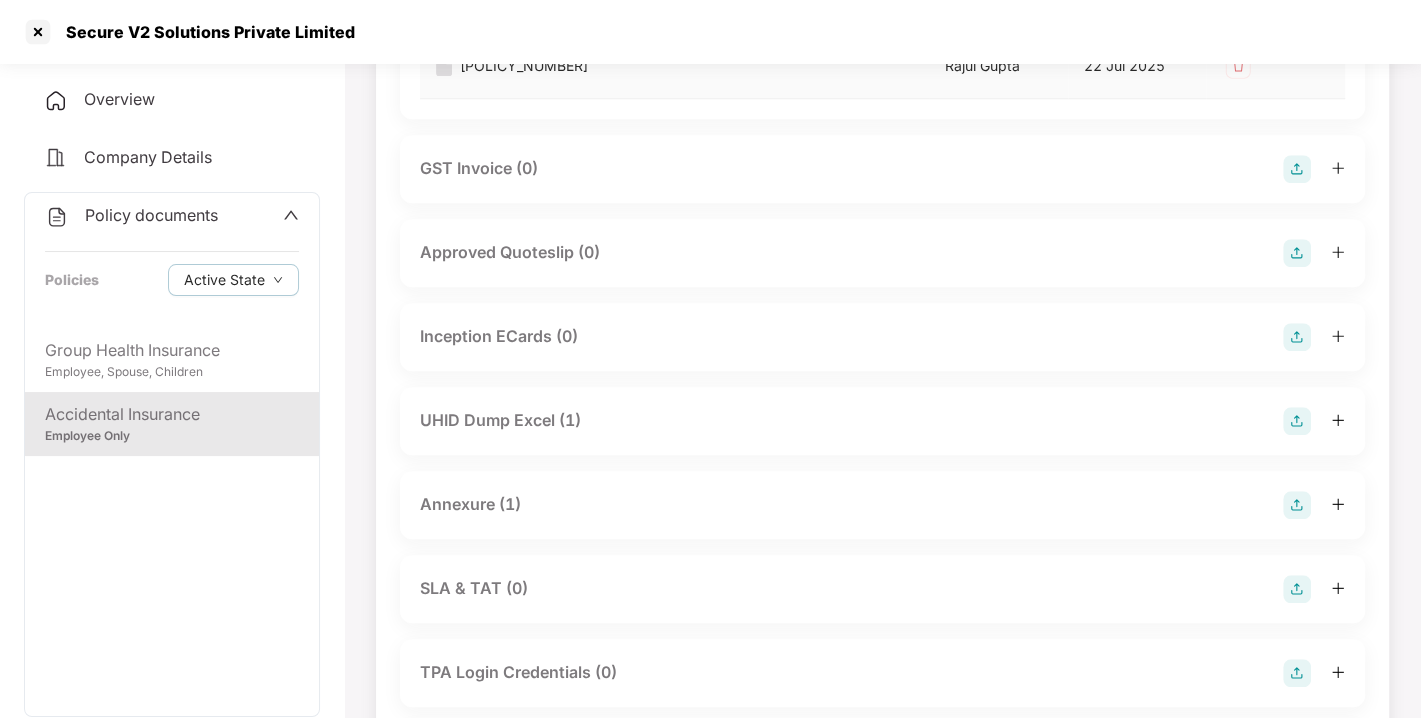 scroll, scrollTop: 1177, scrollLeft: 0, axis: vertical 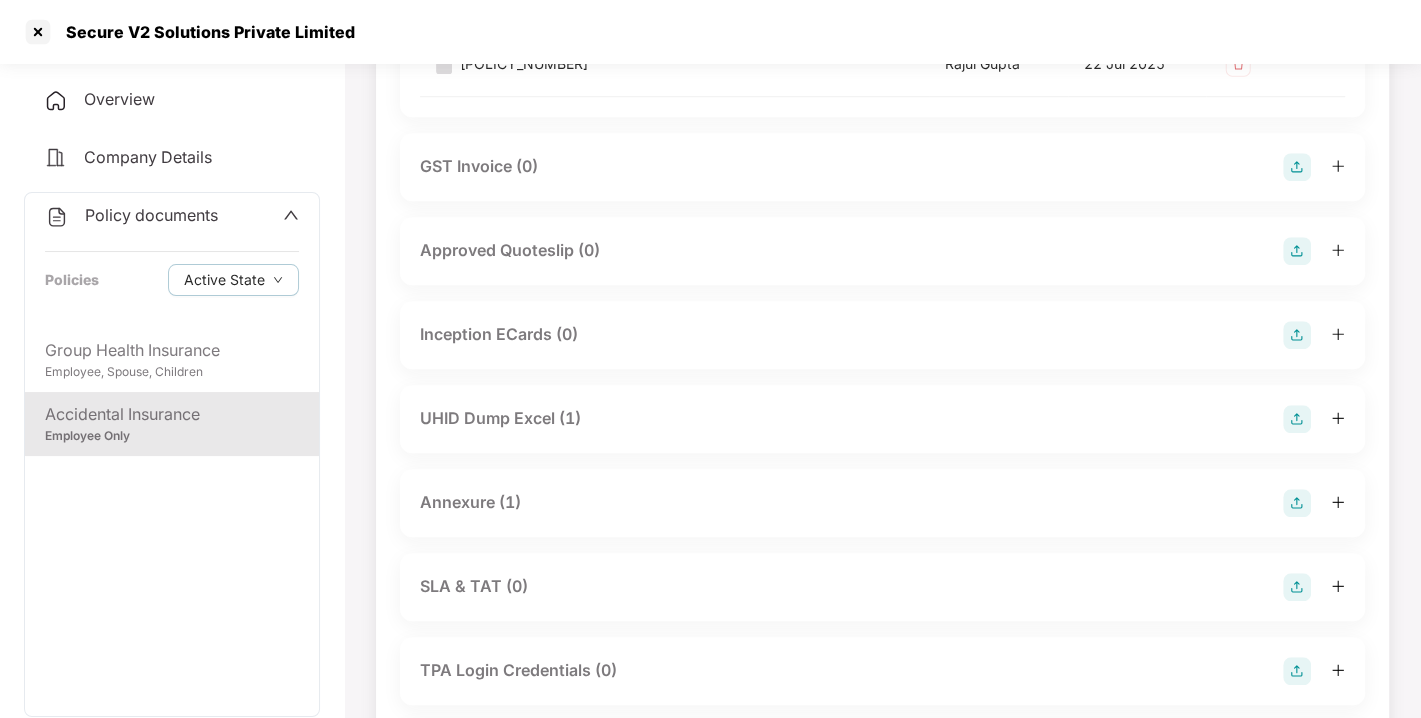 click on "UHID Dump Excel (1)" at bounding box center [500, 418] 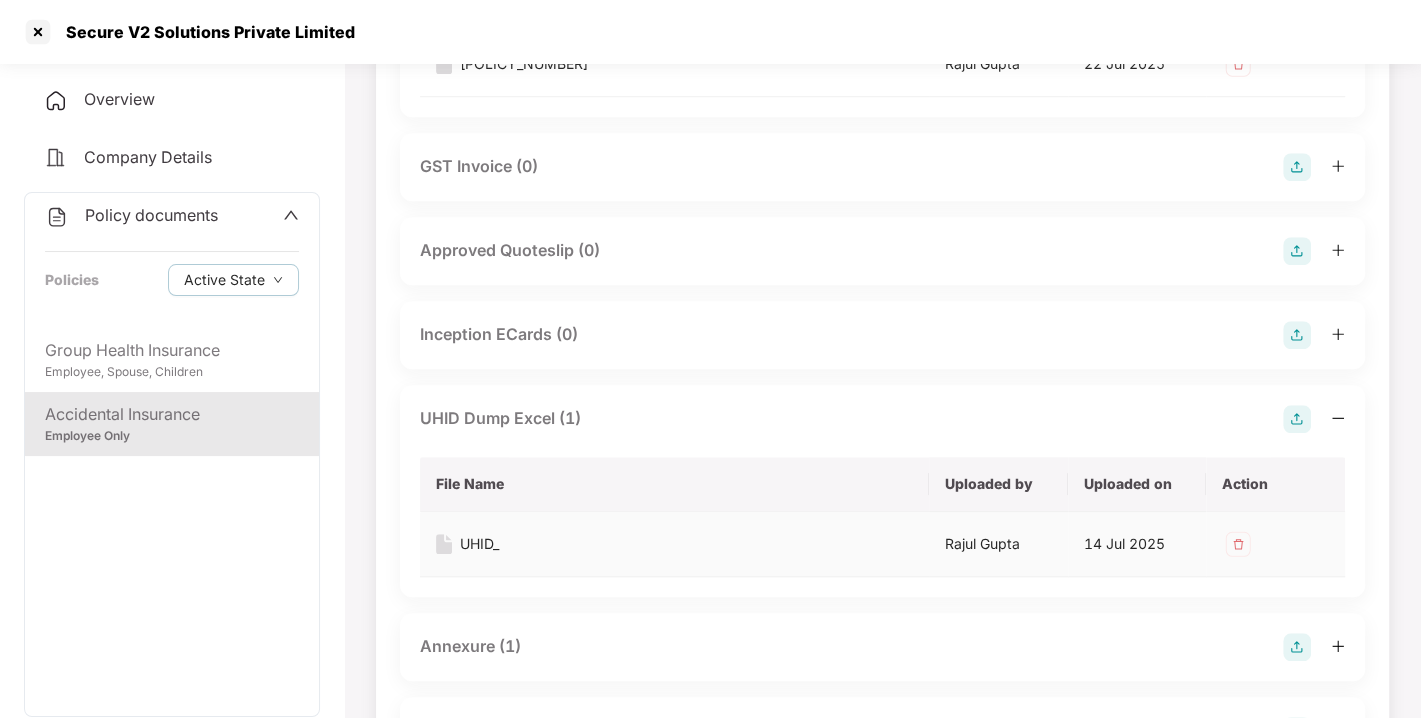 click on "UHID_" at bounding box center (479, 544) 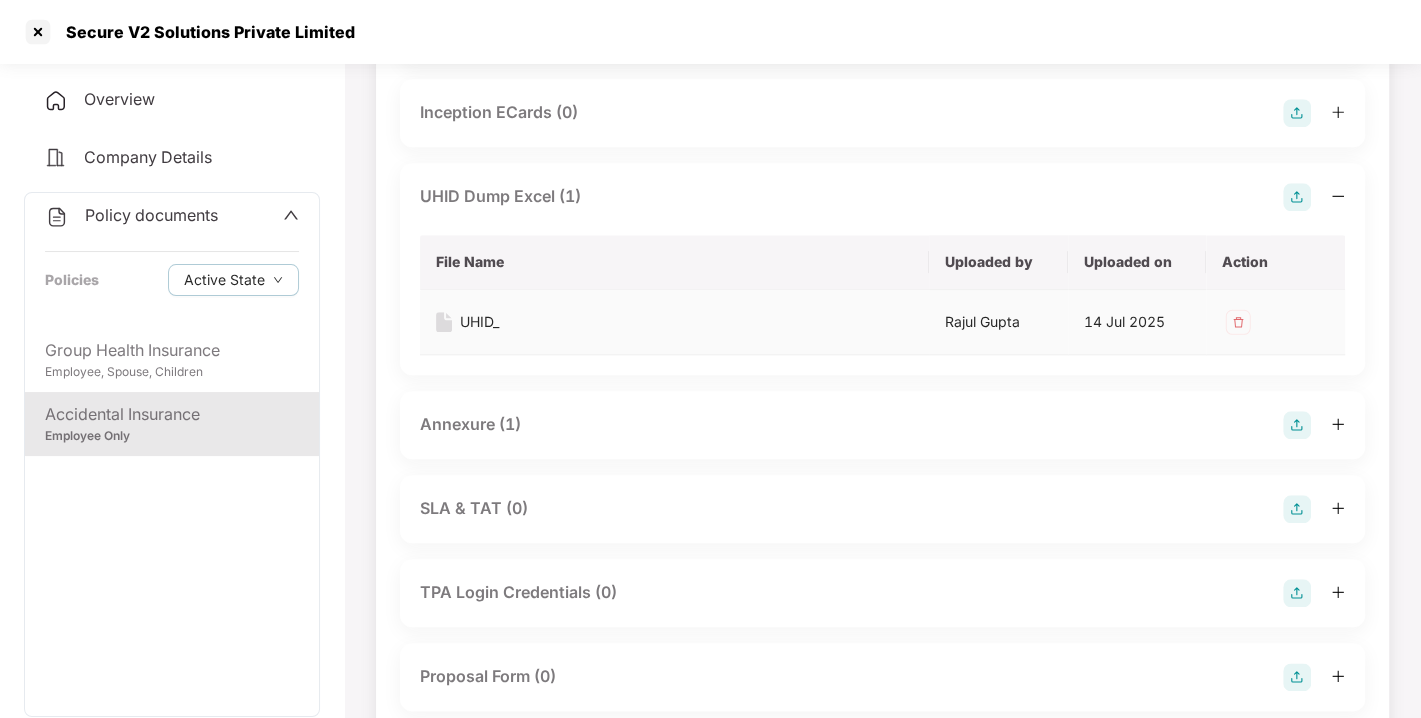 scroll, scrollTop: 1408, scrollLeft: 0, axis: vertical 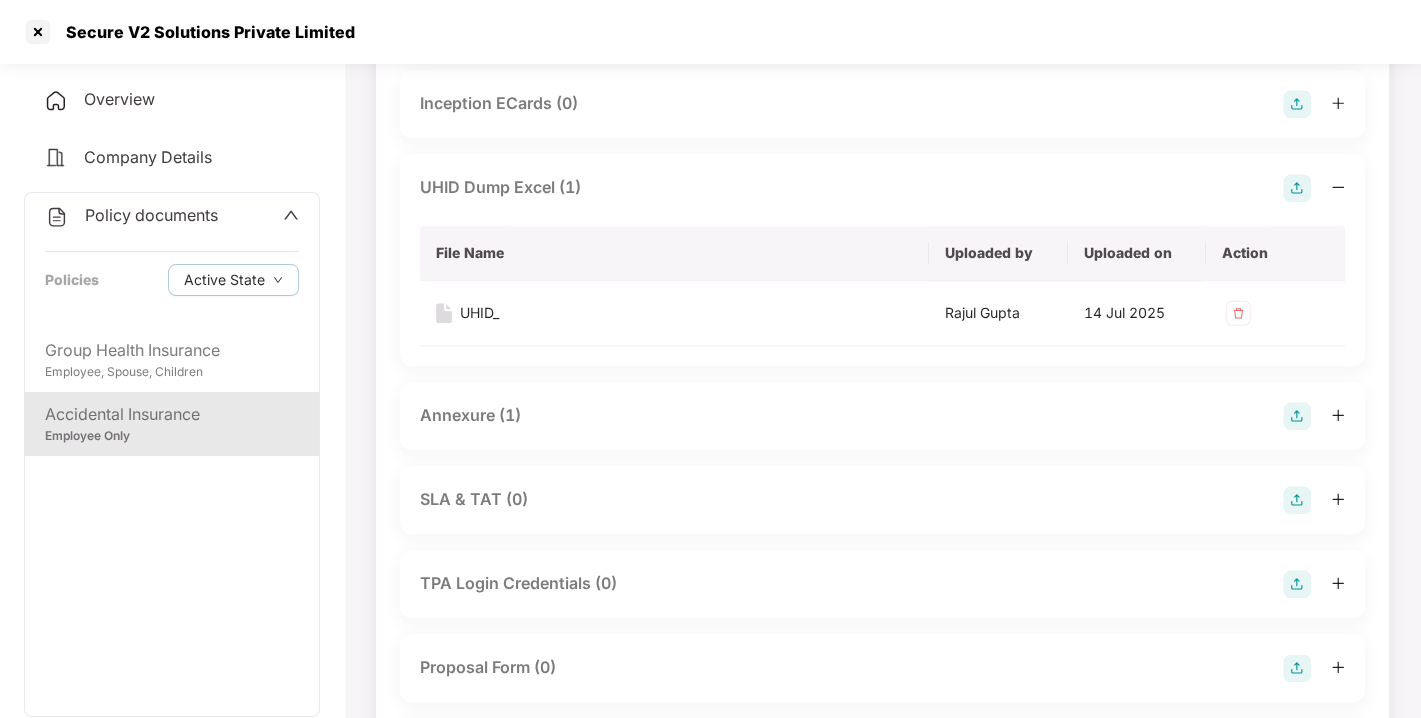 click on "Annexure (1)" at bounding box center [470, 415] 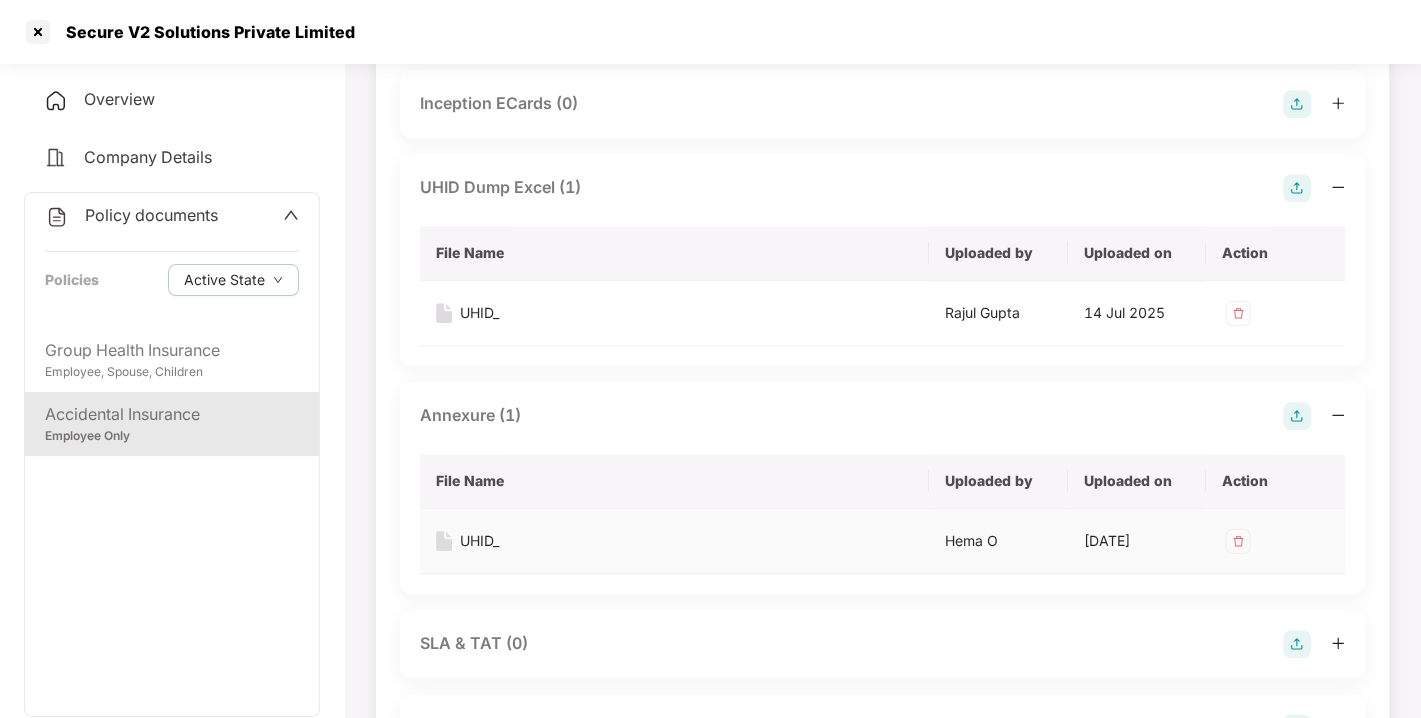 click on "UHID_" at bounding box center (674, 541) 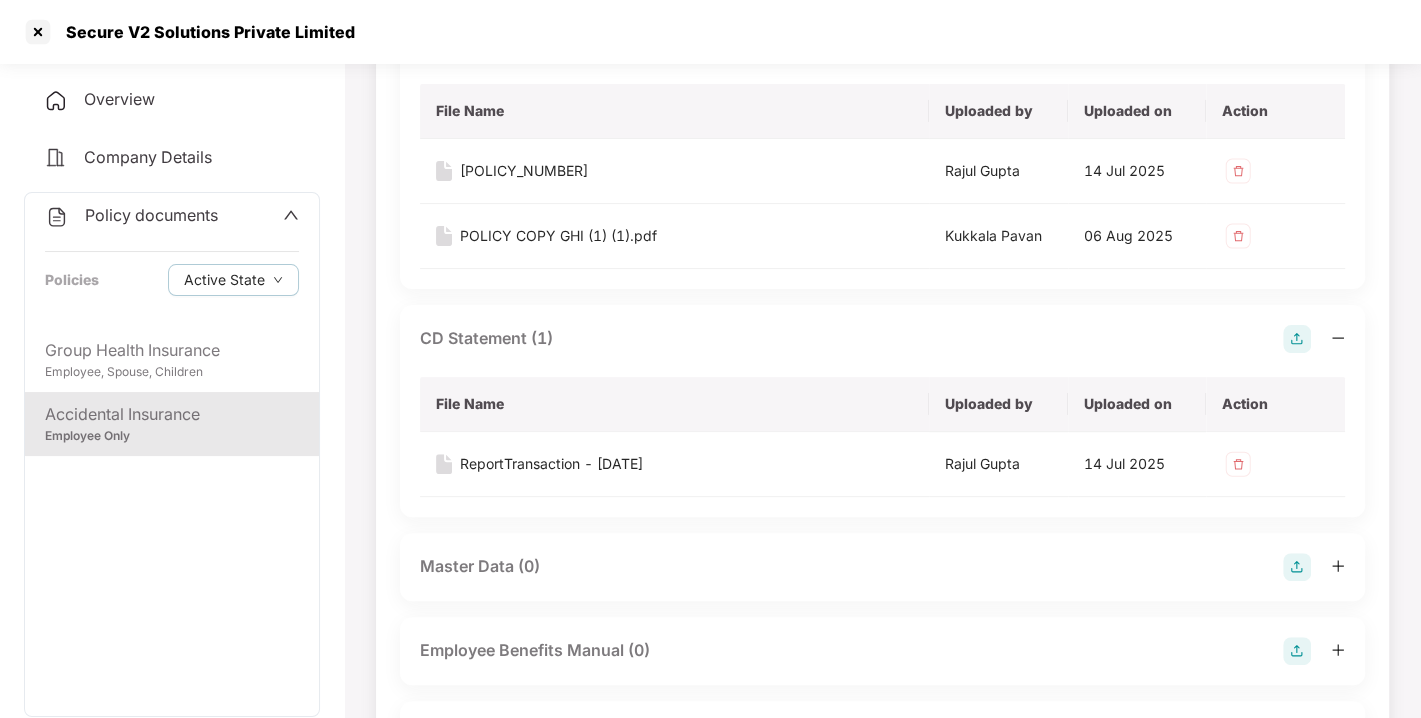 scroll, scrollTop: 0, scrollLeft: 0, axis: both 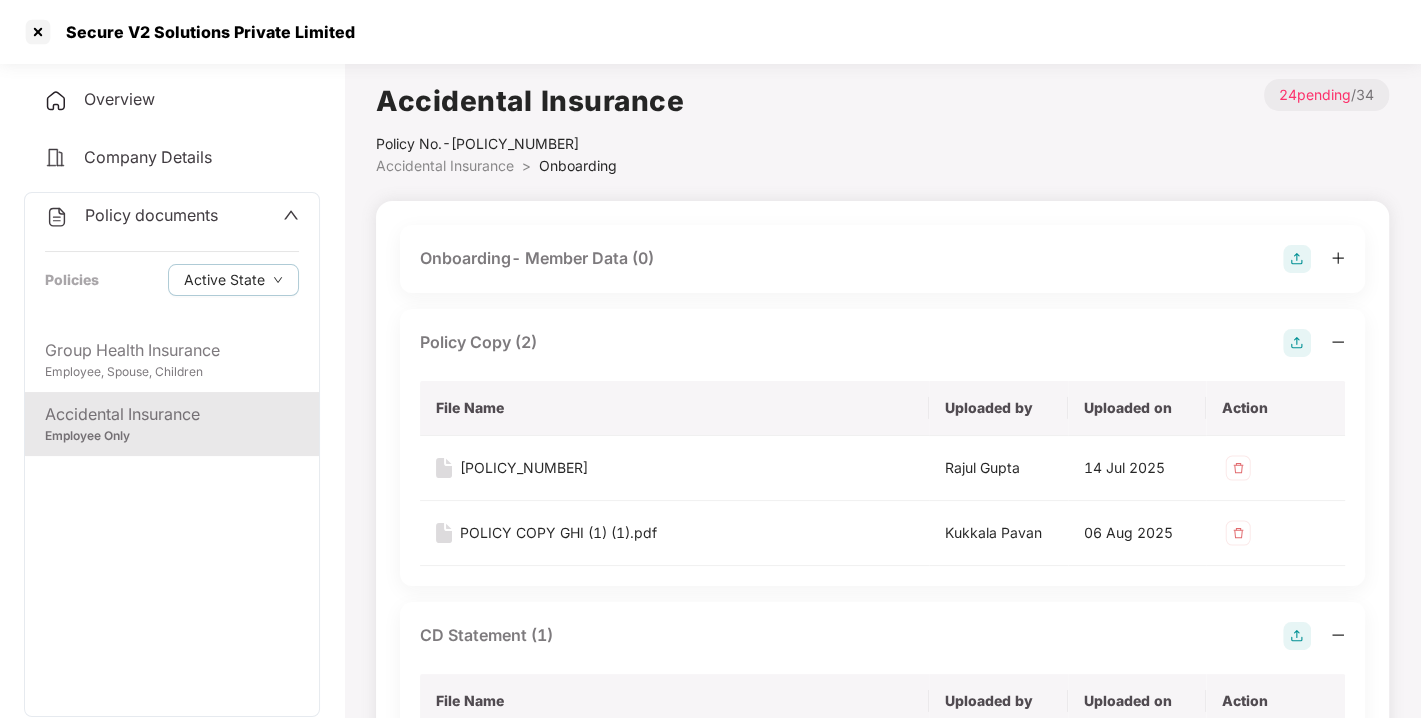 click on "Policy documents" at bounding box center (131, 216) 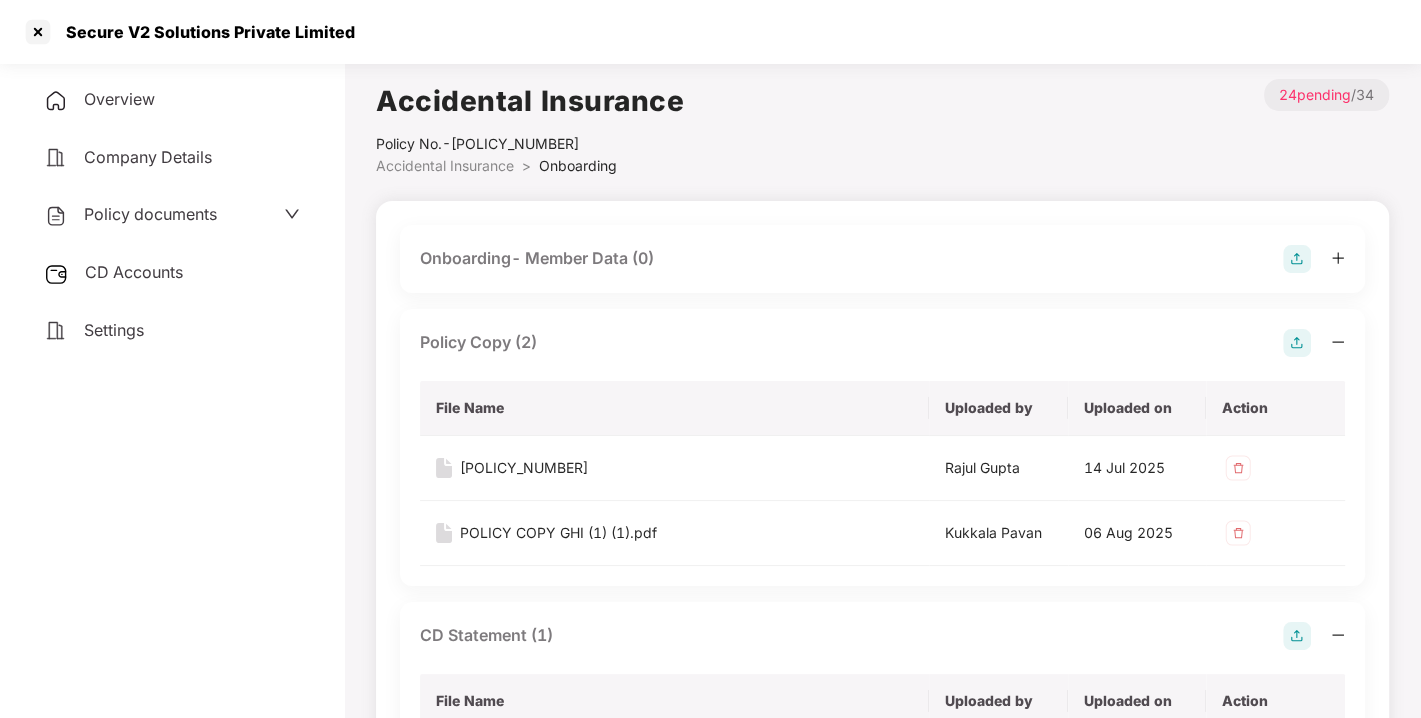 click on "CD Accounts" at bounding box center (134, 272) 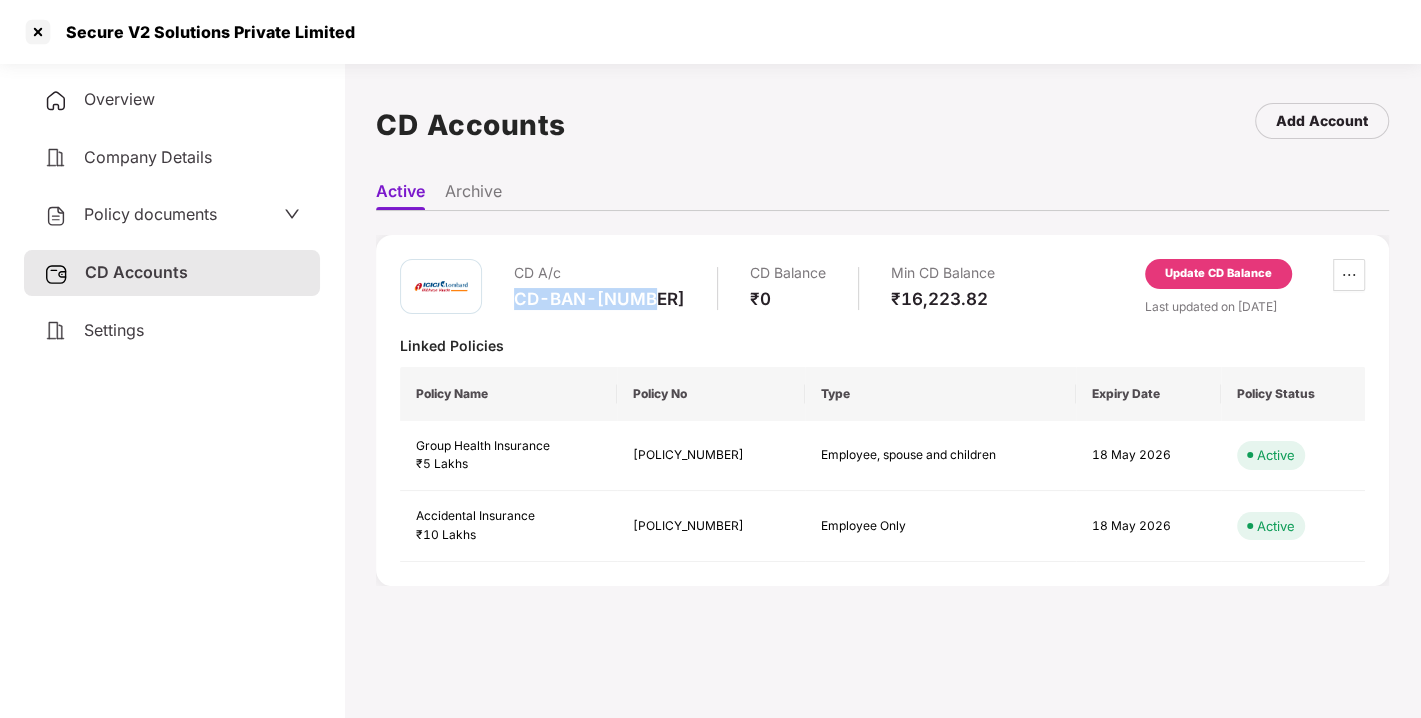 drag, startPoint x: 514, startPoint y: 294, endPoint x: 660, endPoint y: 294, distance: 146 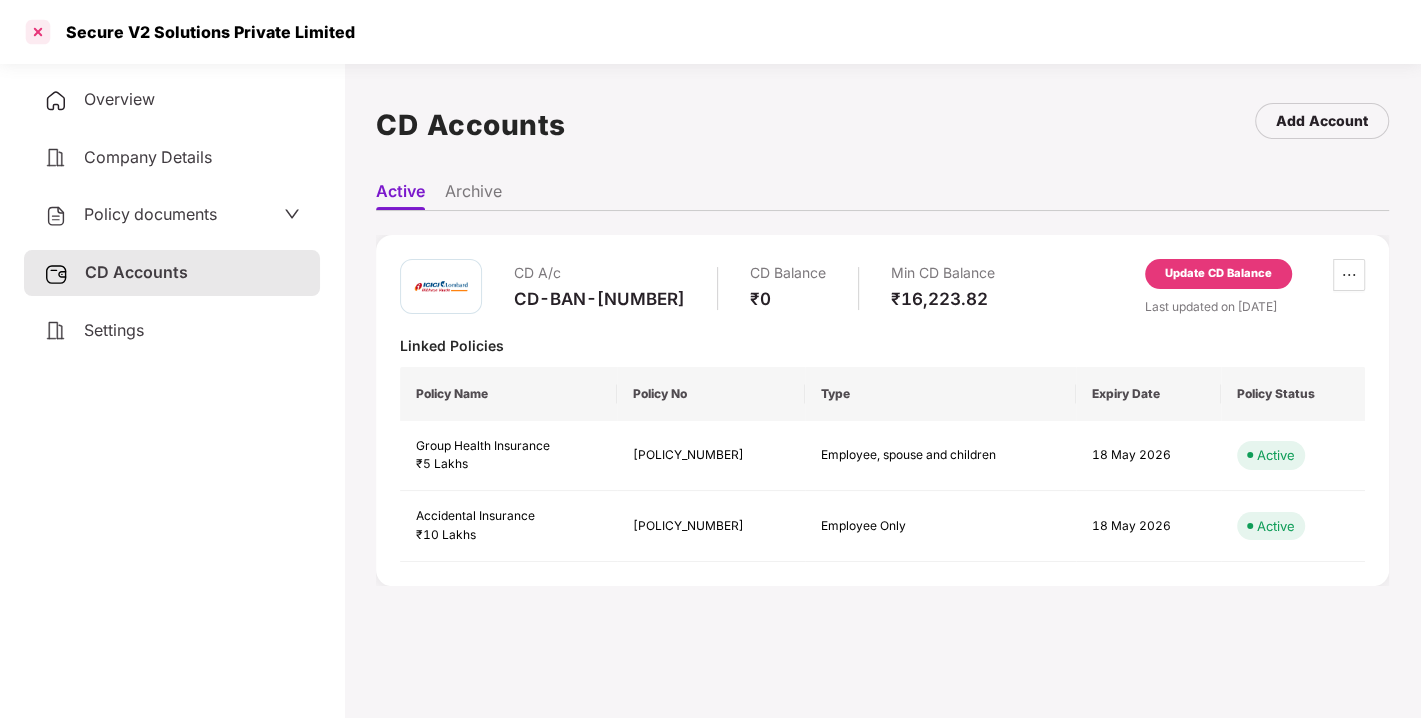 click at bounding box center [38, 32] 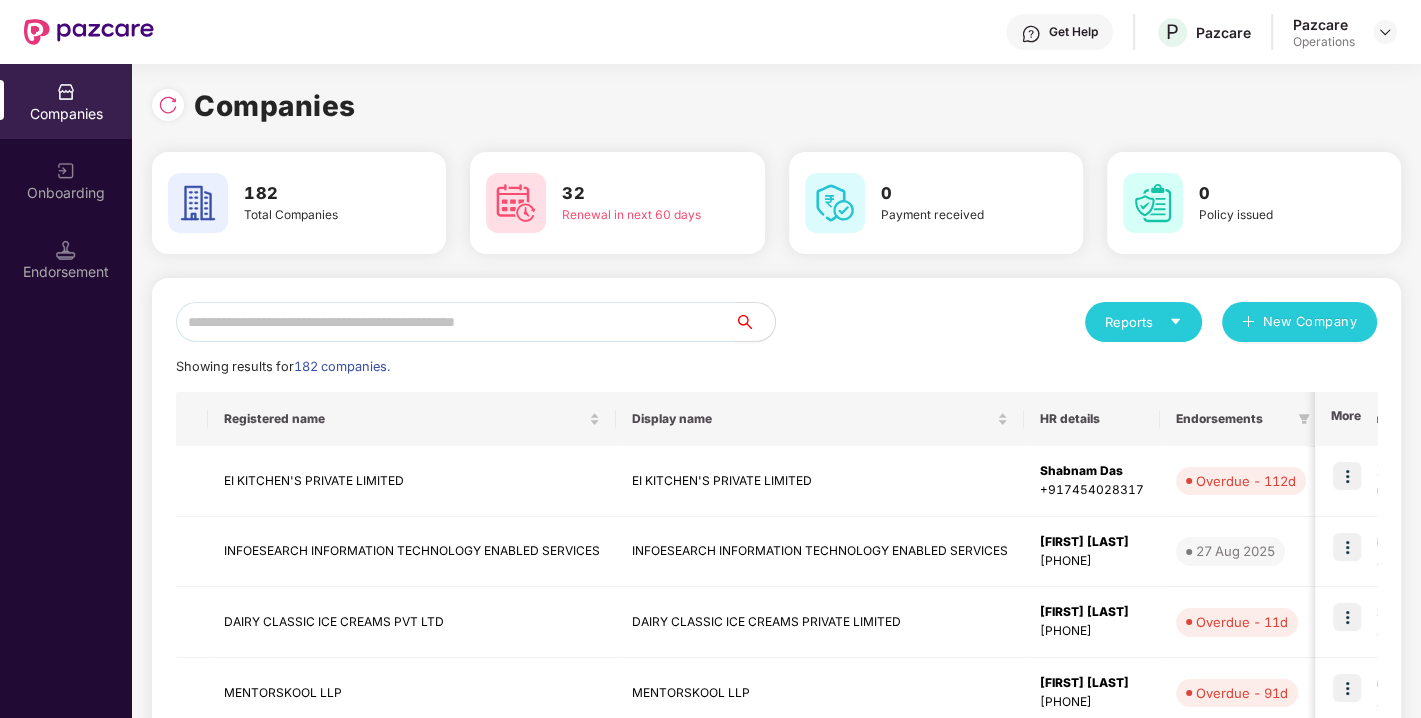 paste on "*****" 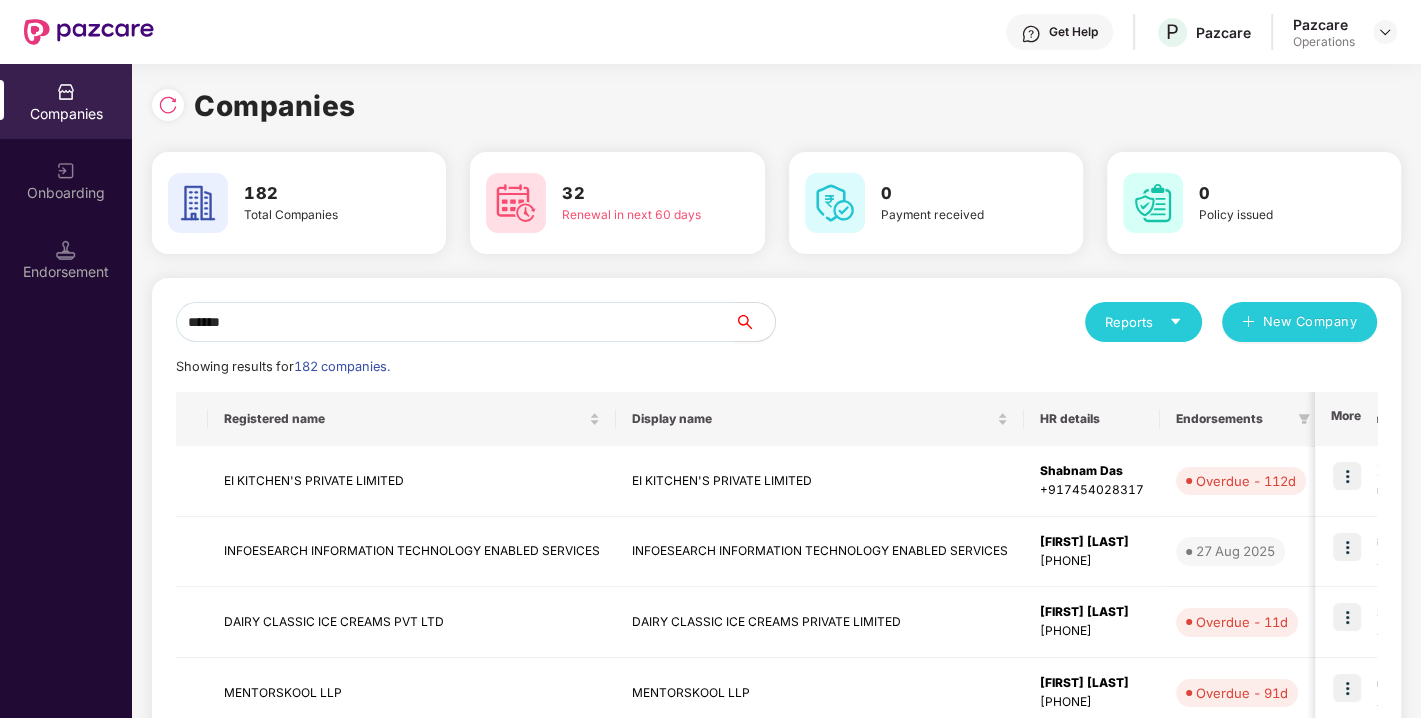 click on "*****" at bounding box center [455, 322] 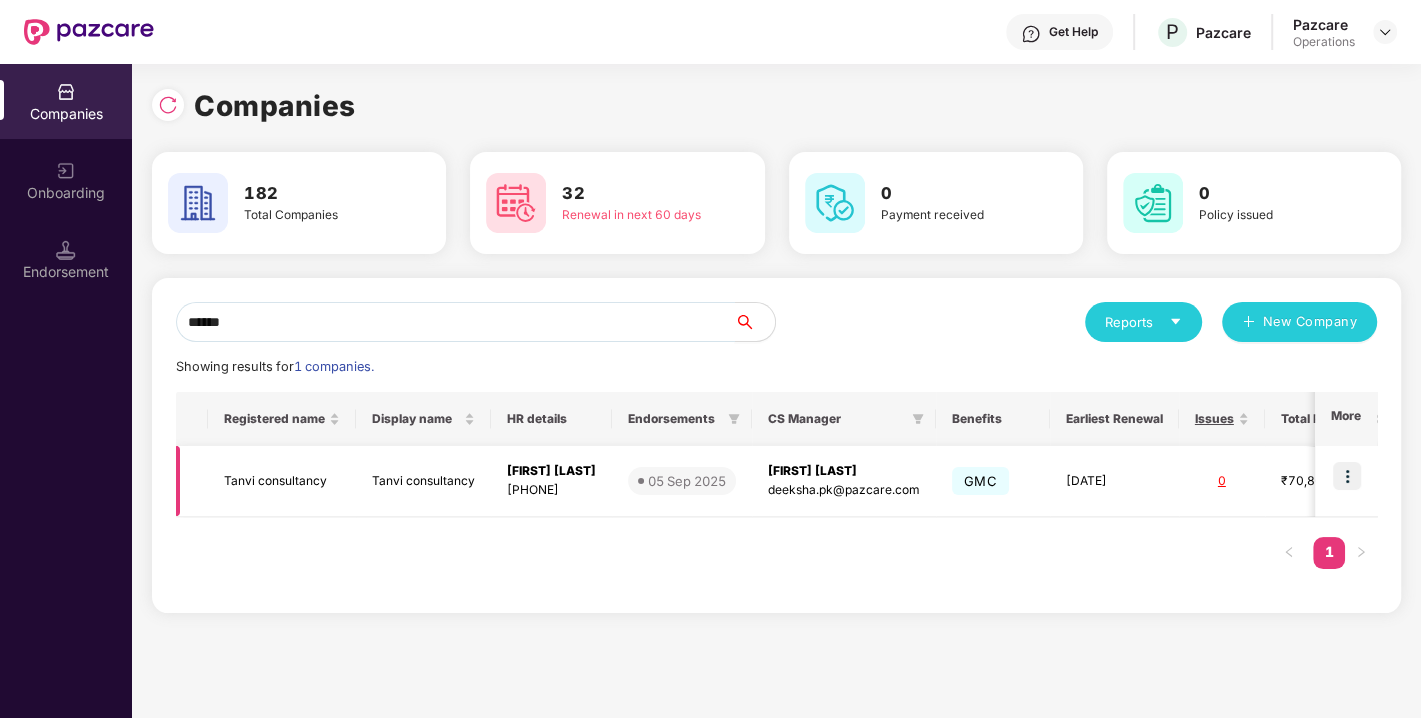 type on "*****" 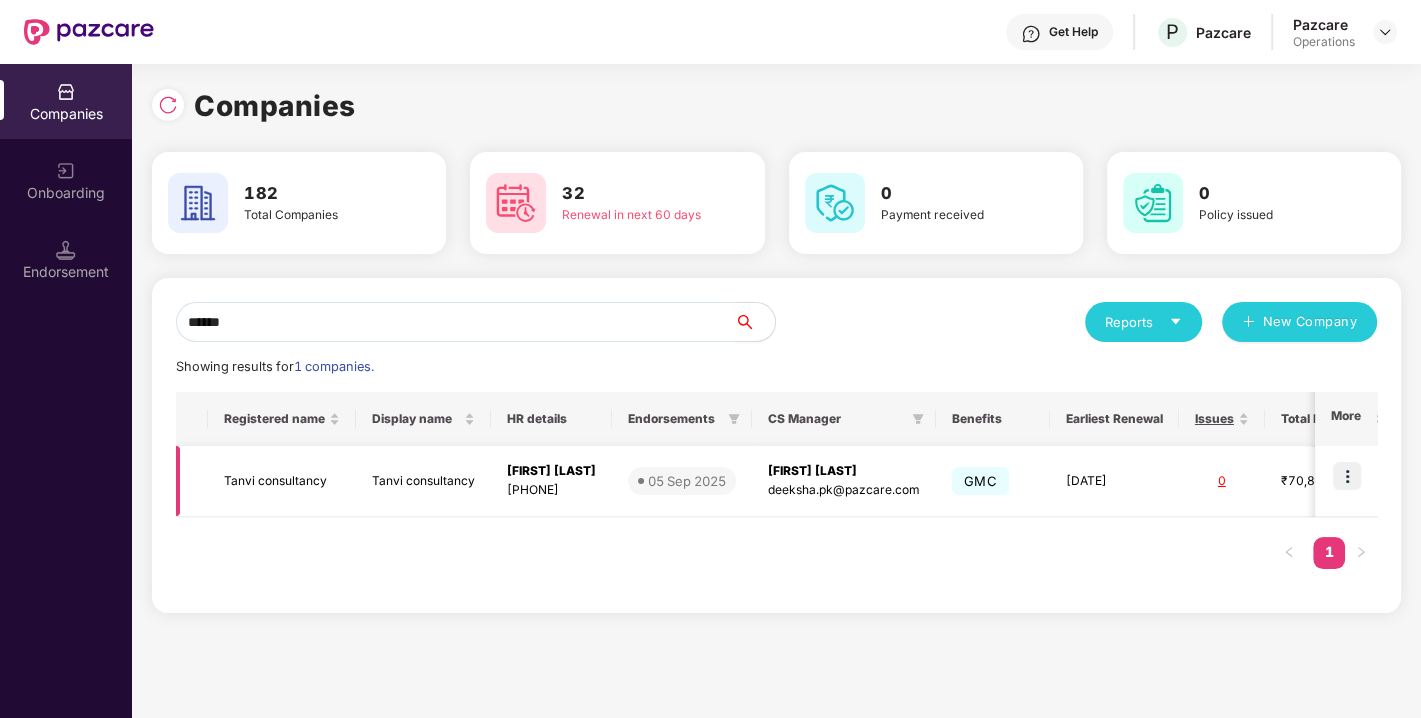 click at bounding box center [1347, 476] 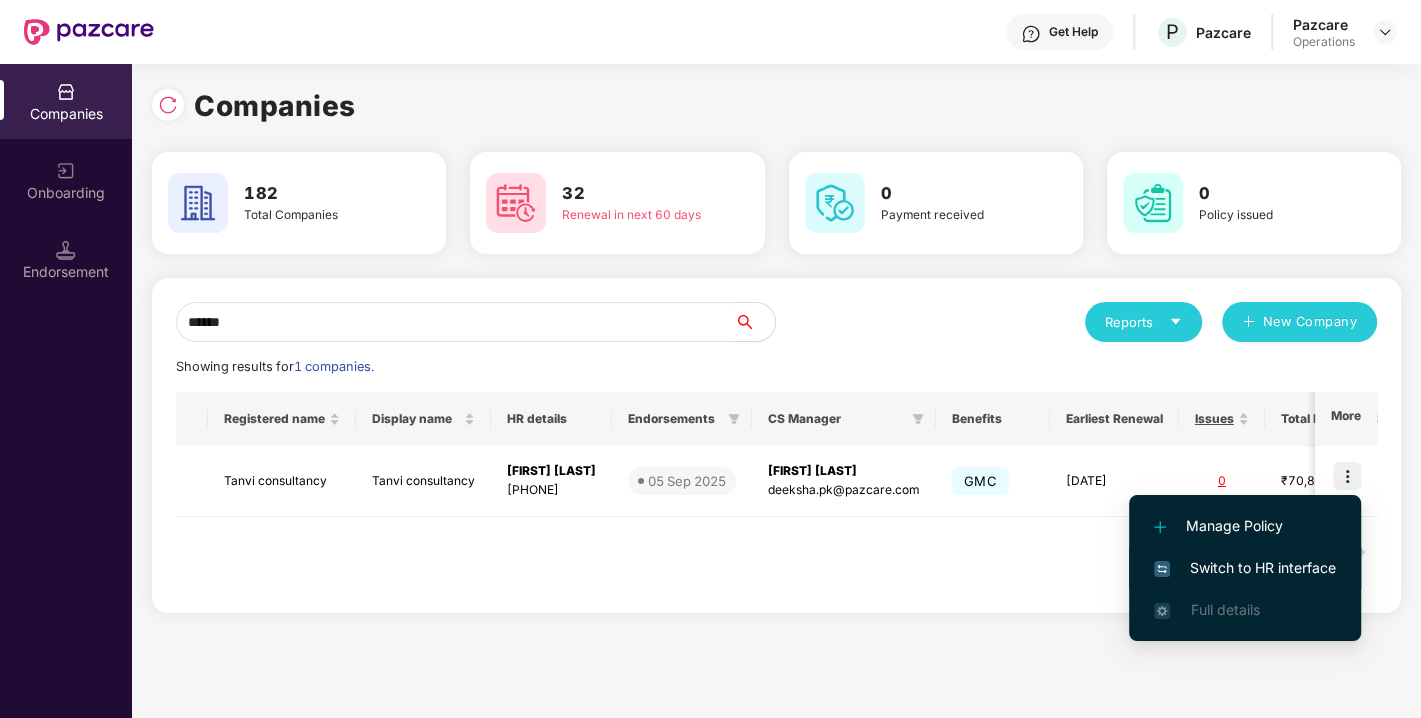 click on "Switch to HR interface" at bounding box center (1245, 568) 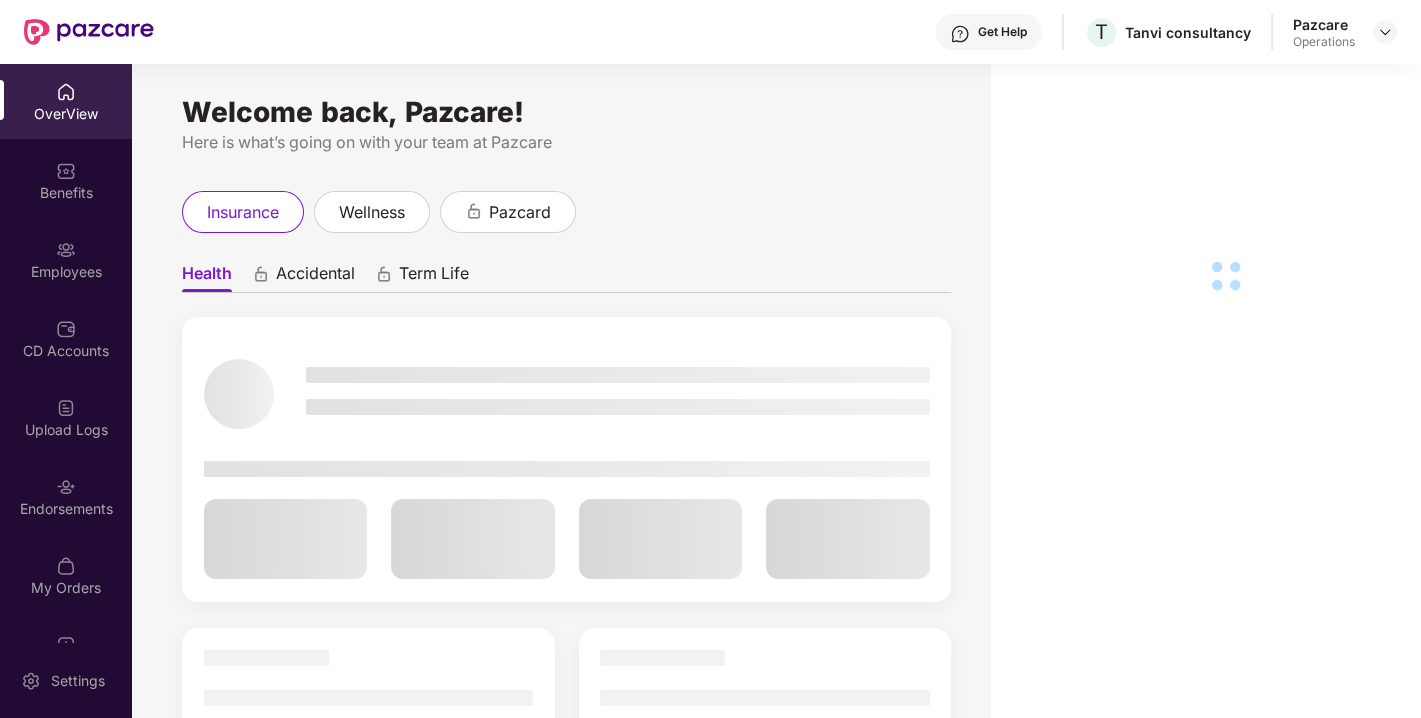 click on "Endorsements" at bounding box center [66, 509] 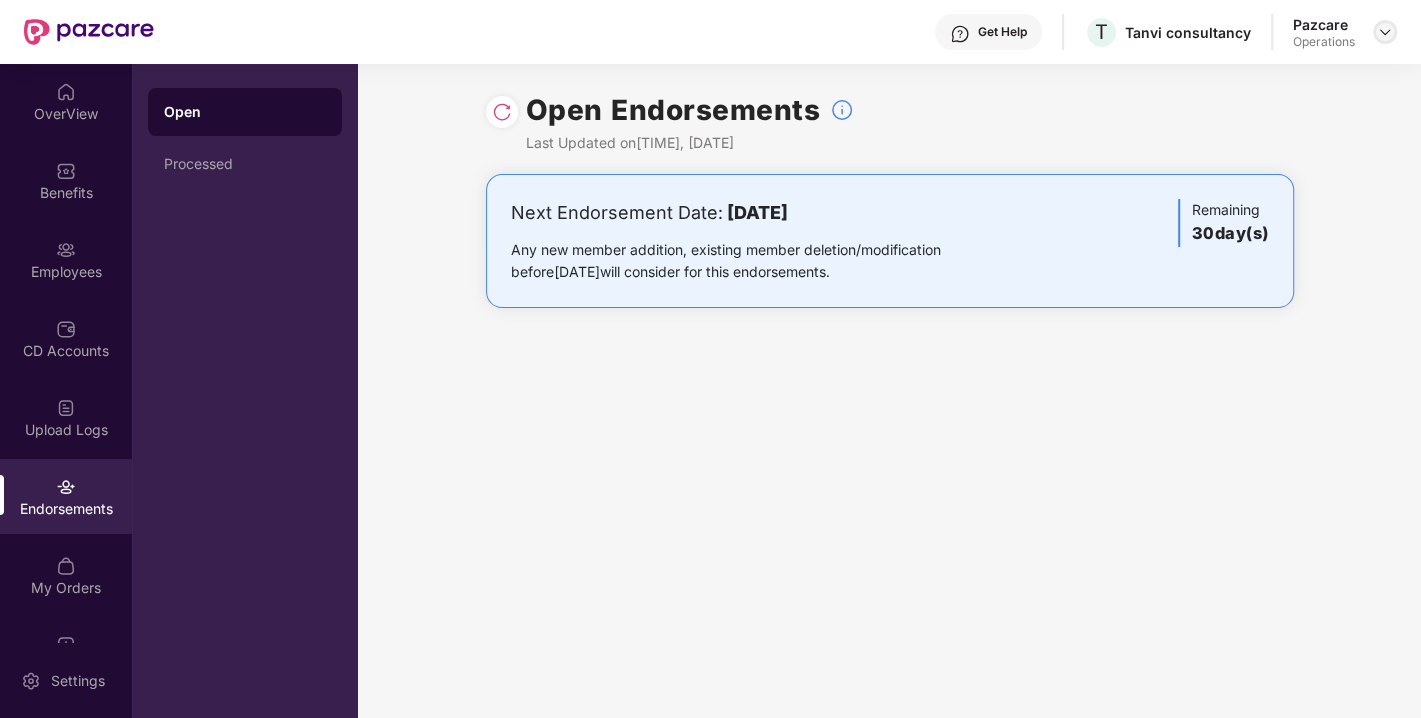 click at bounding box center (1385, 32) 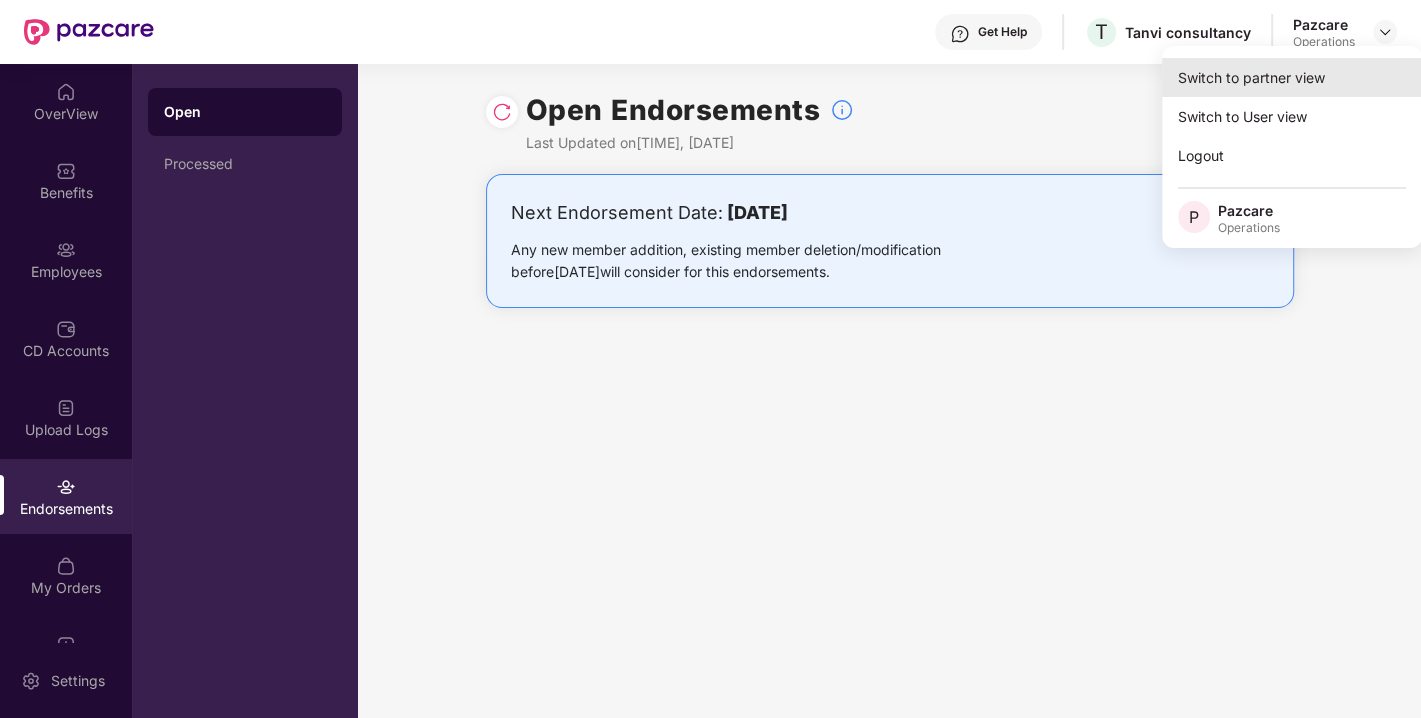 click on "Switch to partner view" at bounding box center (1292, 77) 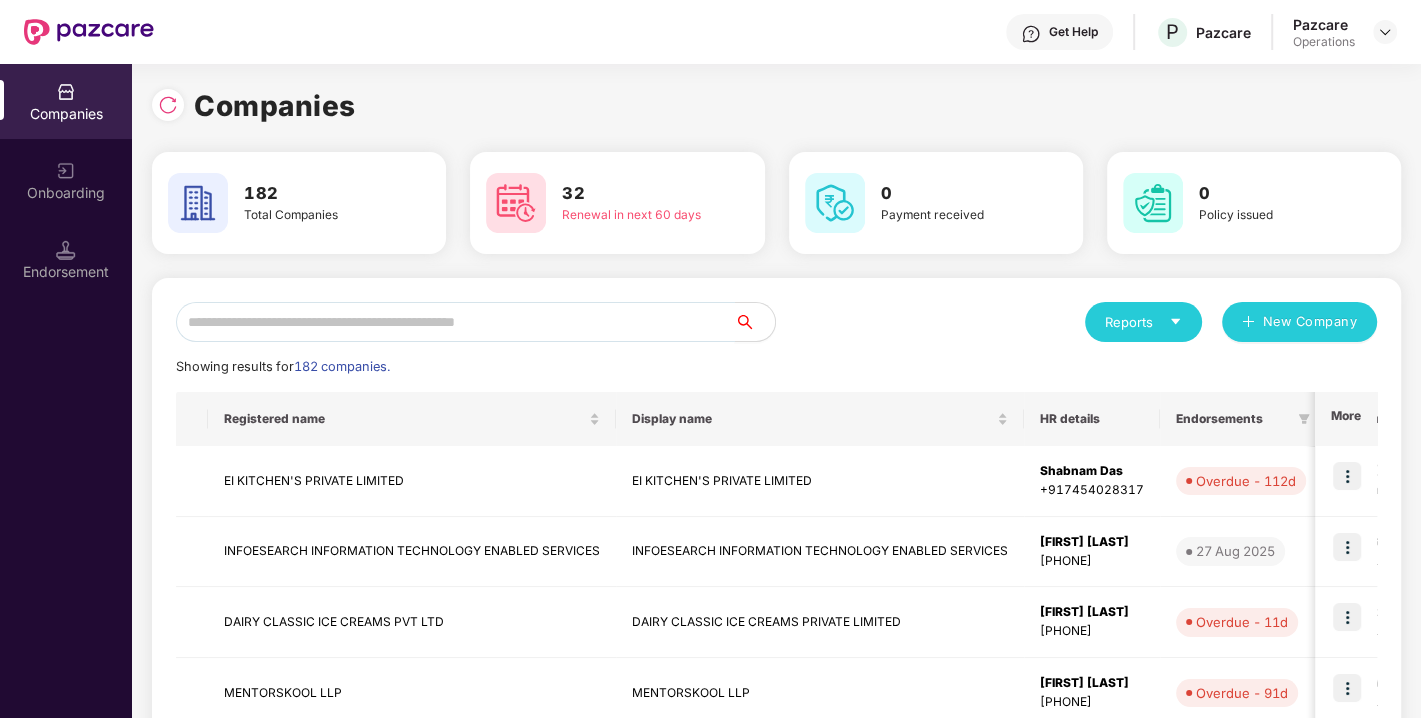 paste on "*****" 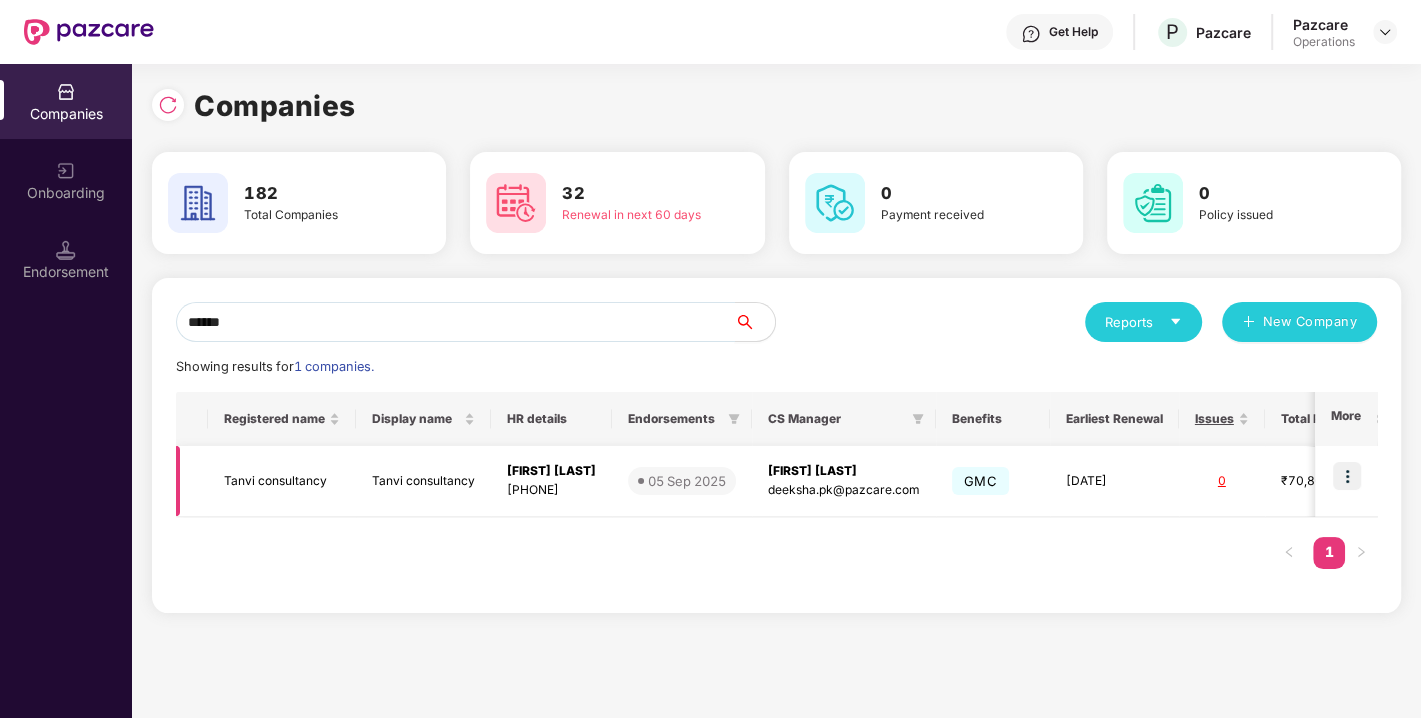 type on "*****" 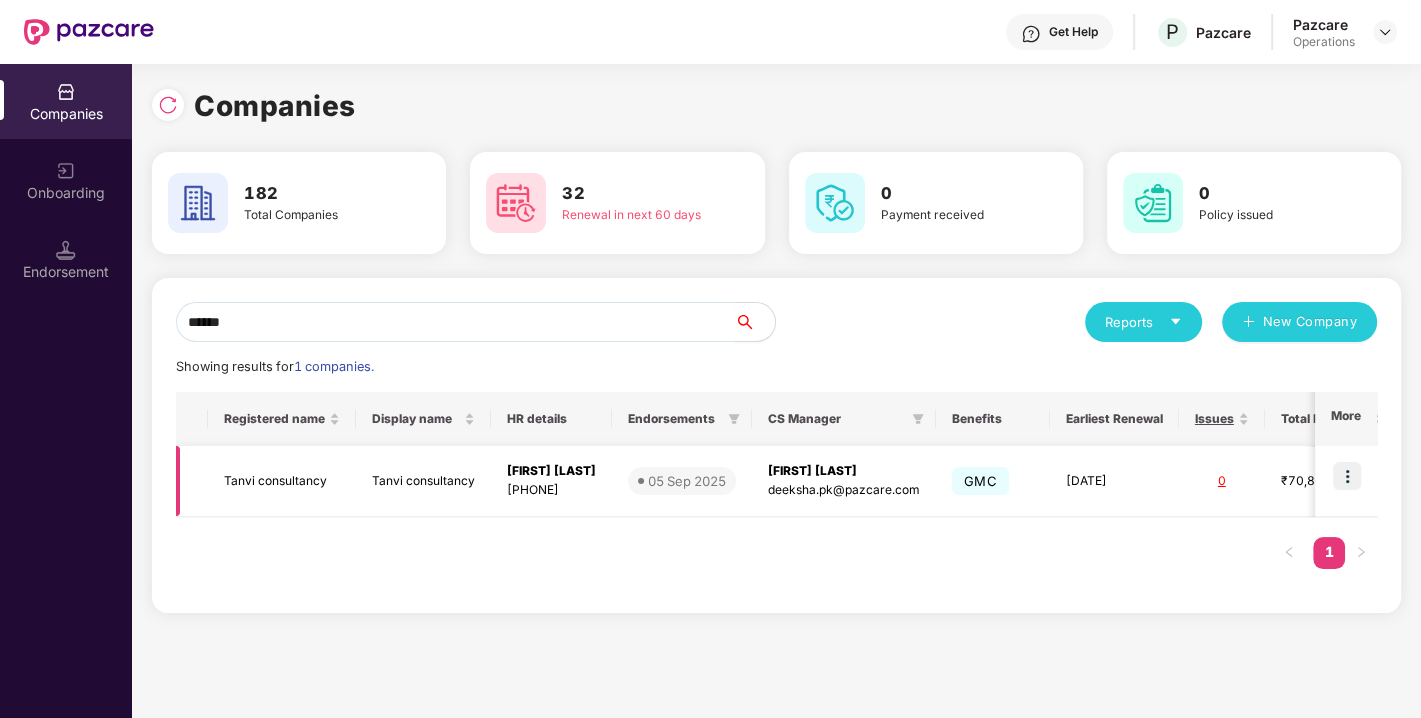 click on "Tanvi consultancy" at bounding box center (282, 481) 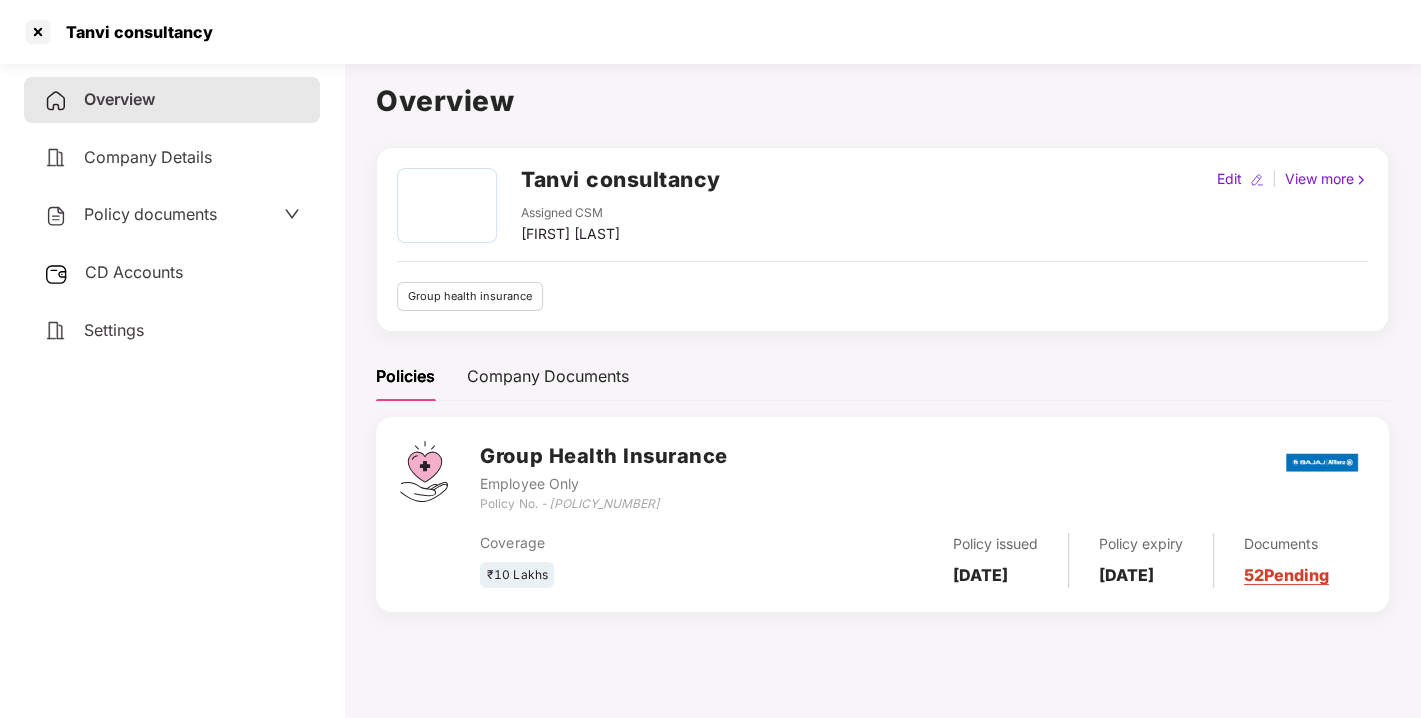 click on "Tanvi consultancy" at bounding box center [621, 179] 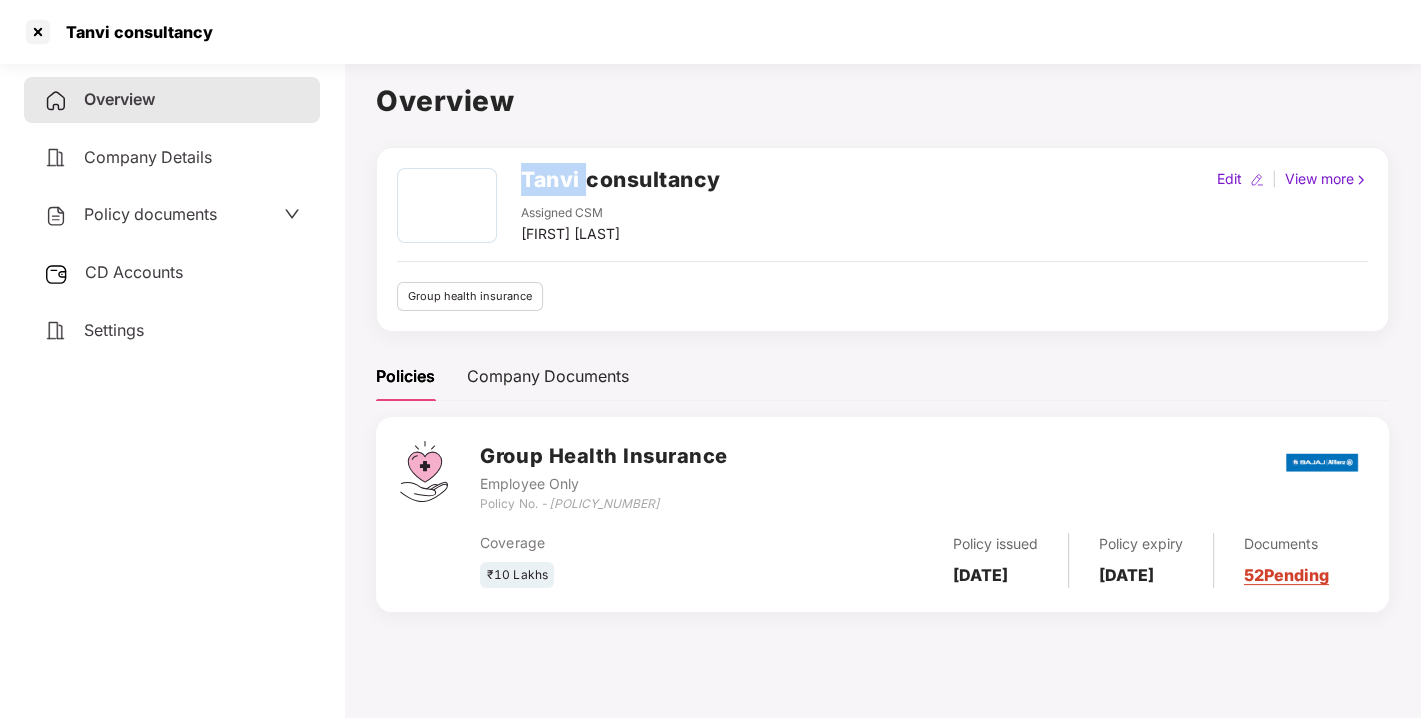 click on "Tanvi consultancy" at bounding box center [621, 179] 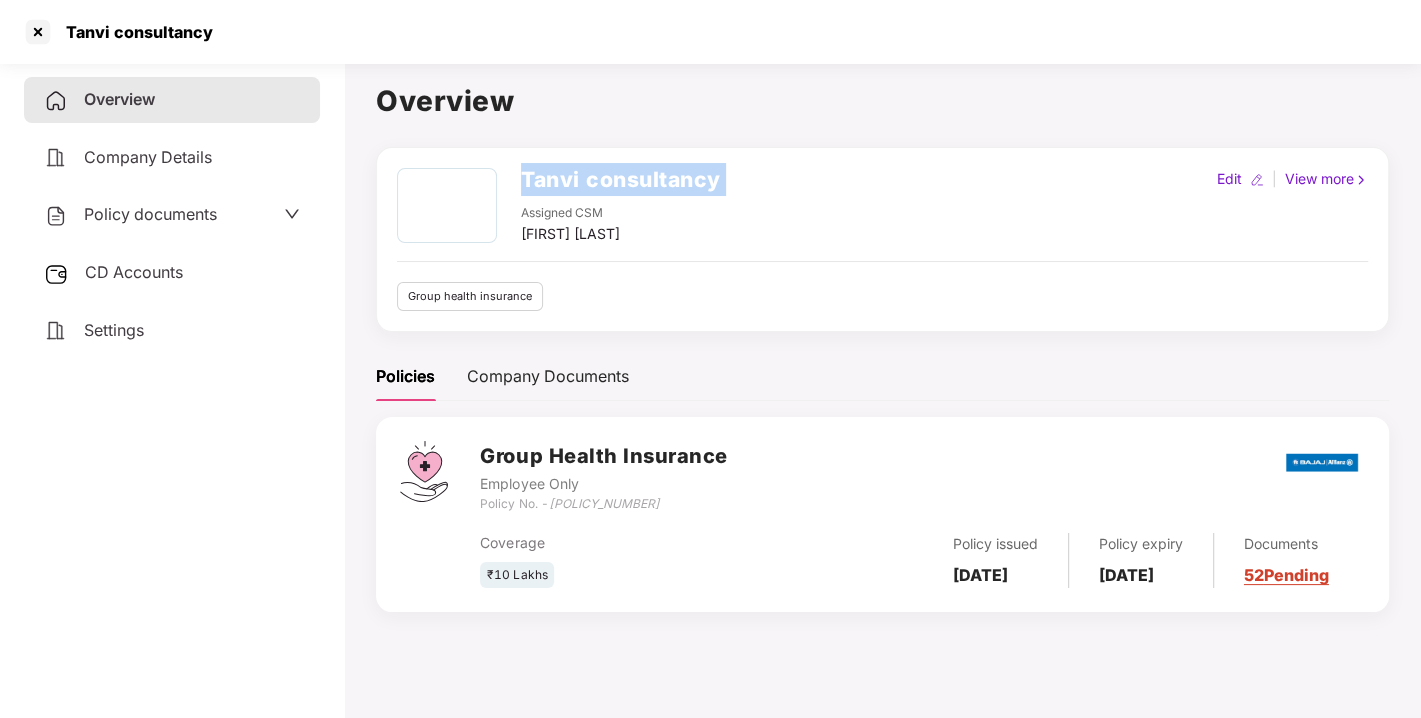 click on "Tanvi consultancy" at bounding box center (621, 179) 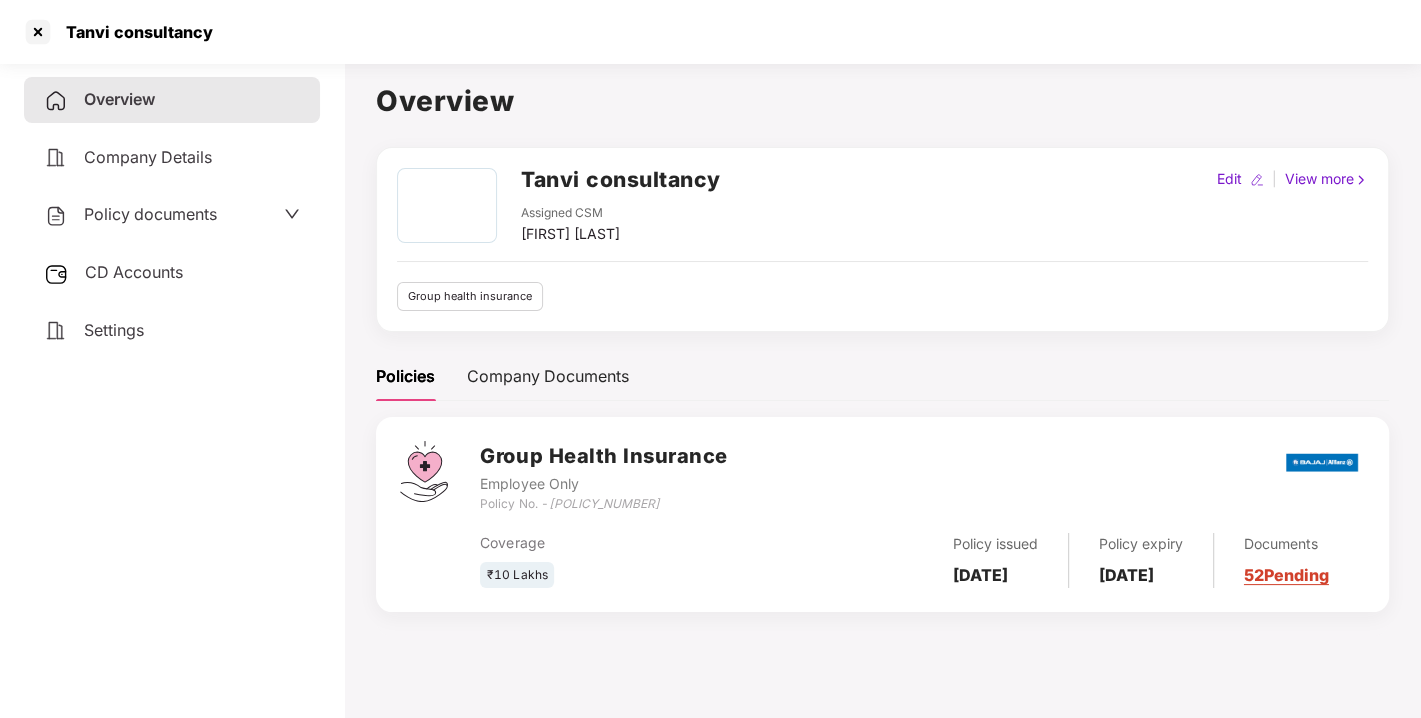 click on "Policy documents" at bounding box center (150, 214) 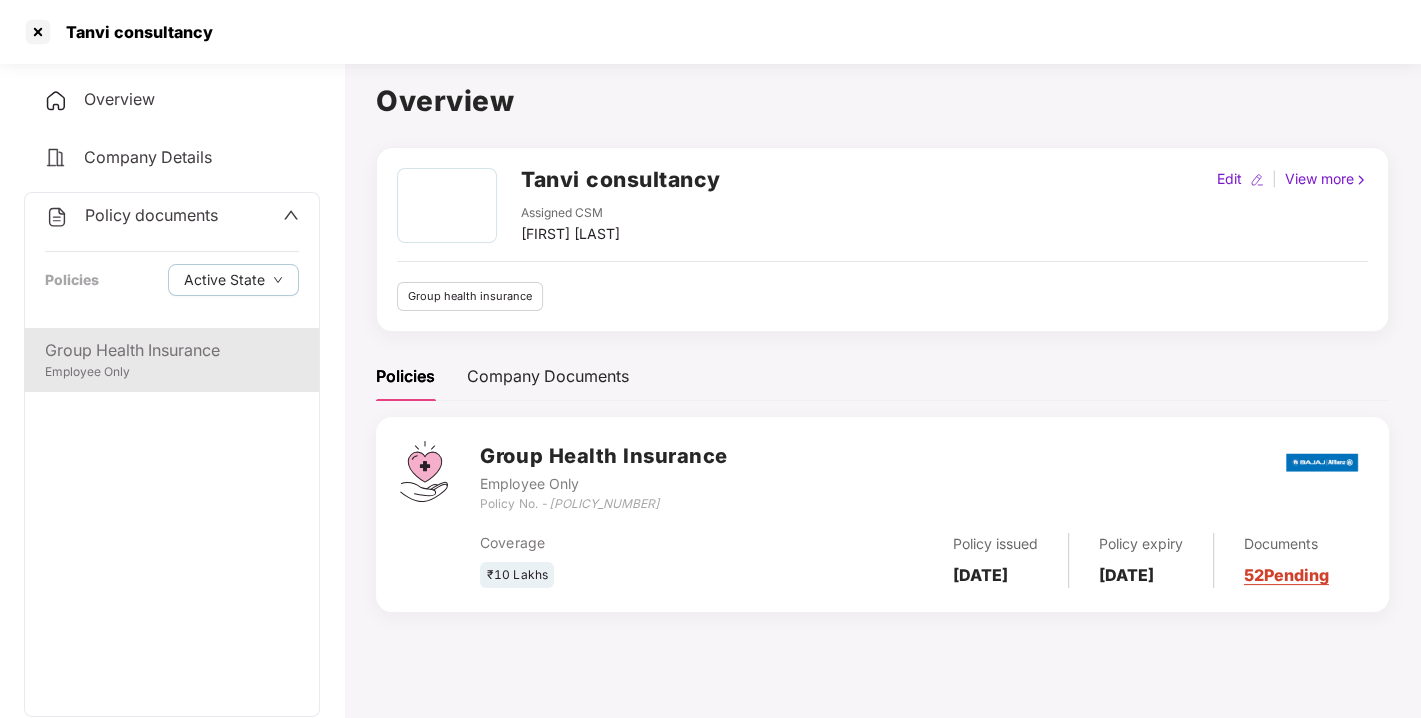 click on "Employee Only" at bounding box center (172, 372) 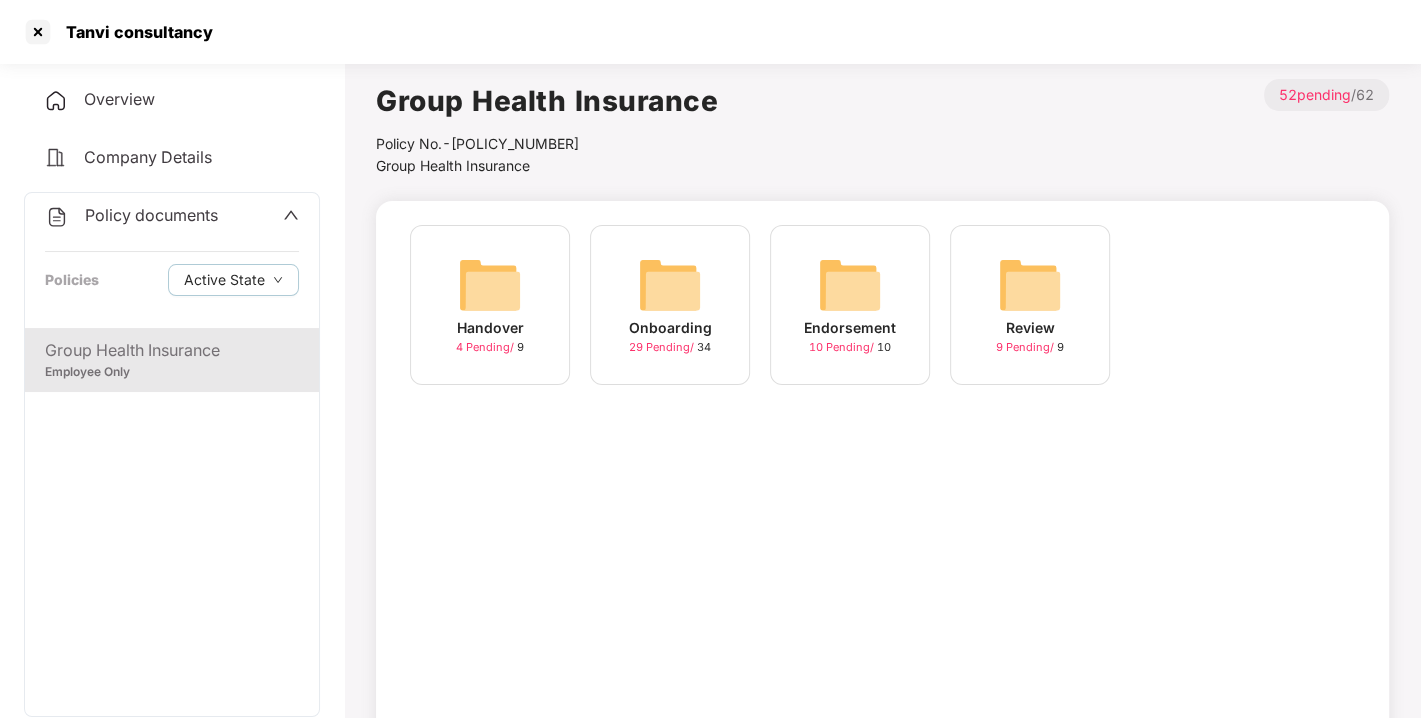 click at bounding box center [670, 285] 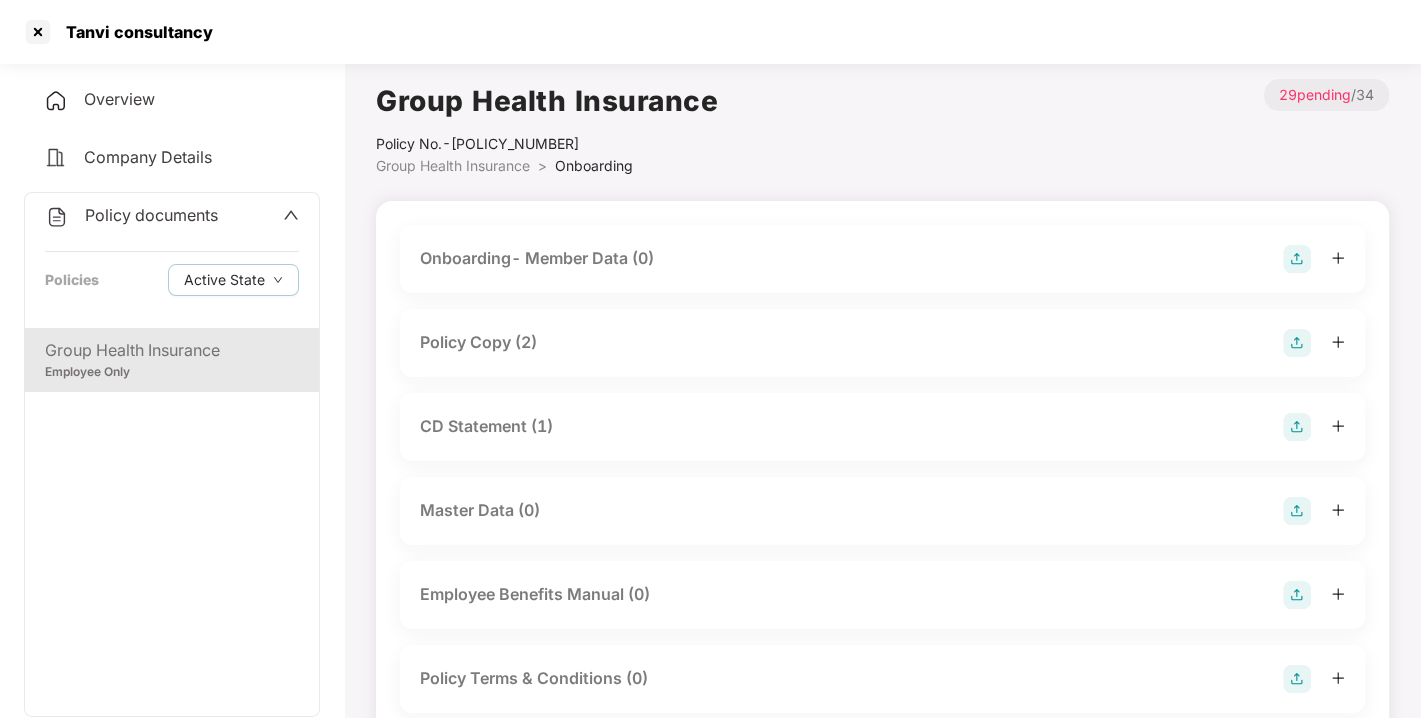 click on "Policy Copy (2)" at bounding box center [478, 342] 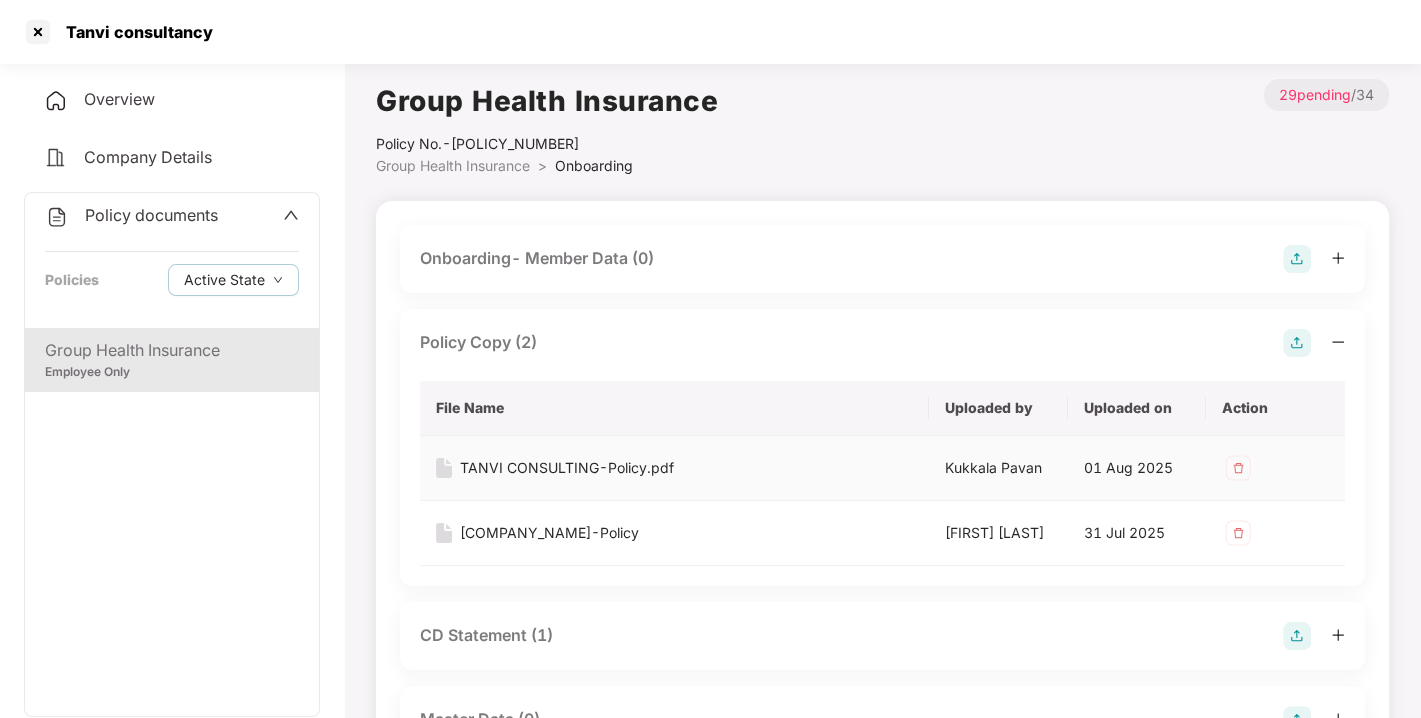 click on "TANVI CONSULTING-Policy.pdf" at bounding box center (567, 468) 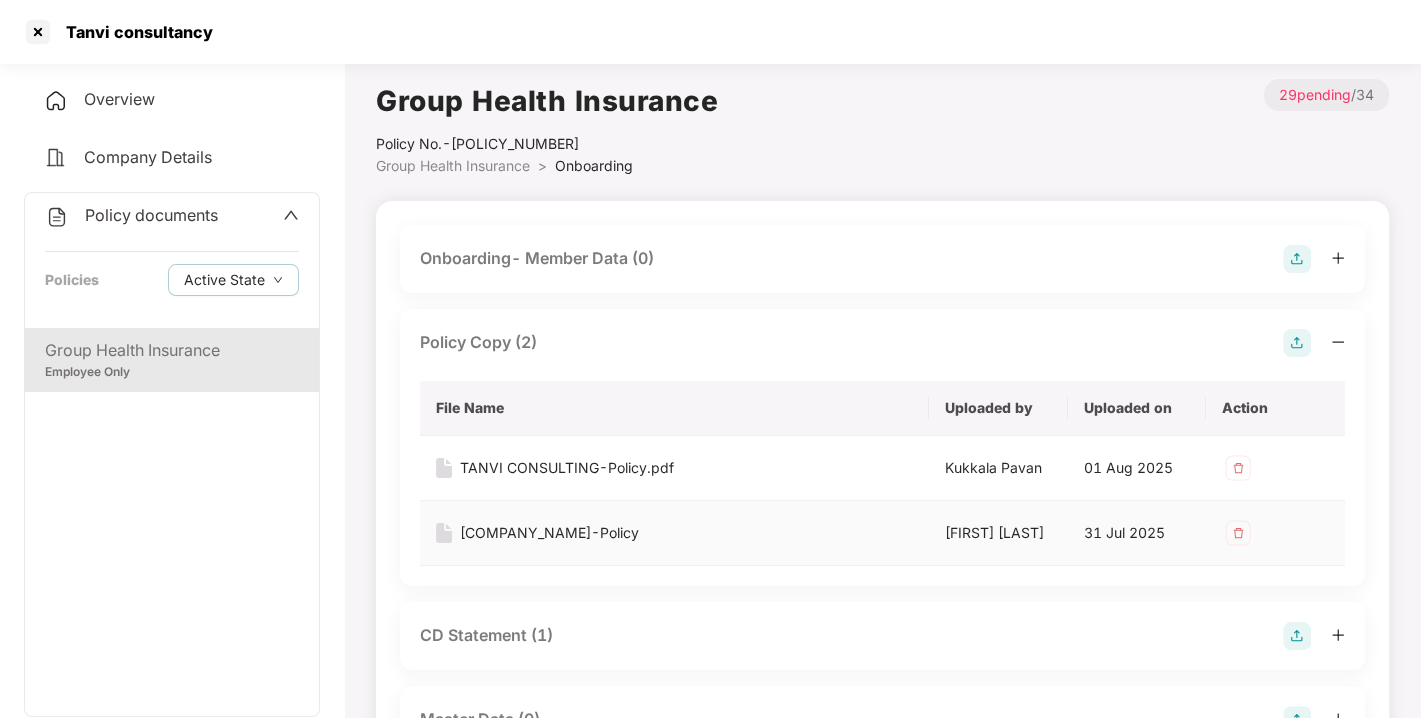 click on "[COMPANY_NAME]-Policy" at bounding box center (549, 533) 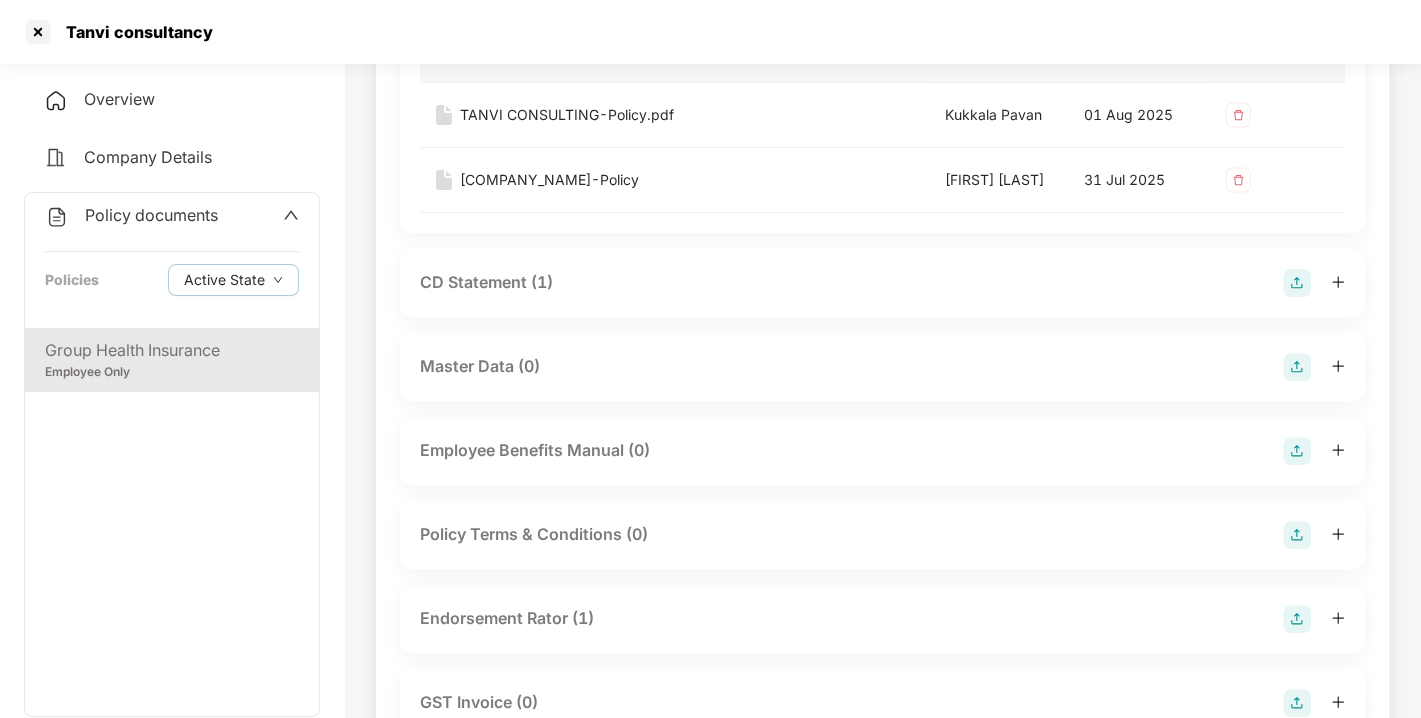 scroll, scrollTop: 362, scrollLeft: 0, axis: vertical 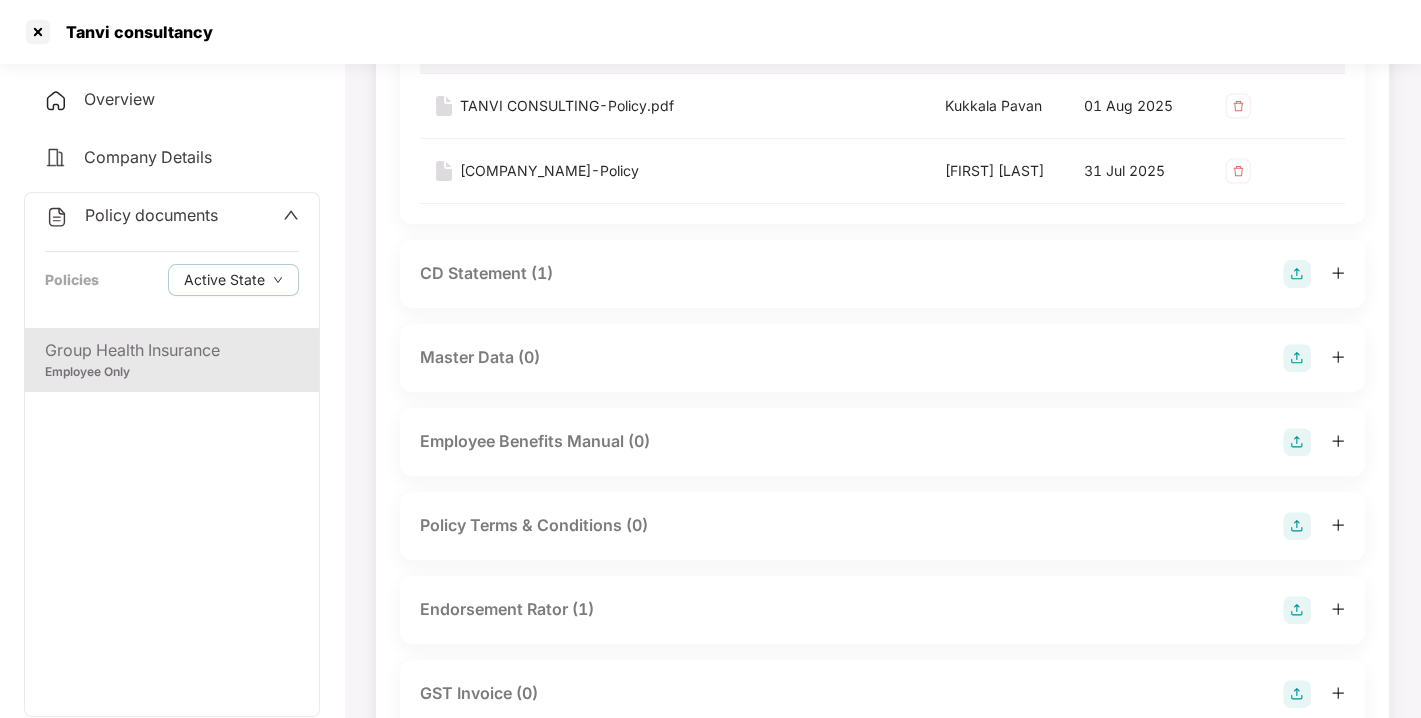 click on "CD Statement (1)" at bounding box center (882, 274) 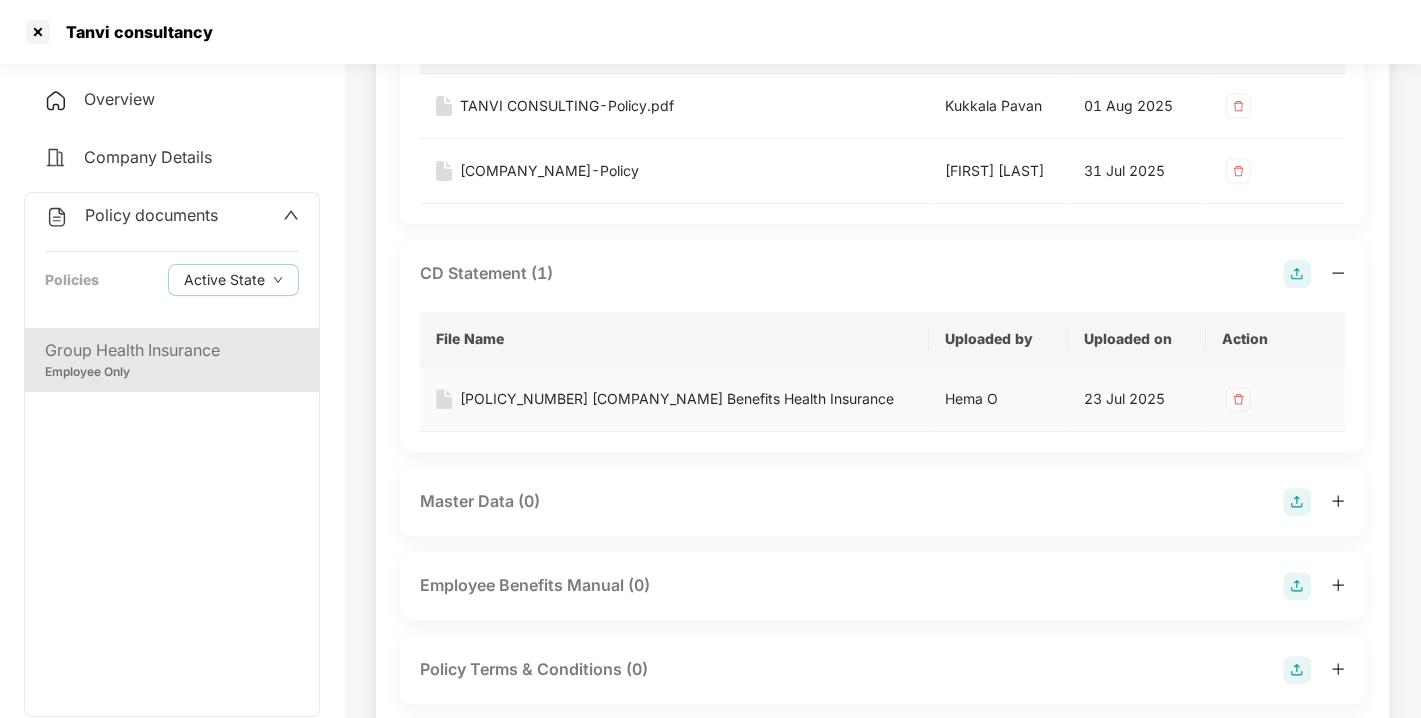 click on "[POLICY_NUMBER] [COMPANY_NAME] Benefits Health Insurance" at bounding box center [677, 399] 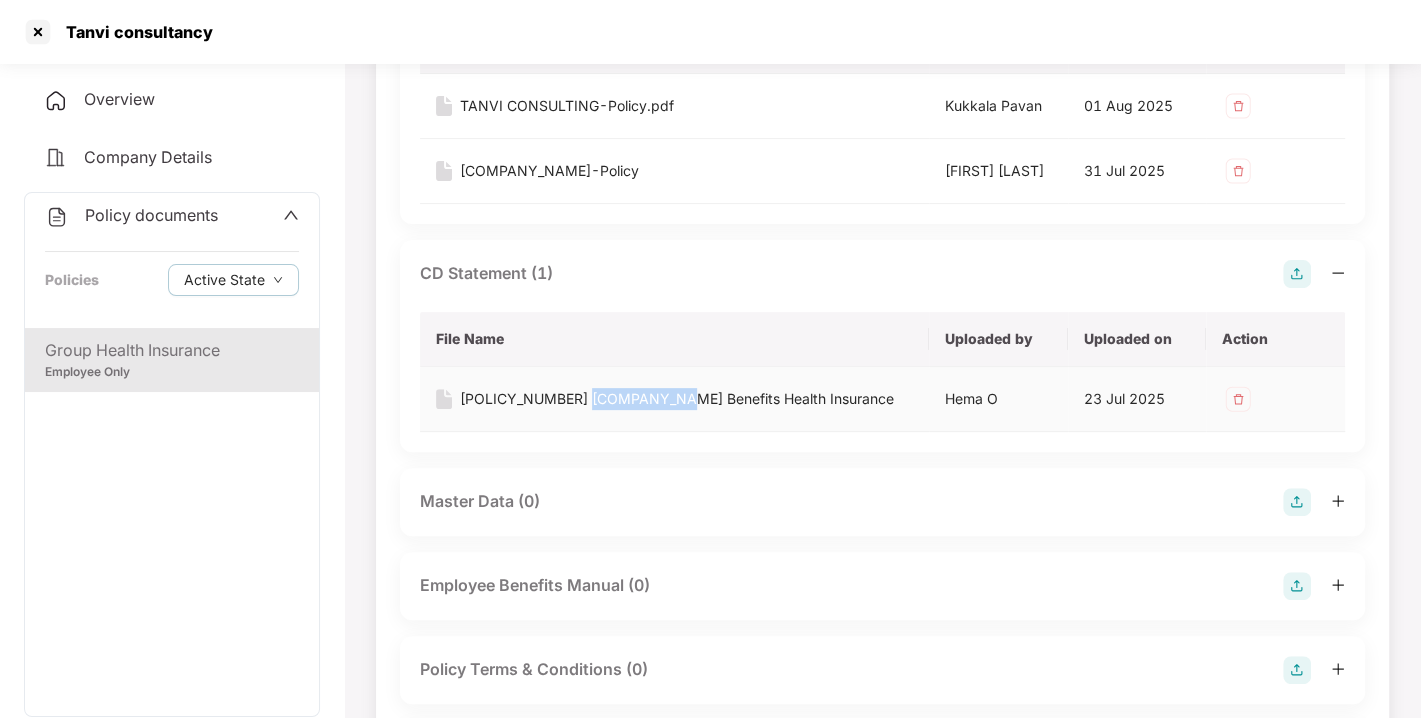click on "[POLICY_NUMBER] [COMPANY_NAME] Benefits Health Insurance" at bounding box center [677, 399] 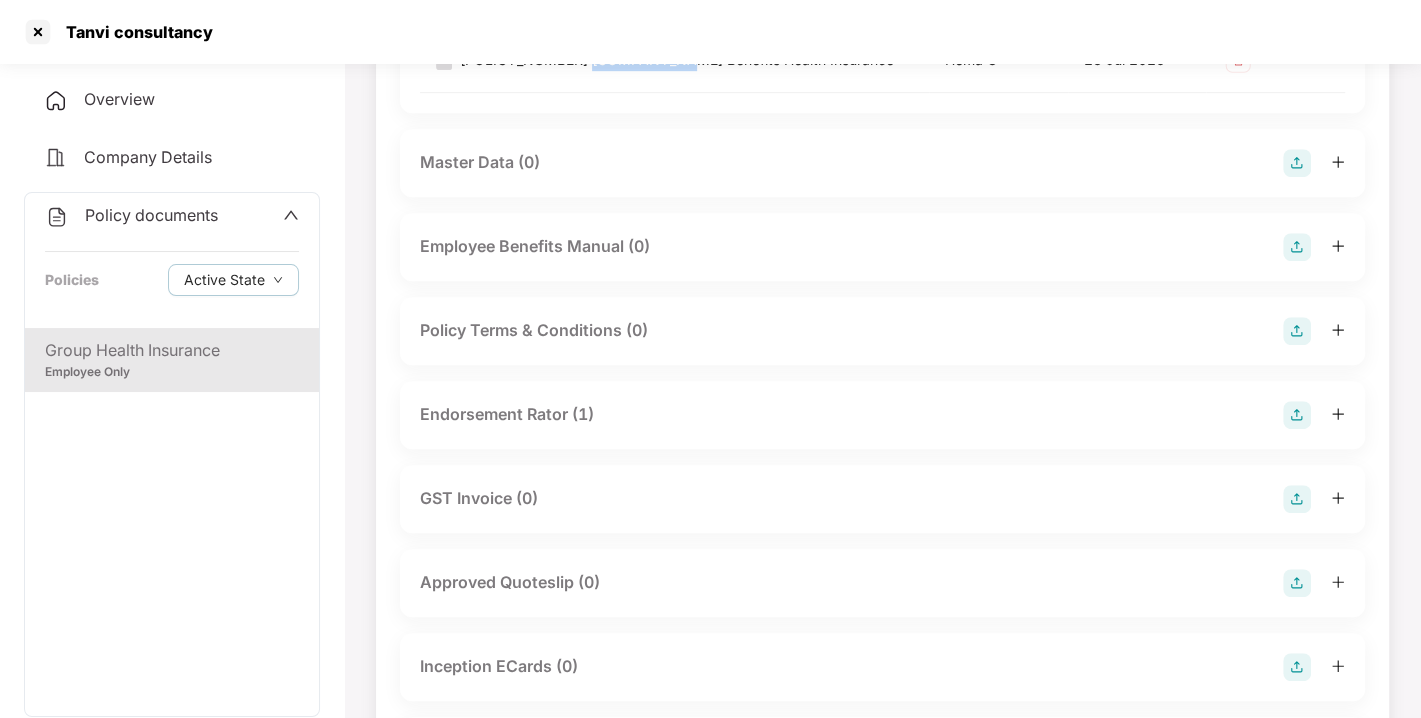 scroll, scrollTop: 702, scrollLeft: 0, axis: vertical 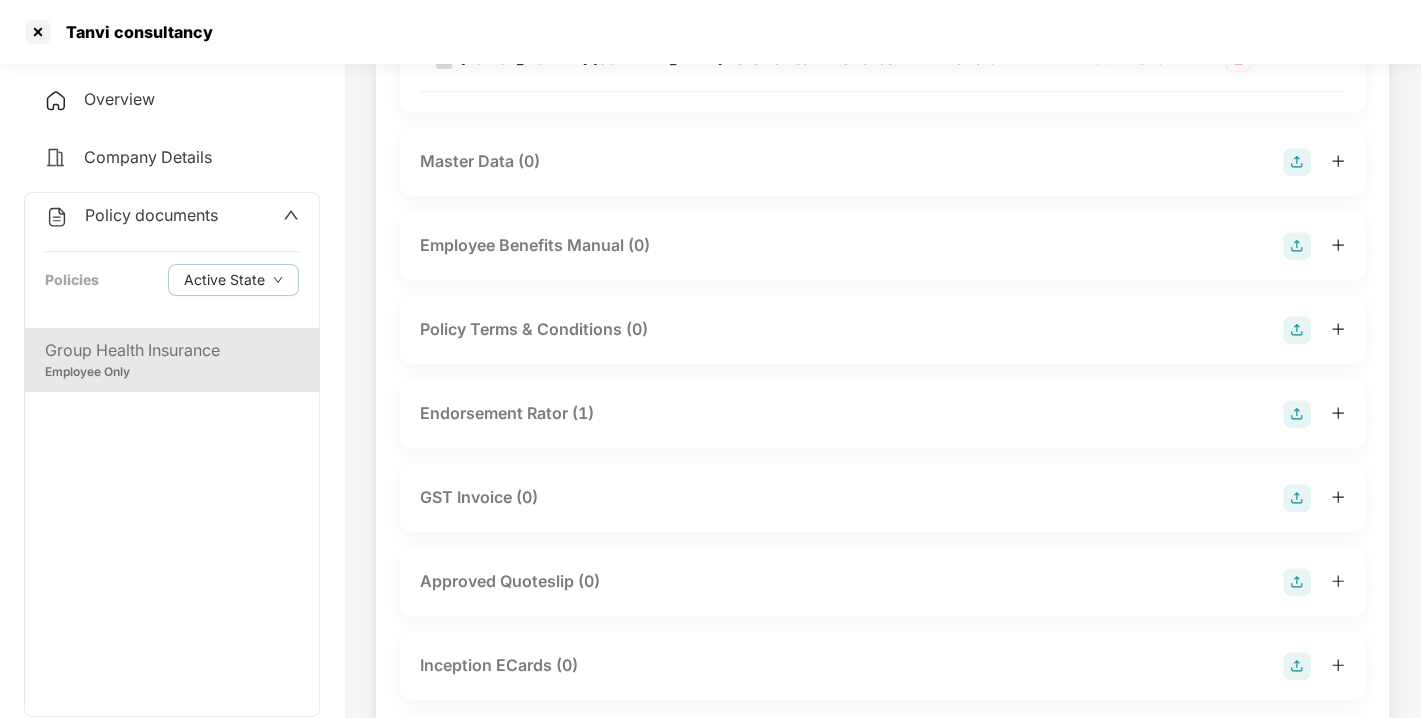 click on "Endorsement Rator (1)" at bounding box center [507, 413] 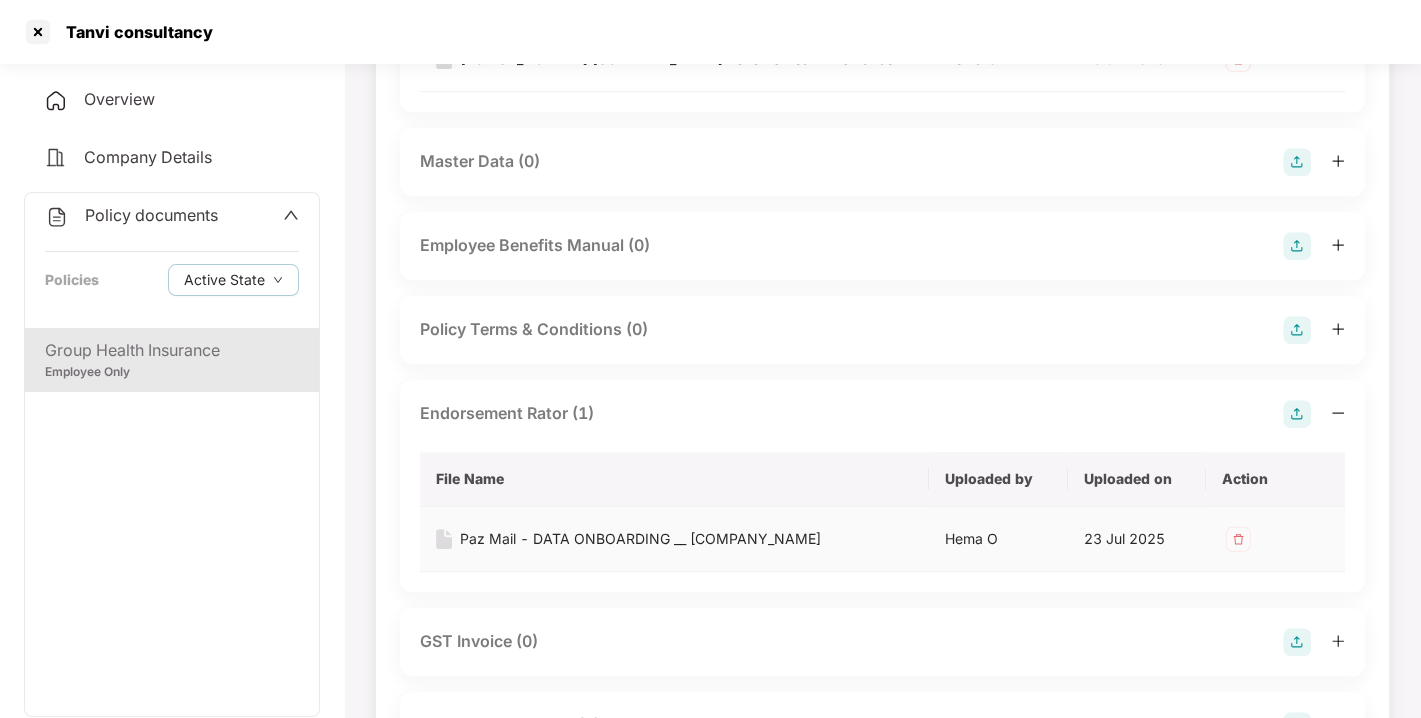 click on "Paz Mail - DATA ONBOARDING __ [COMPANY_NAME]" at bounding box center (640, 539) 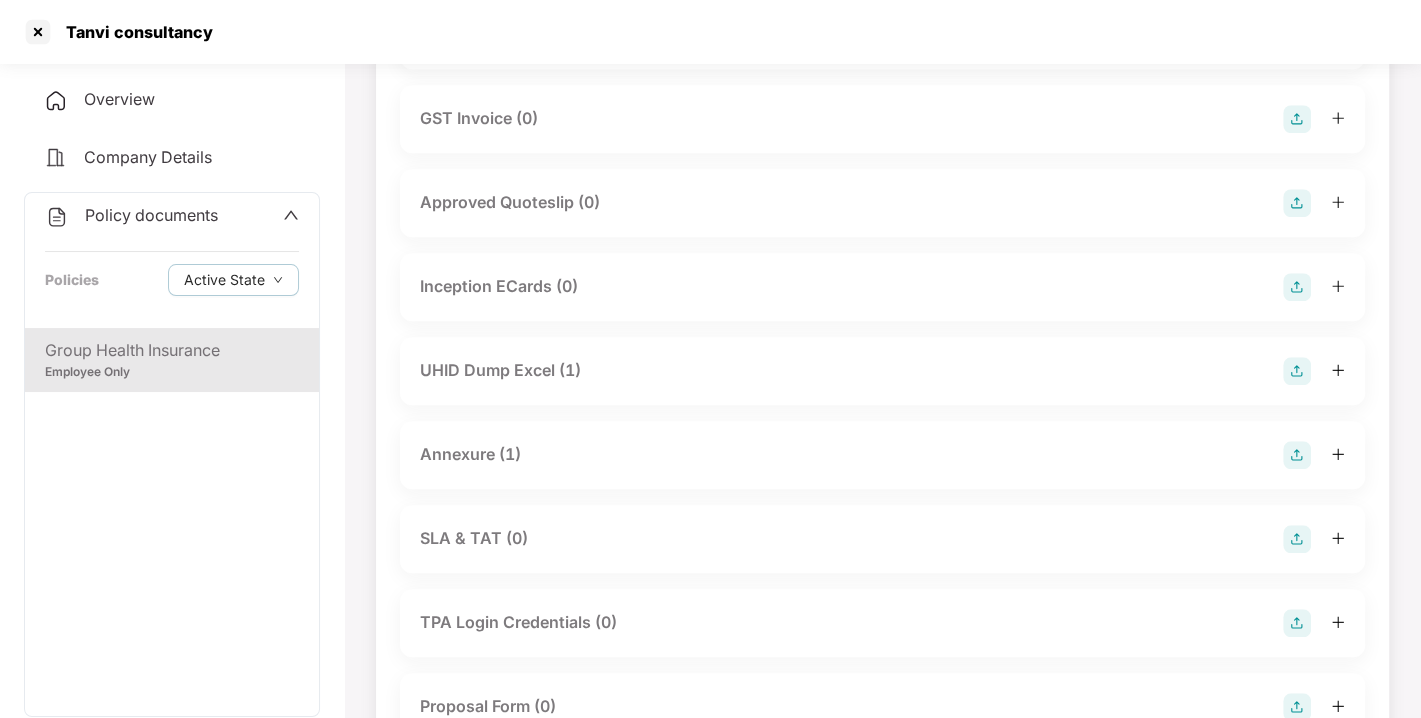 scroll, scrollTop: 1232, scrollLeft: 0, axis: vertical 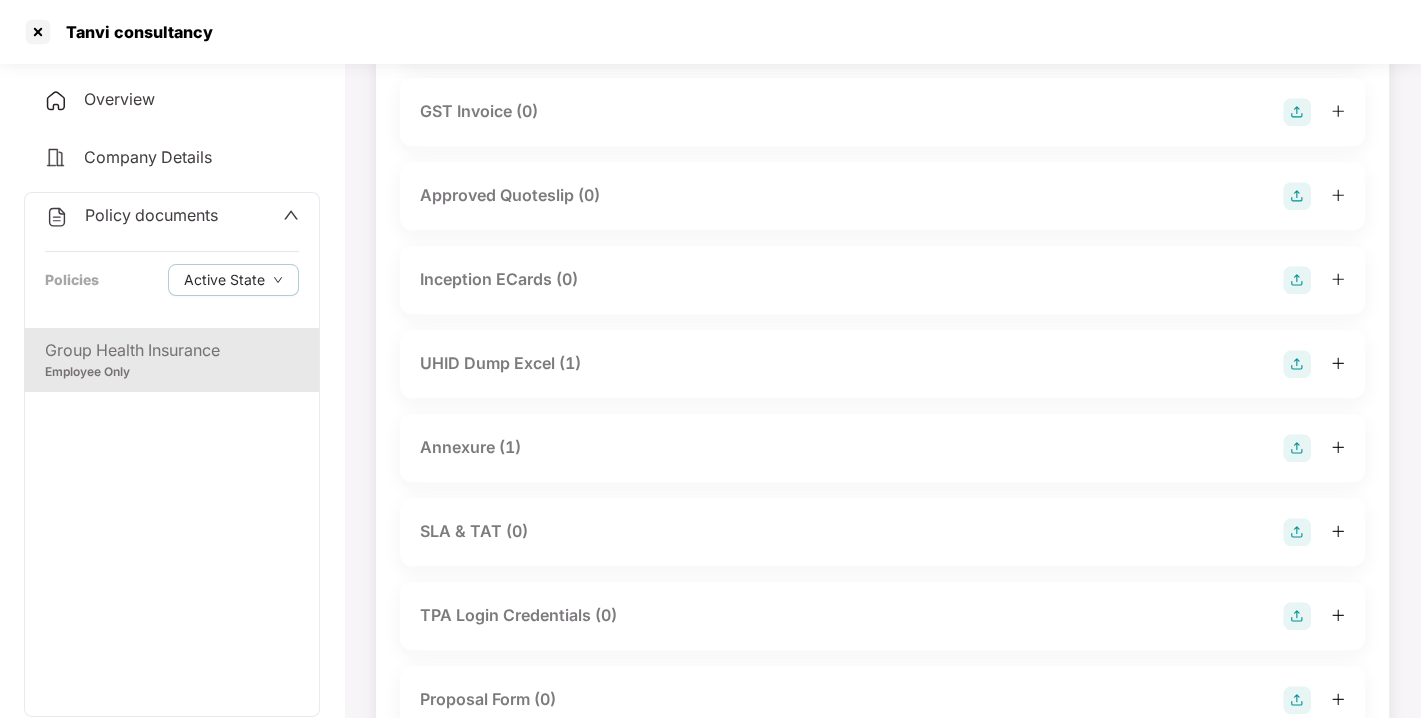 click on "UHID Dump Excel (1)" at bounding box center [500, 363] 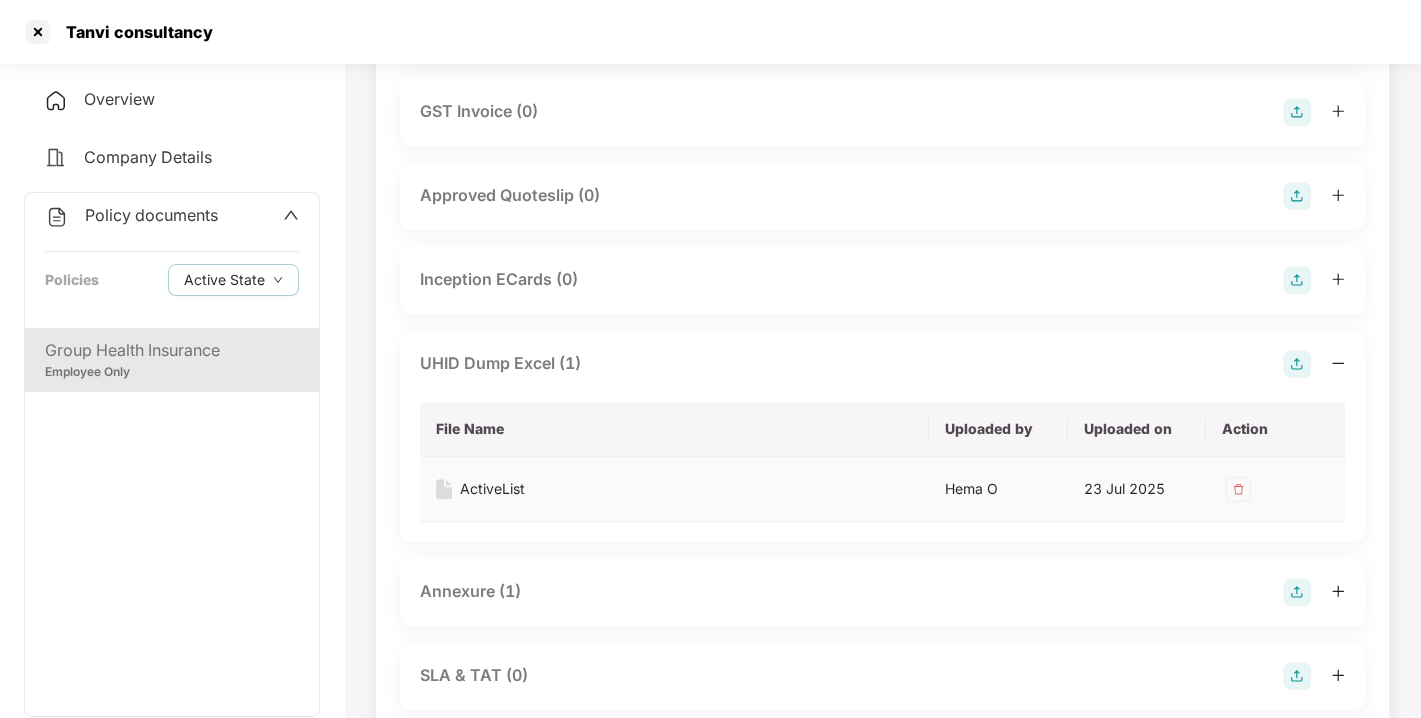 click on "ActiveList" at bounding box center (492, 489) 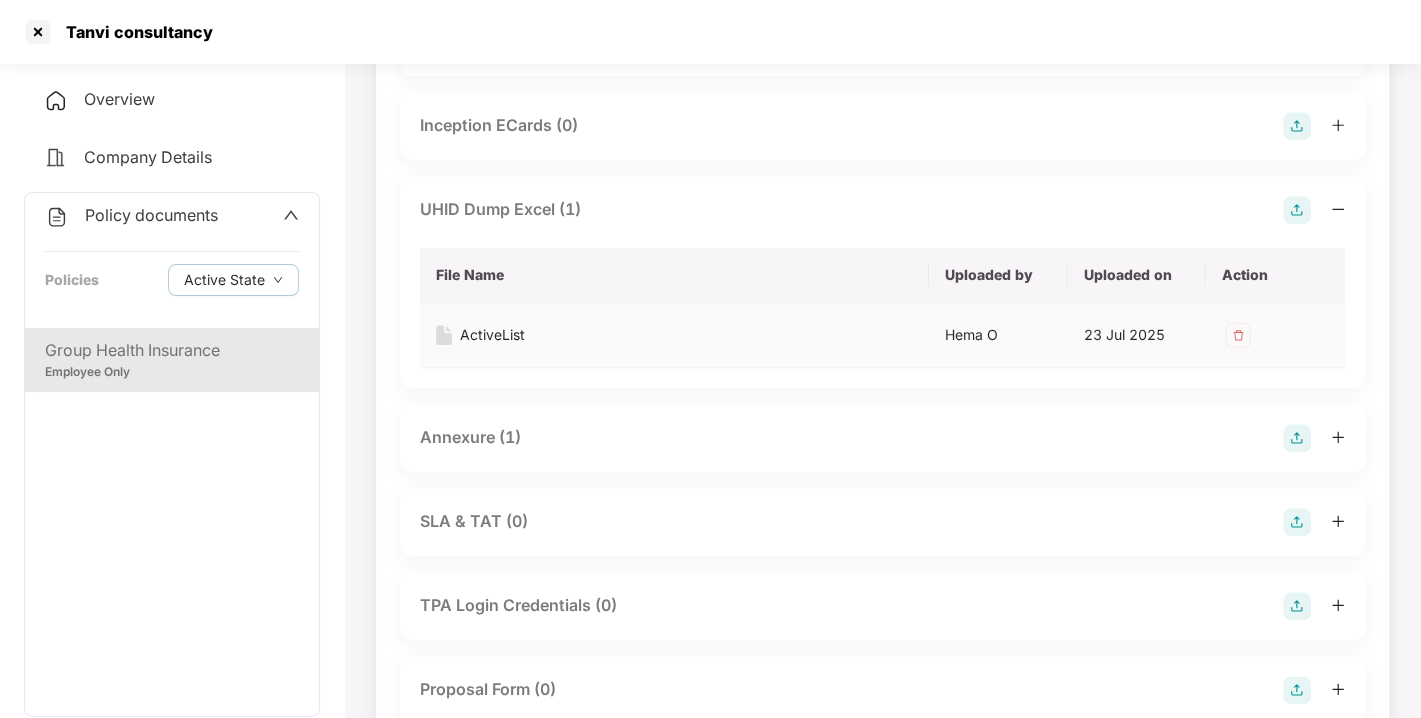 click on "ActiveList" at bounding box center [492, 335] 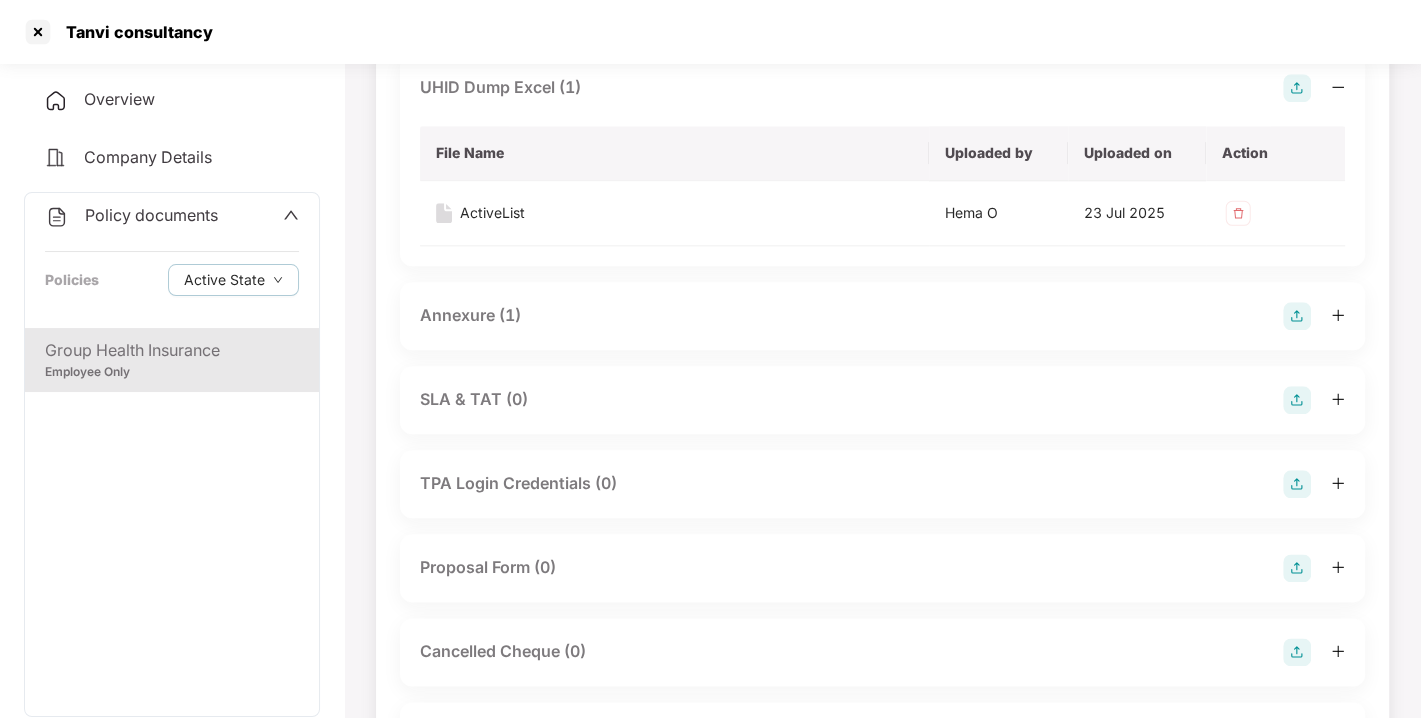 scroll, scrollTop: 1520, scrollLeft: 0, axis: vertical 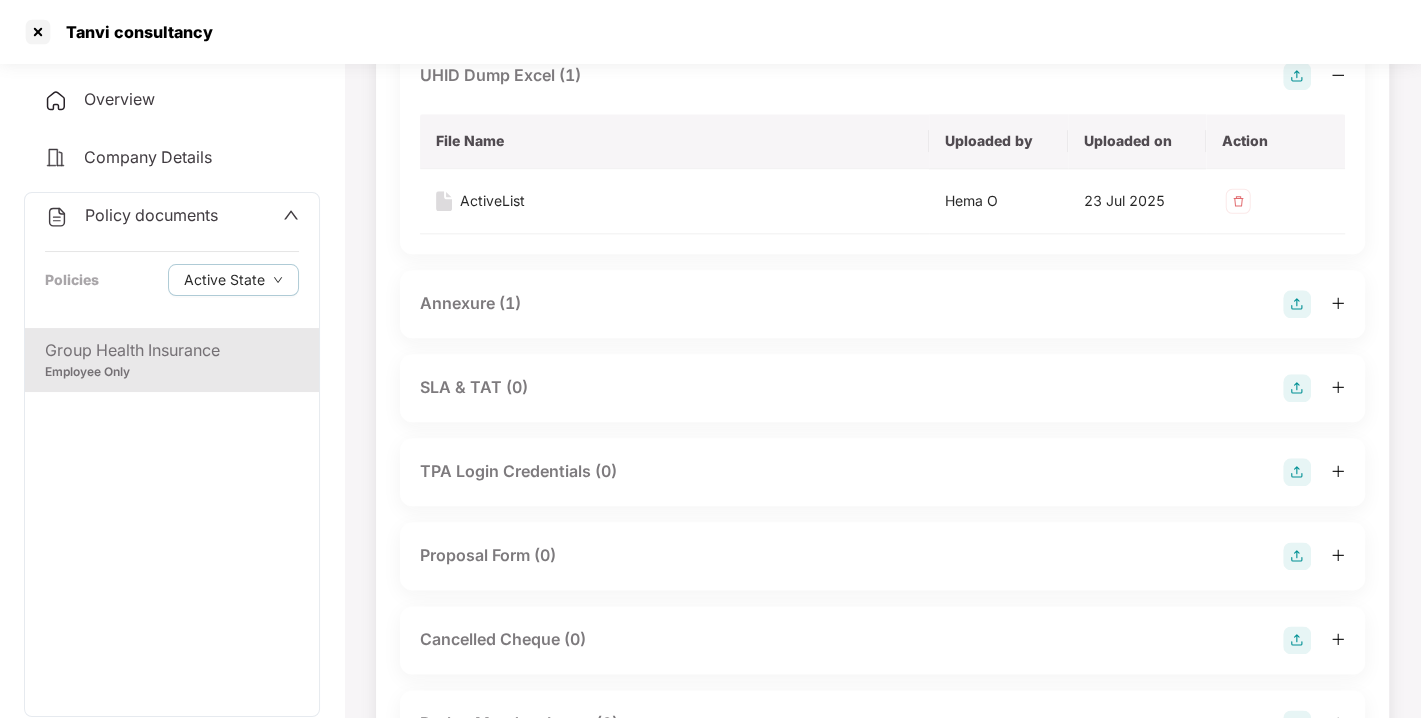 click on "Annexure (1)" at bounding box center (470, 303) 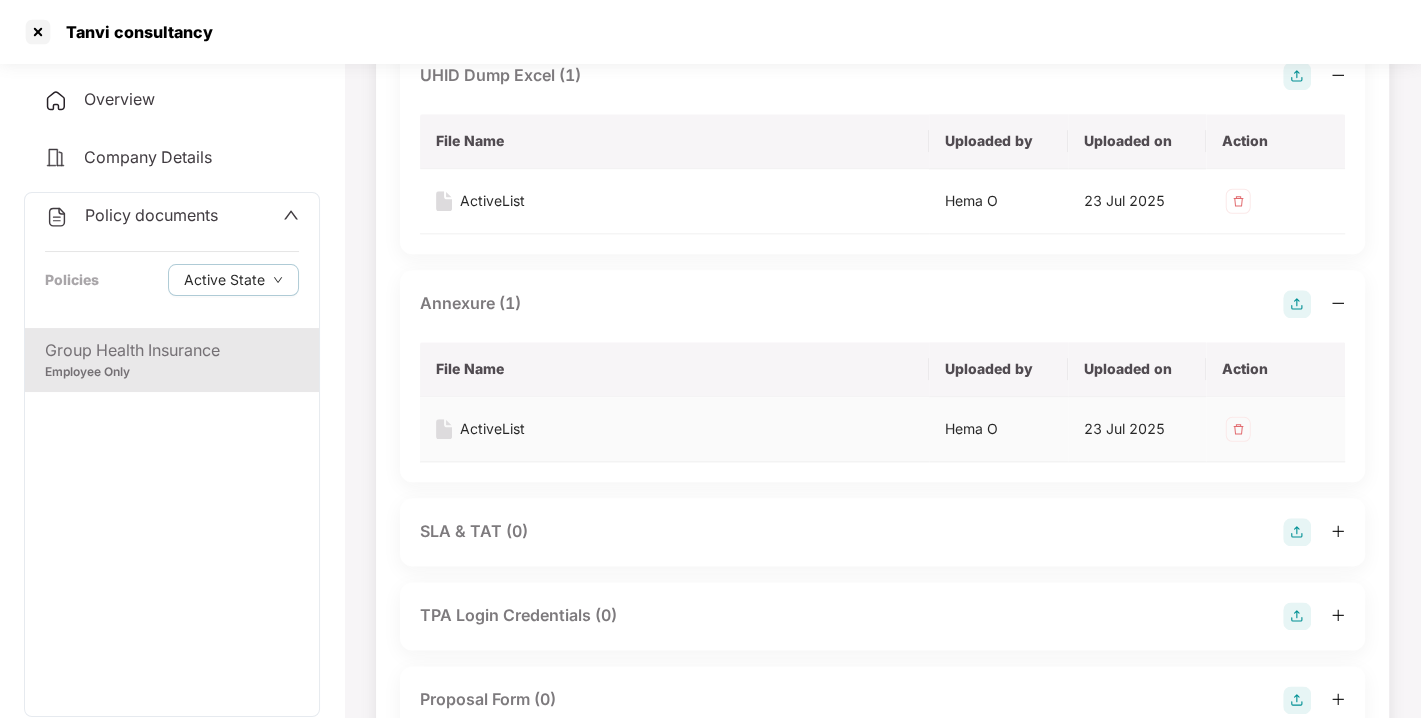 click on "ActiveList" at bounding box center [492, 429] 